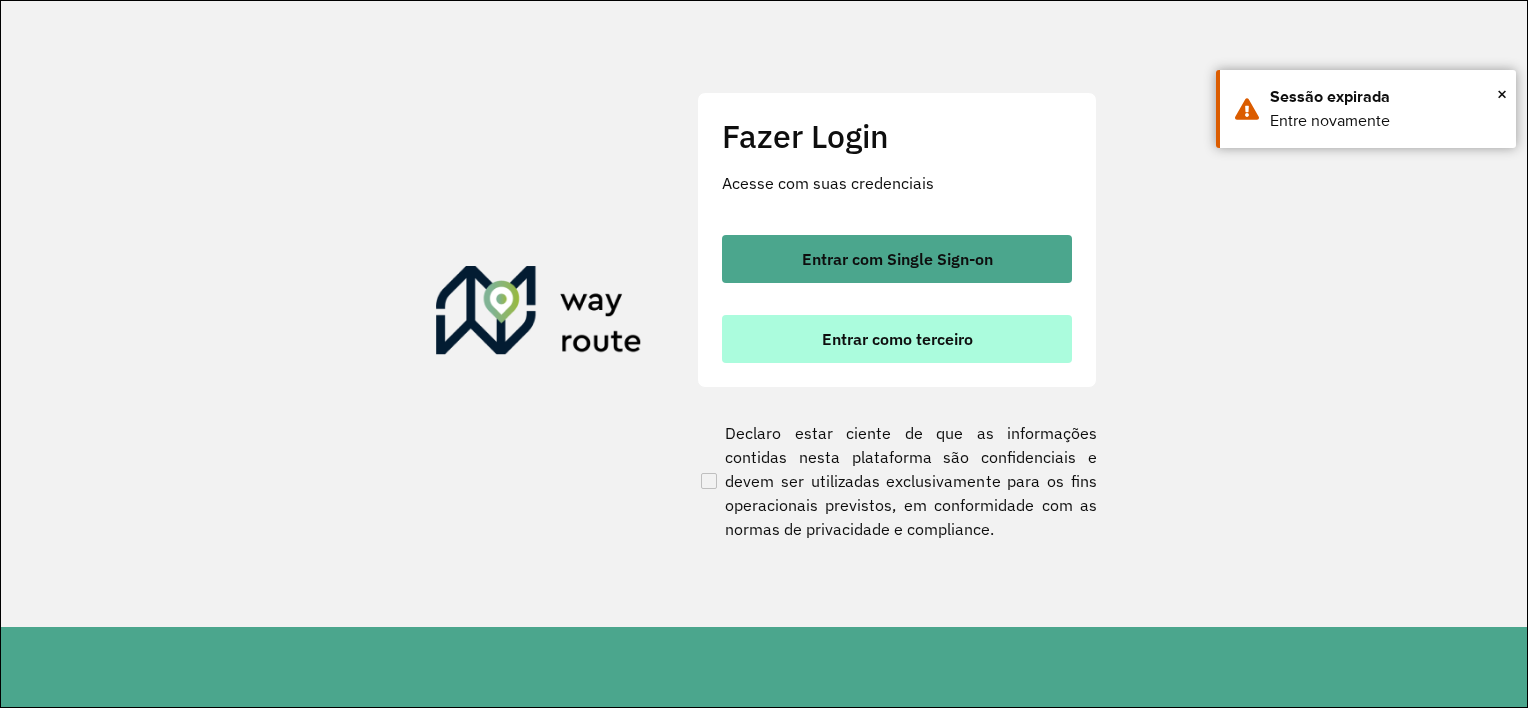 scroll, scrollTop: 0, scrollLeft: 0, axis: both 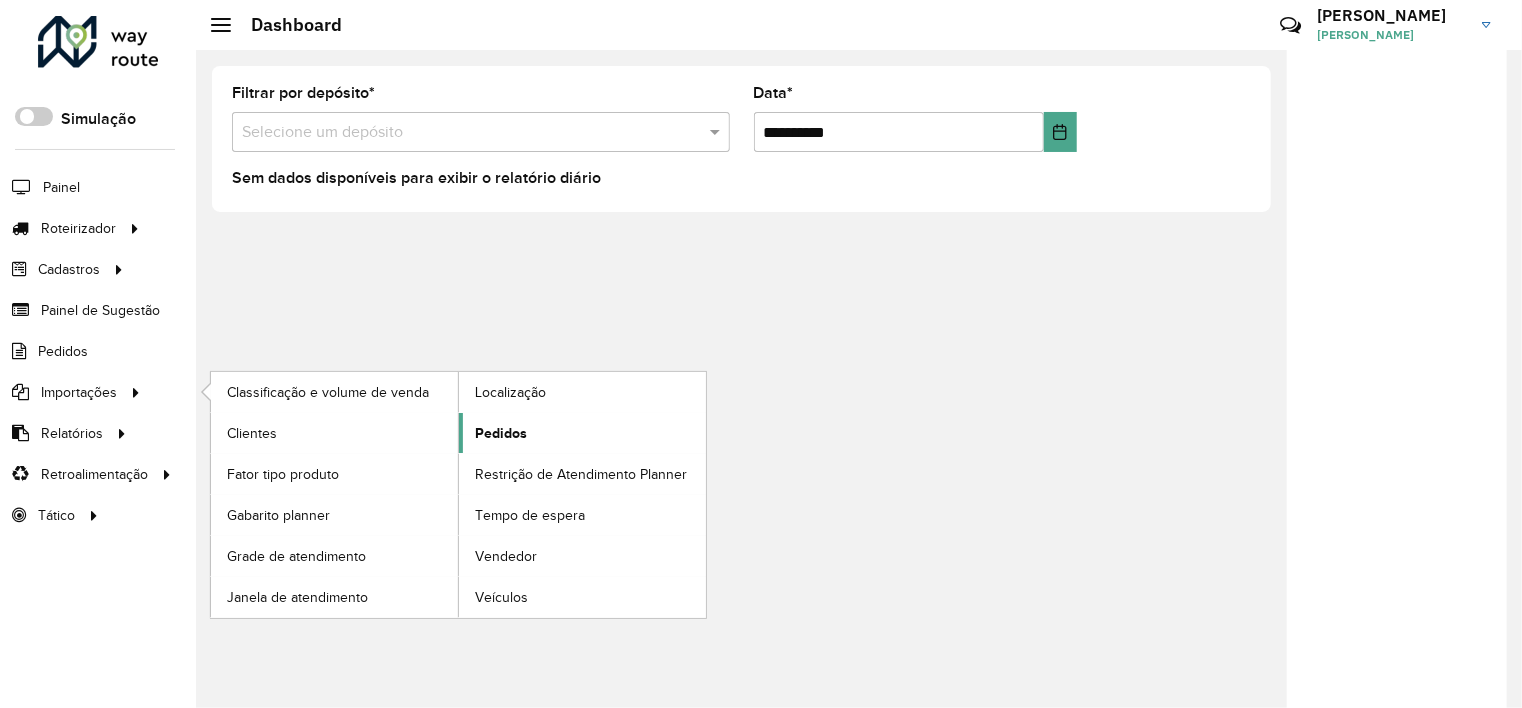 click on "Pedidos" 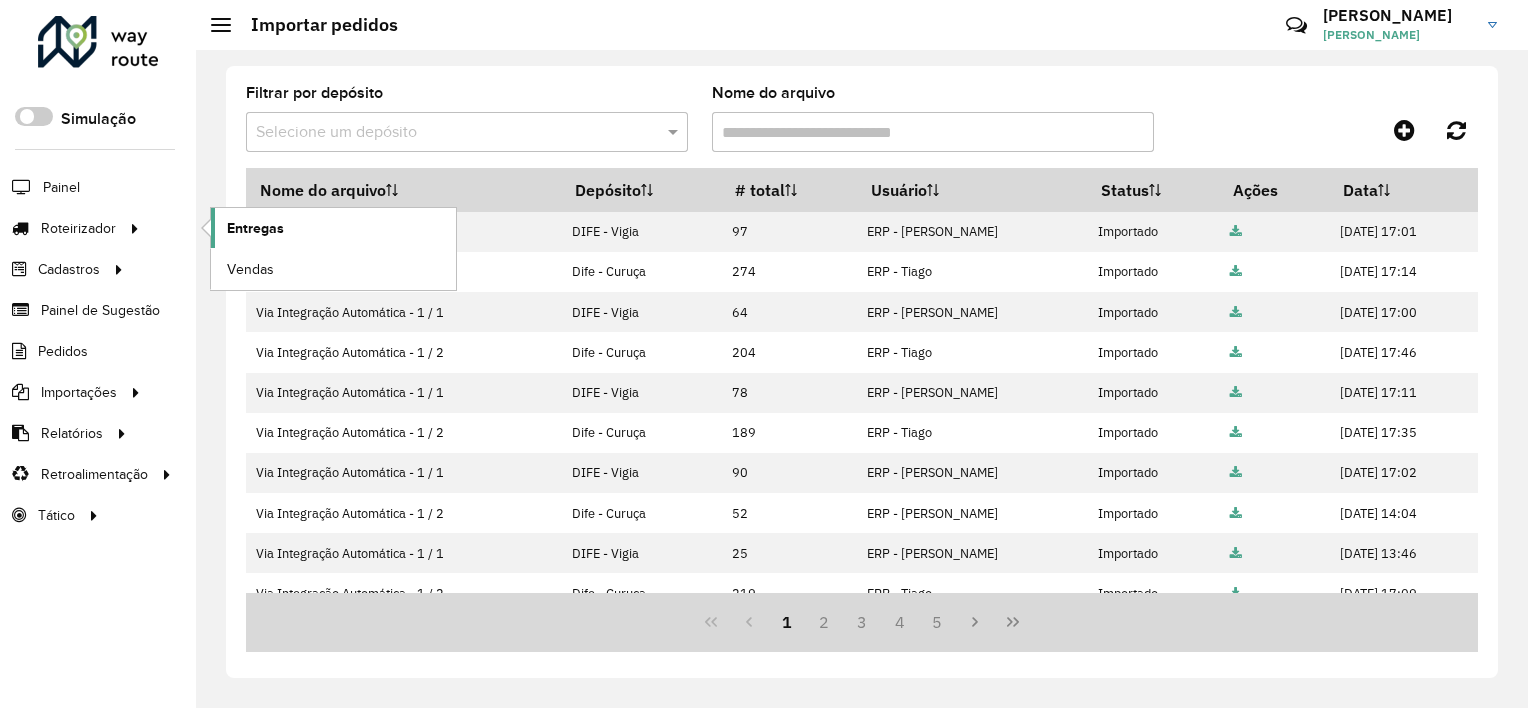 click on "Entregas" 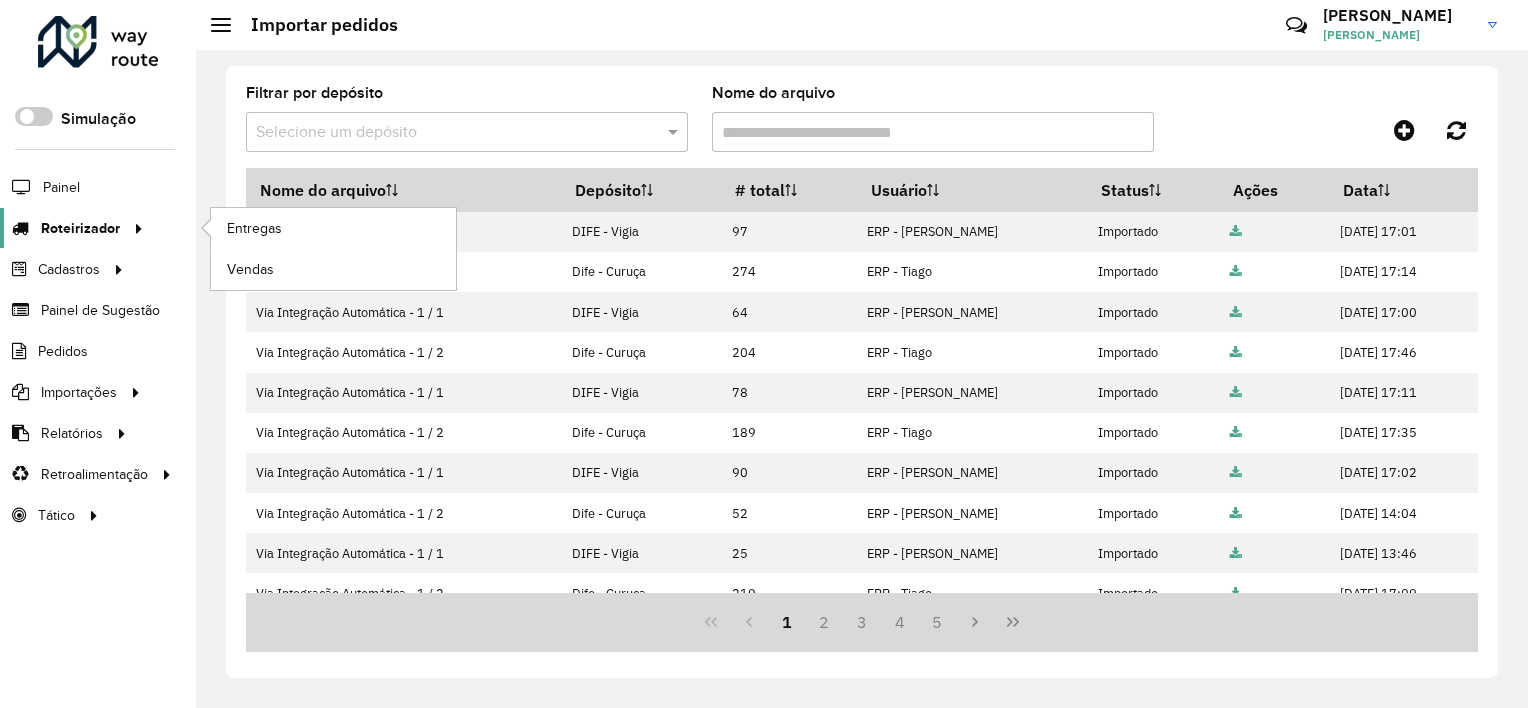 click on "Roteirizador" 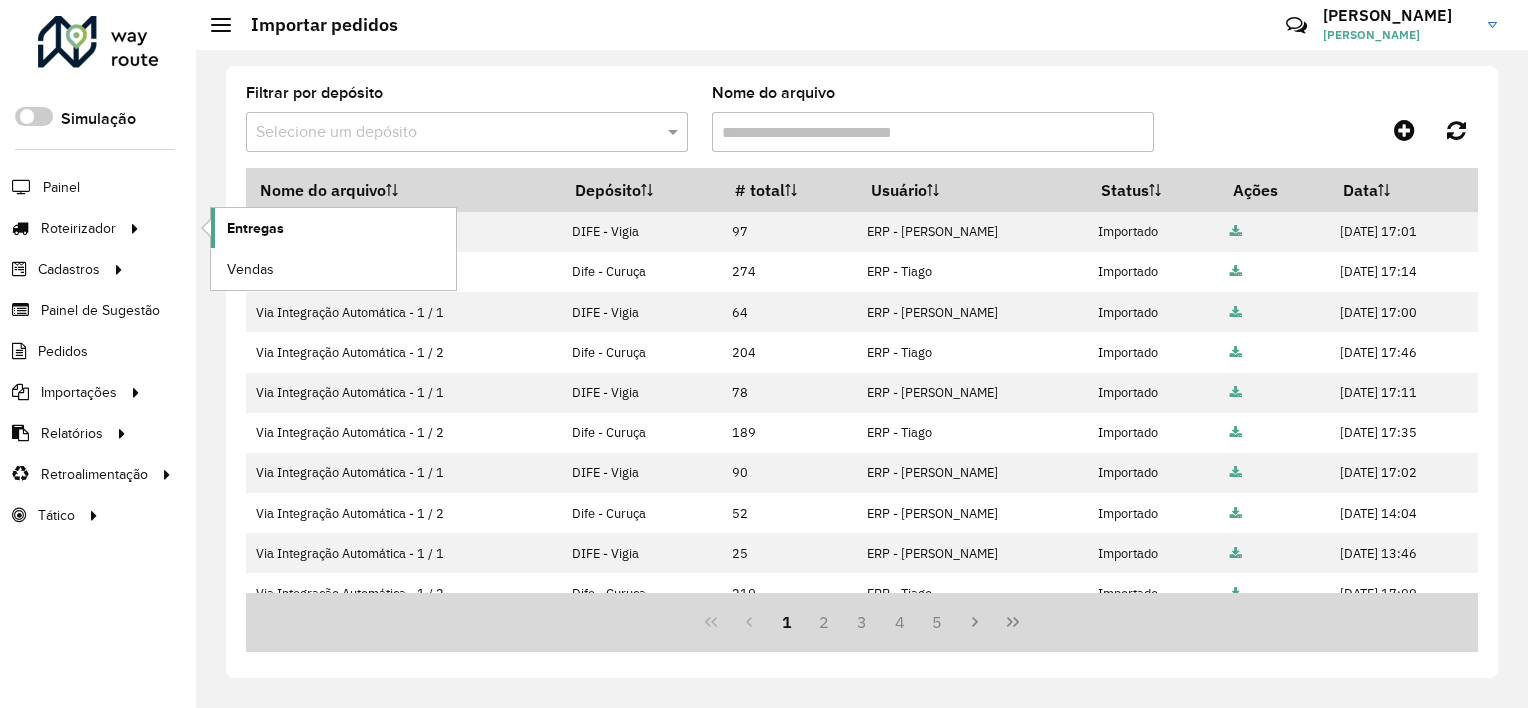 click on "Entregas" 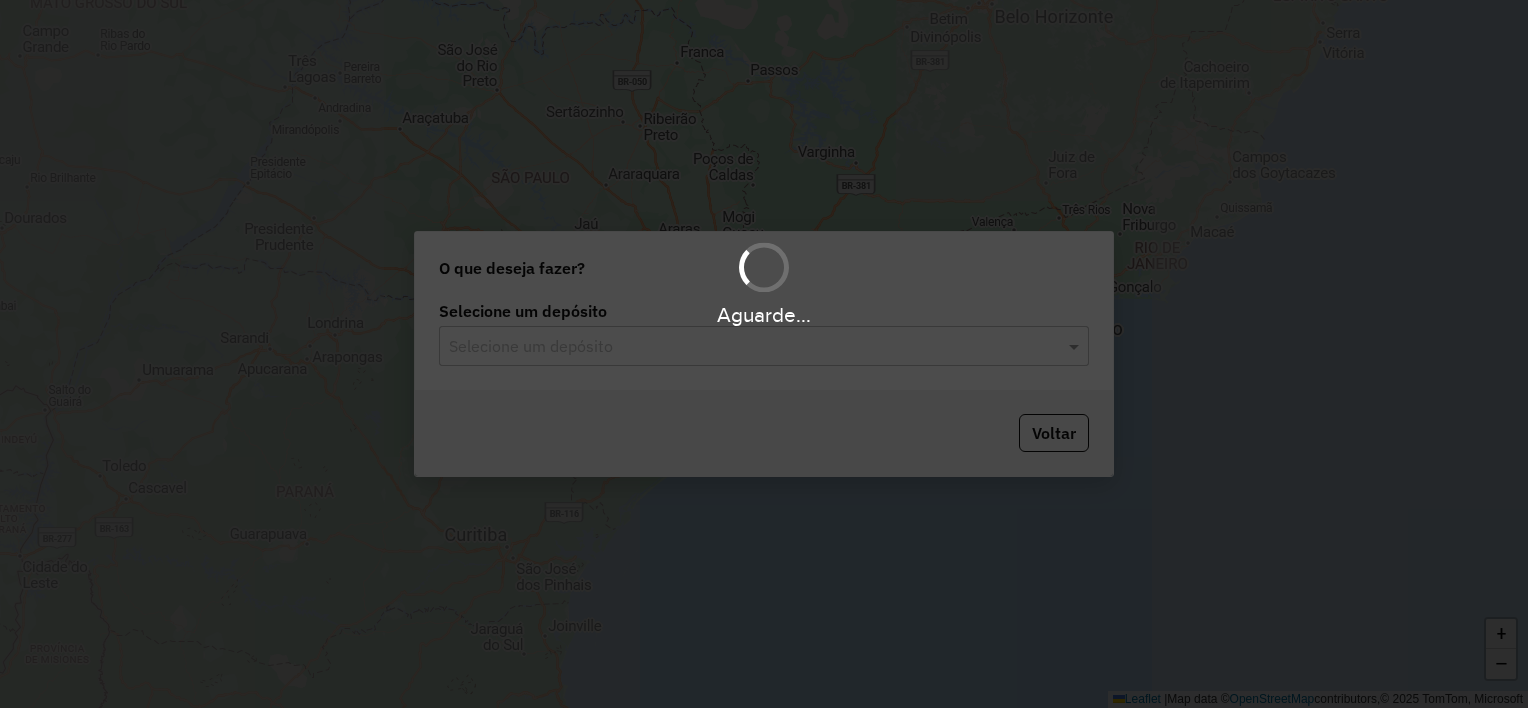 scroll, scrollTop: 0, scrollLeft: 0, axis: both 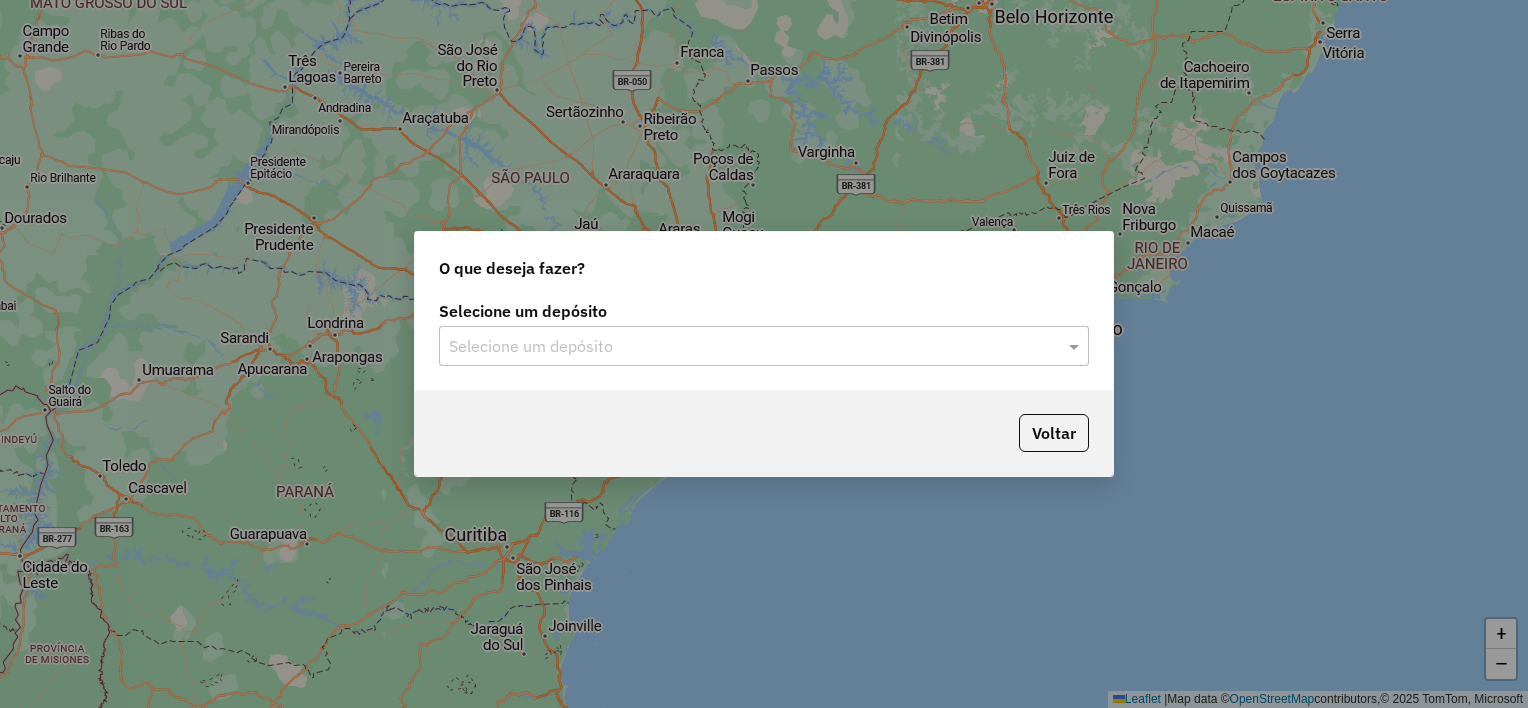 click on "Selecione um depósito" 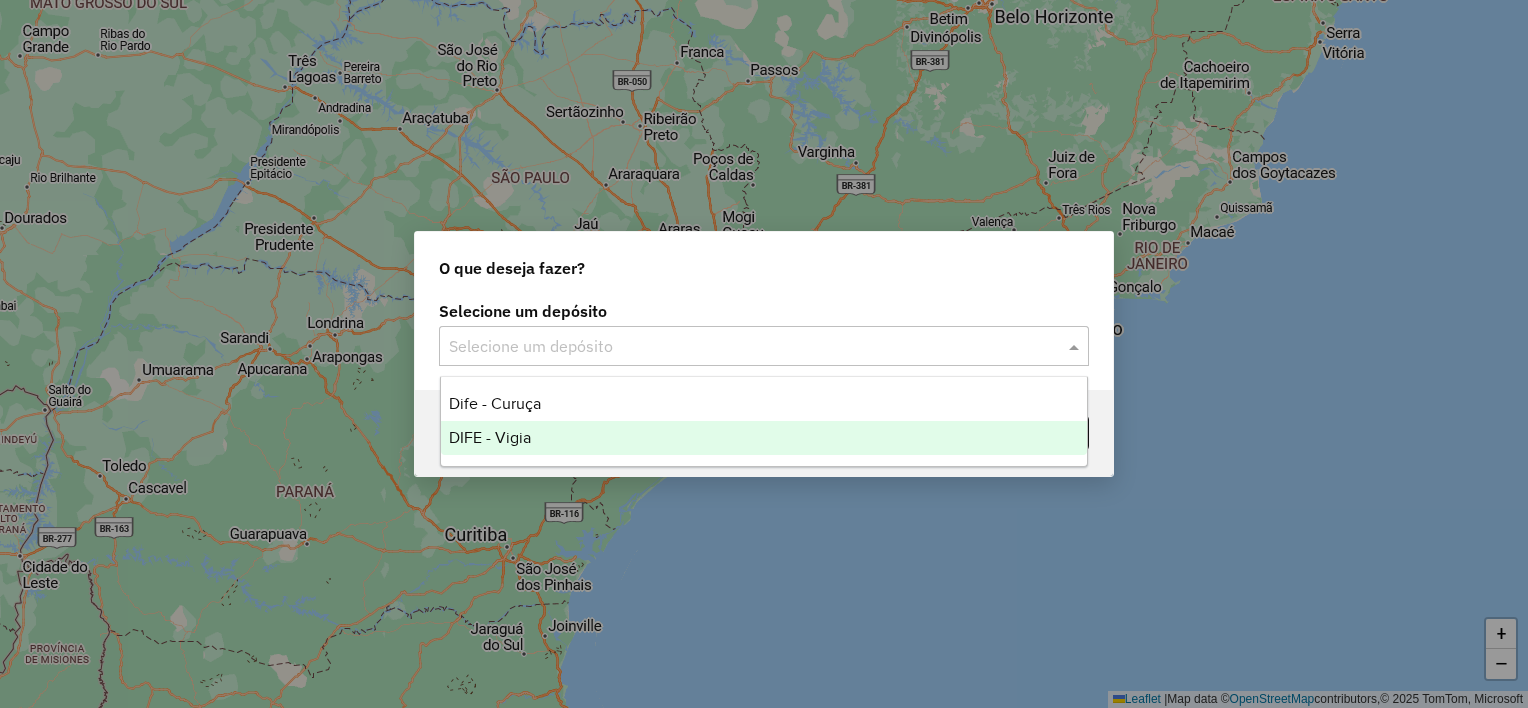 click on "DIFE - Vigia" at bounding box center [764, 438] 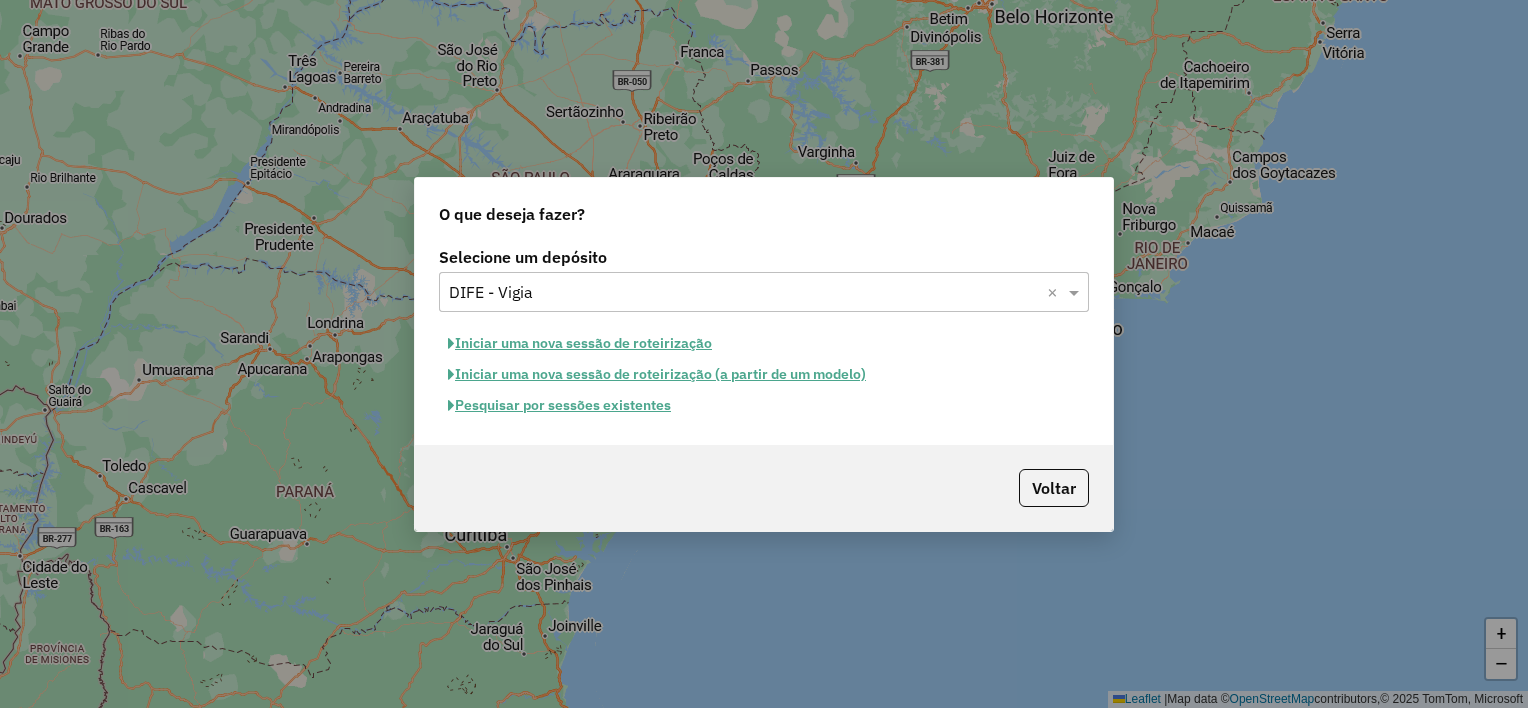 click on "Iniciar uma nova sessão de roteirização" 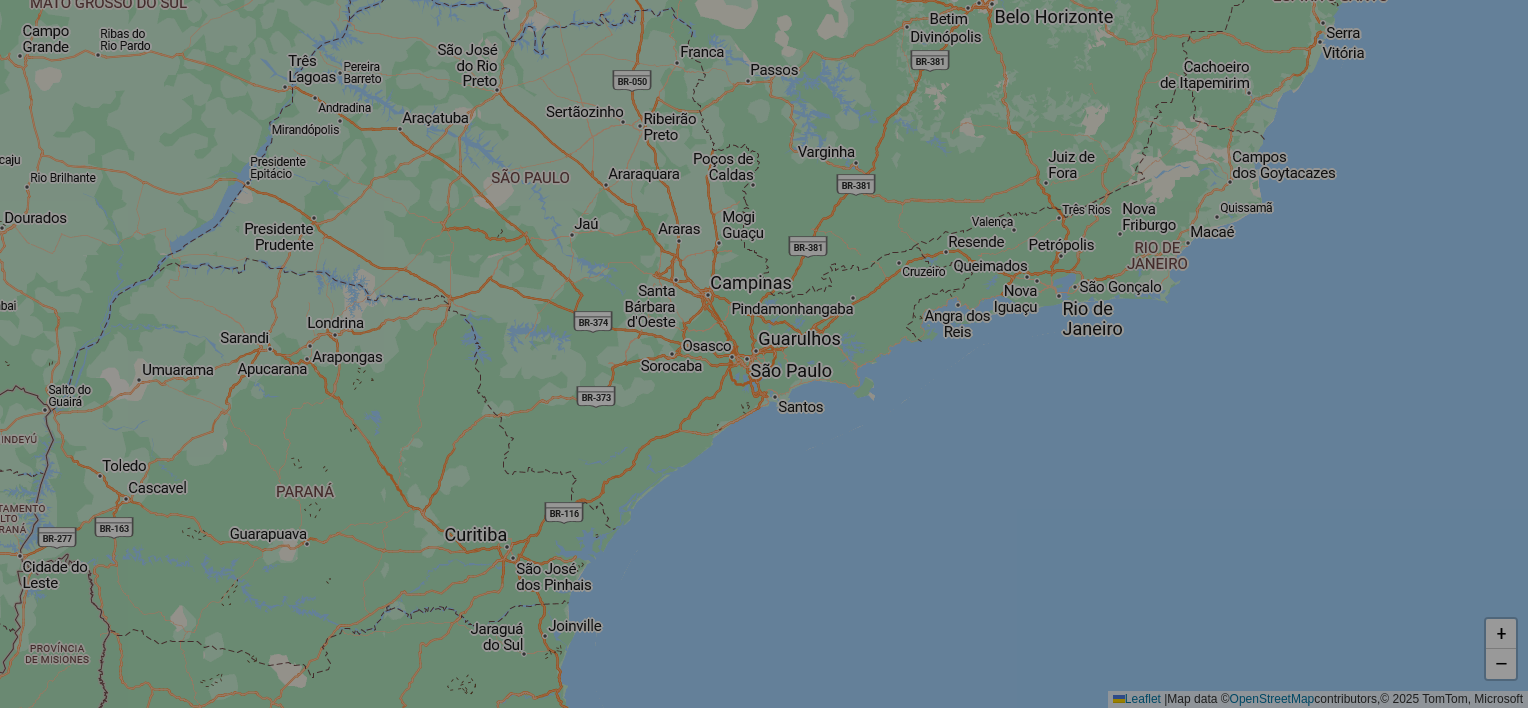 select on "*" 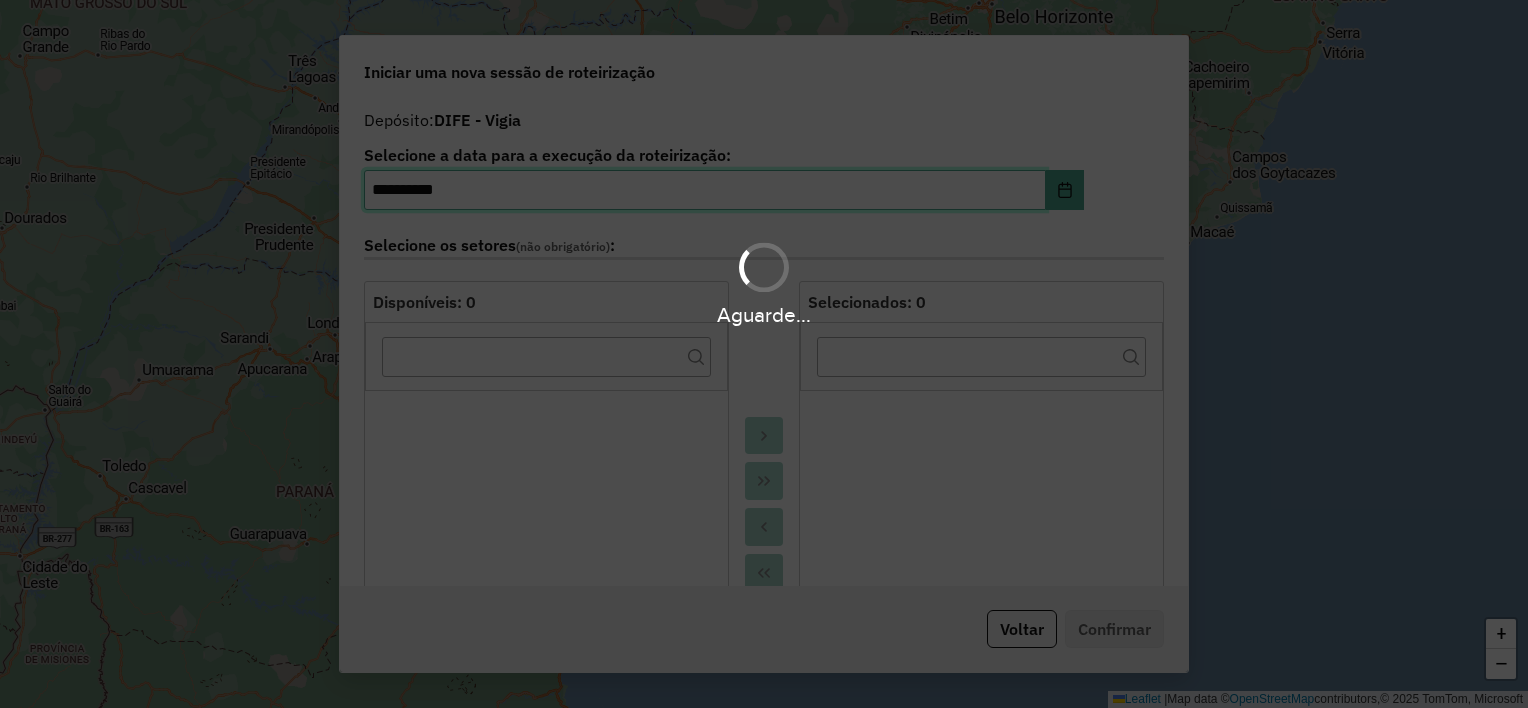 click on "**********" at bounding box center [764, 354] 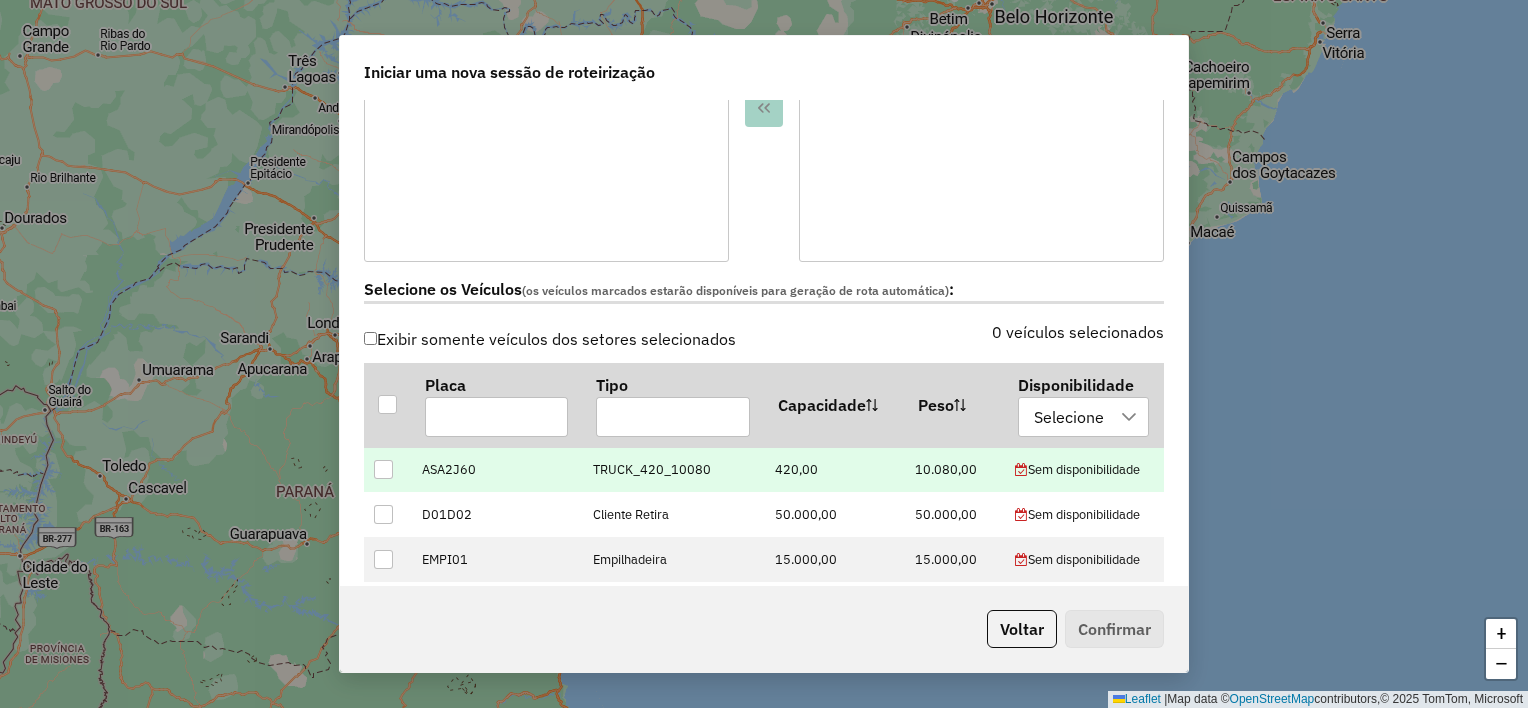 scroll, scrollTop: 500, scrollLeft: 0, axis: vertical 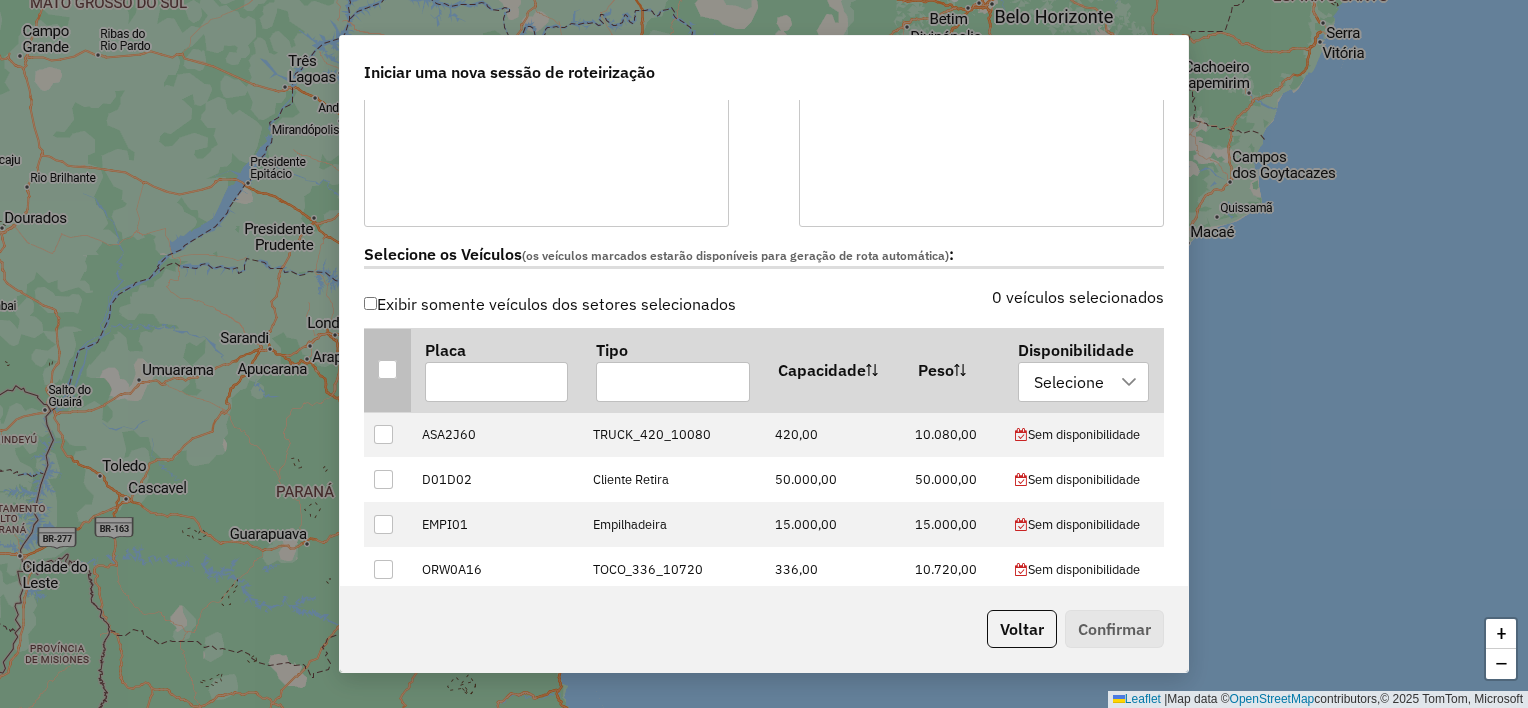click at bounding box center [387, 369] 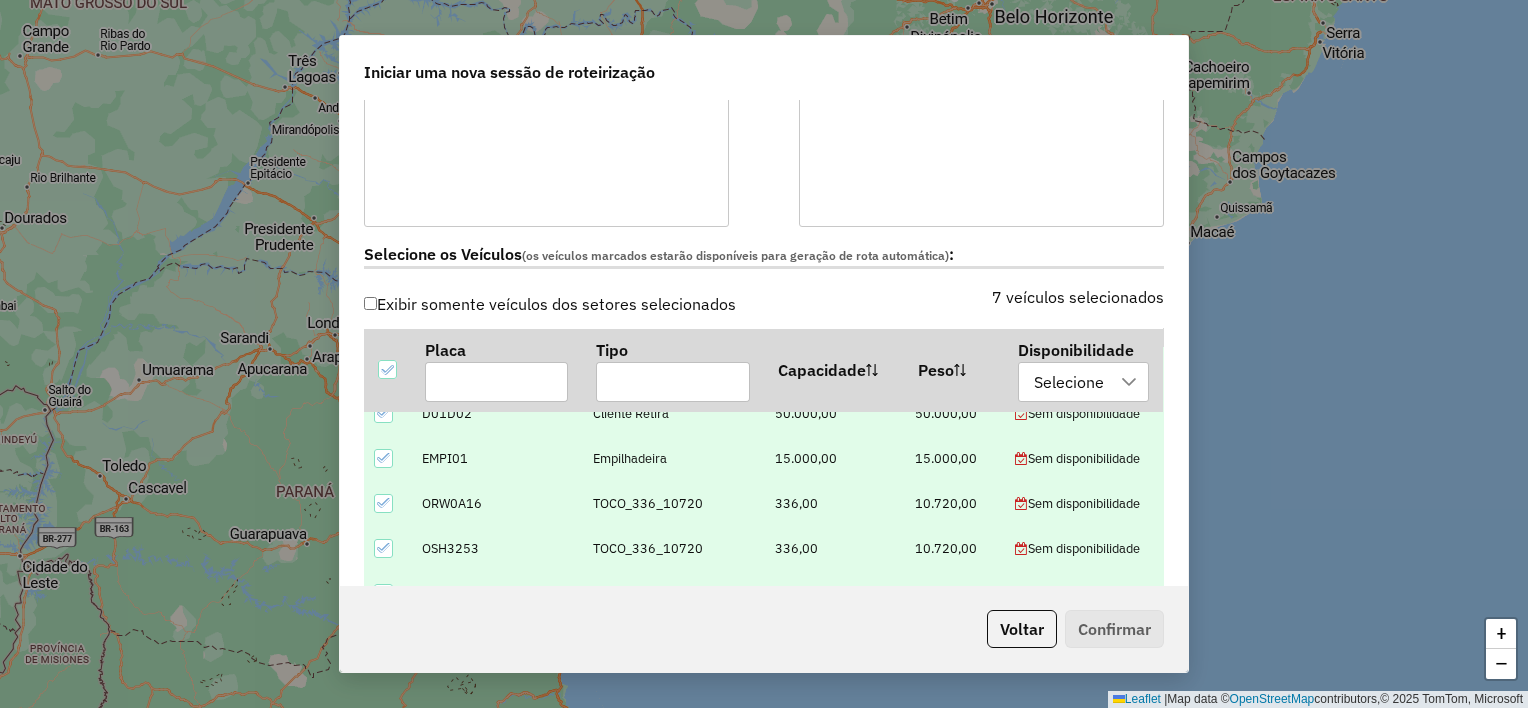 scroll, scrollTop: 112, scrollLeft: 0, axis: vertical 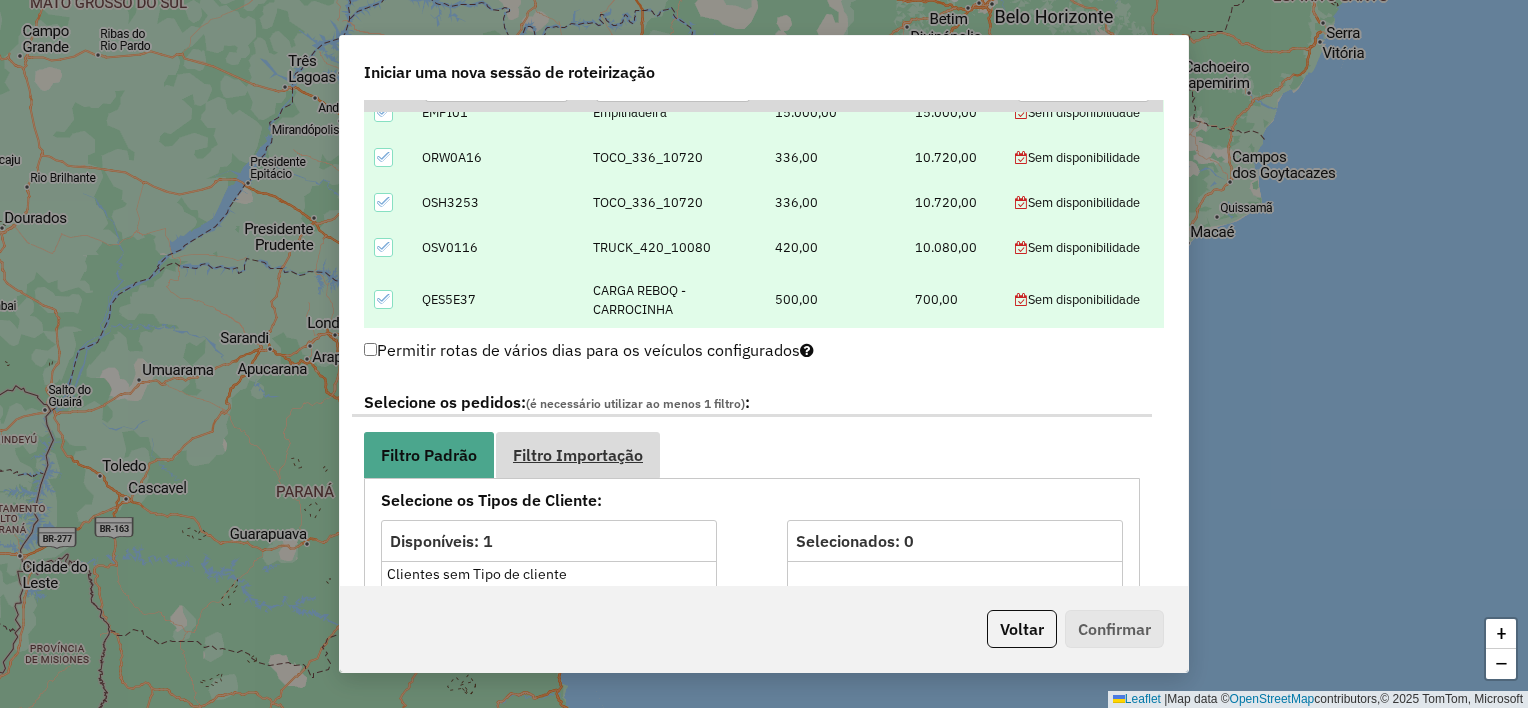 click on "Filtro Importação" at bounding box center [578, 455] 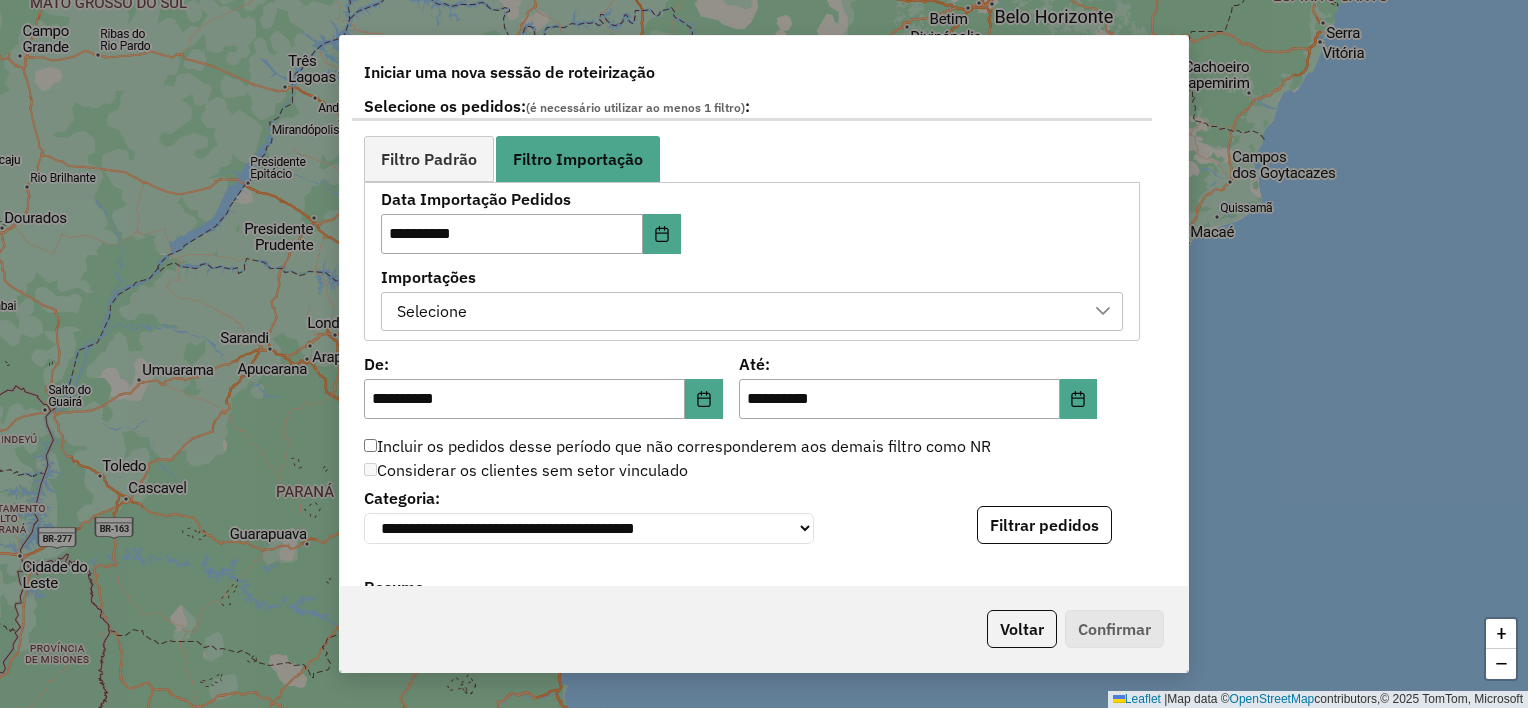 scroll, scrollTop: 1100, scrollLeft: 0, axis: vertical 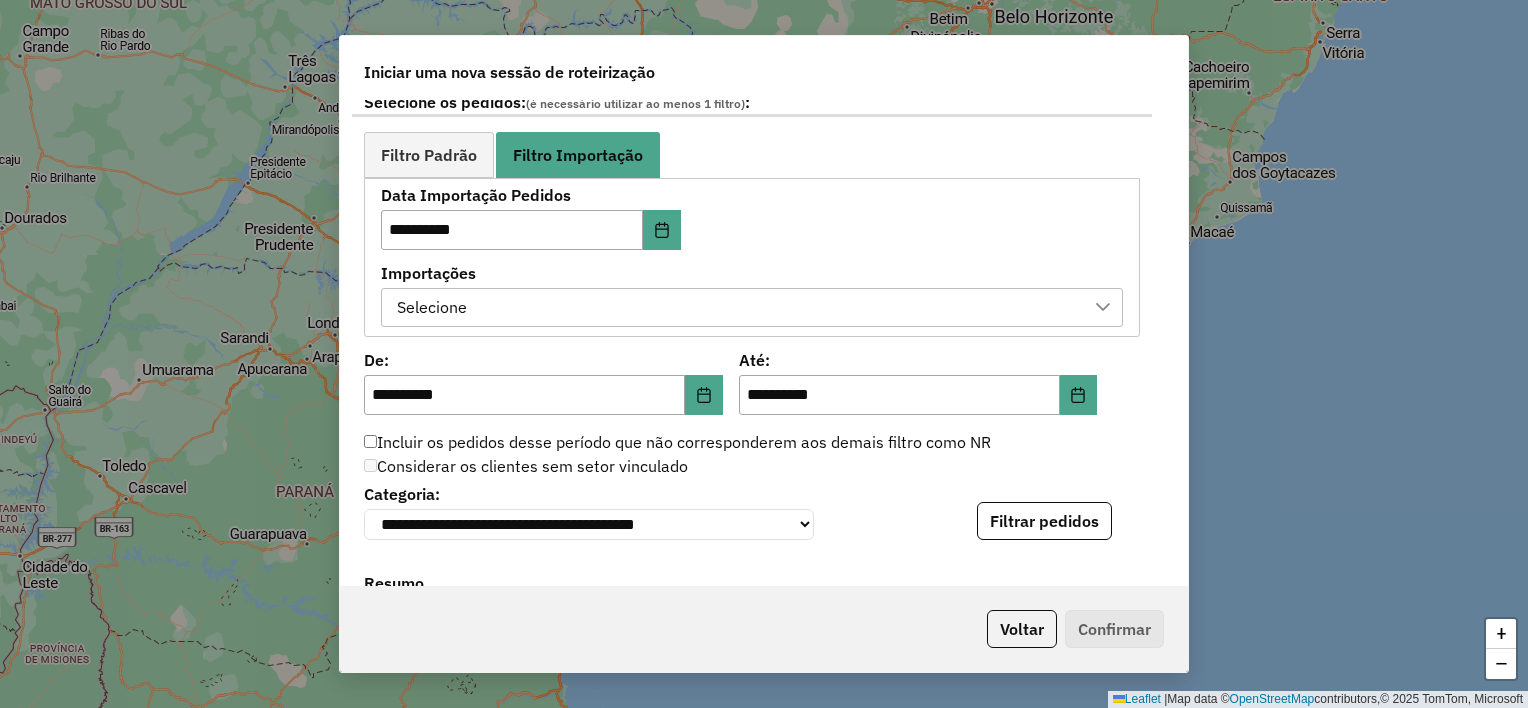 click on "Selecione" at bounding box center [737, 308] 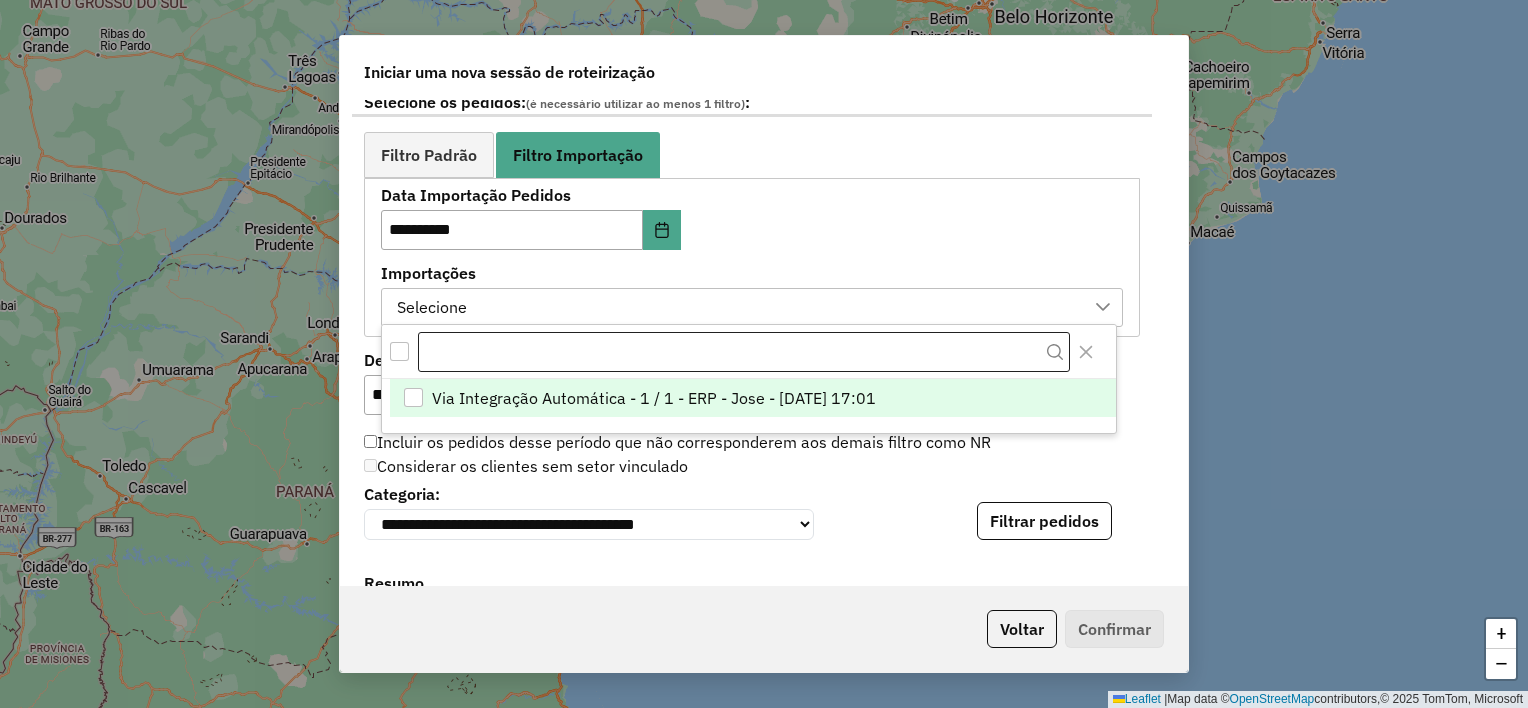 scroll, scrollTop: 14, scrollLeft: 90, axis: both 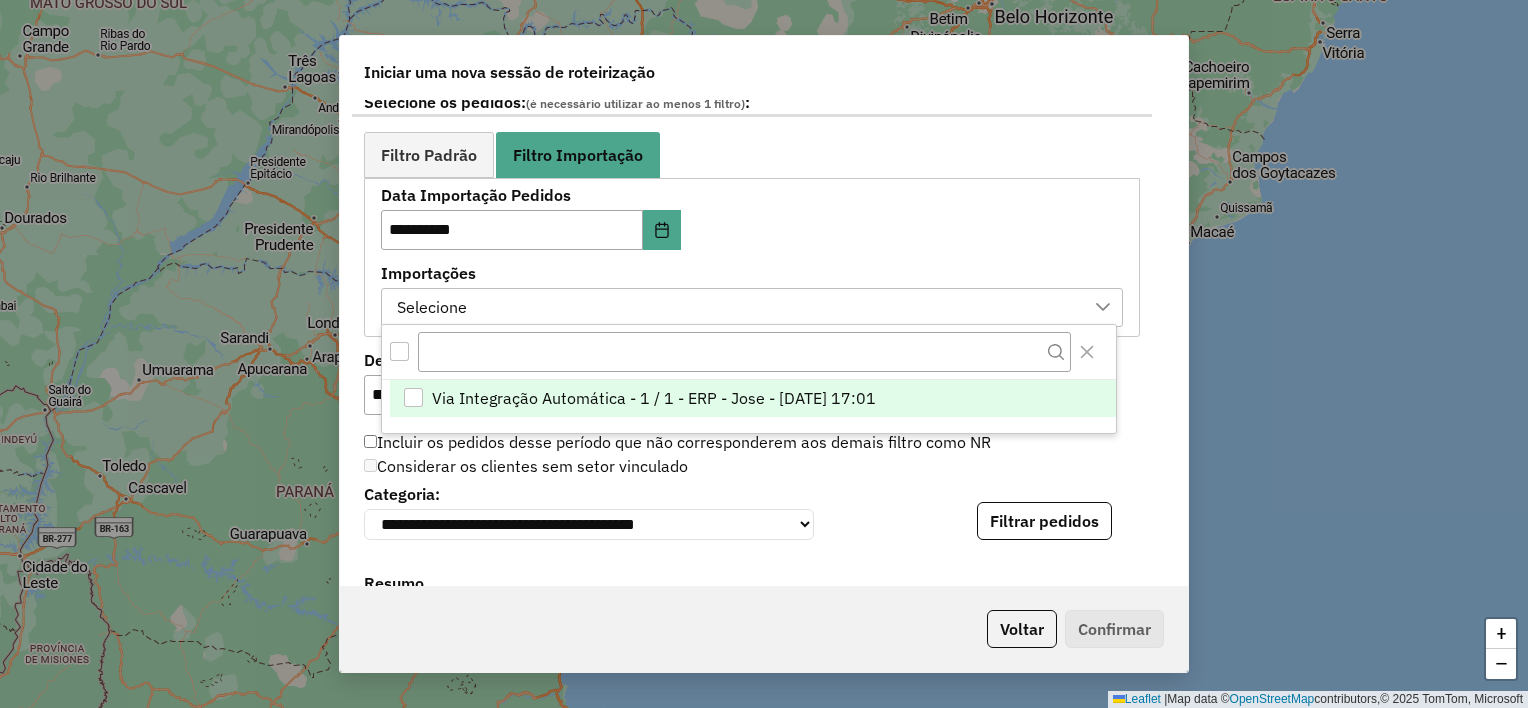 click on "Via Integração Automática - 1 / 1 - ERP - Jose - [DATE] 17:01" at bounding box center [654, 398] 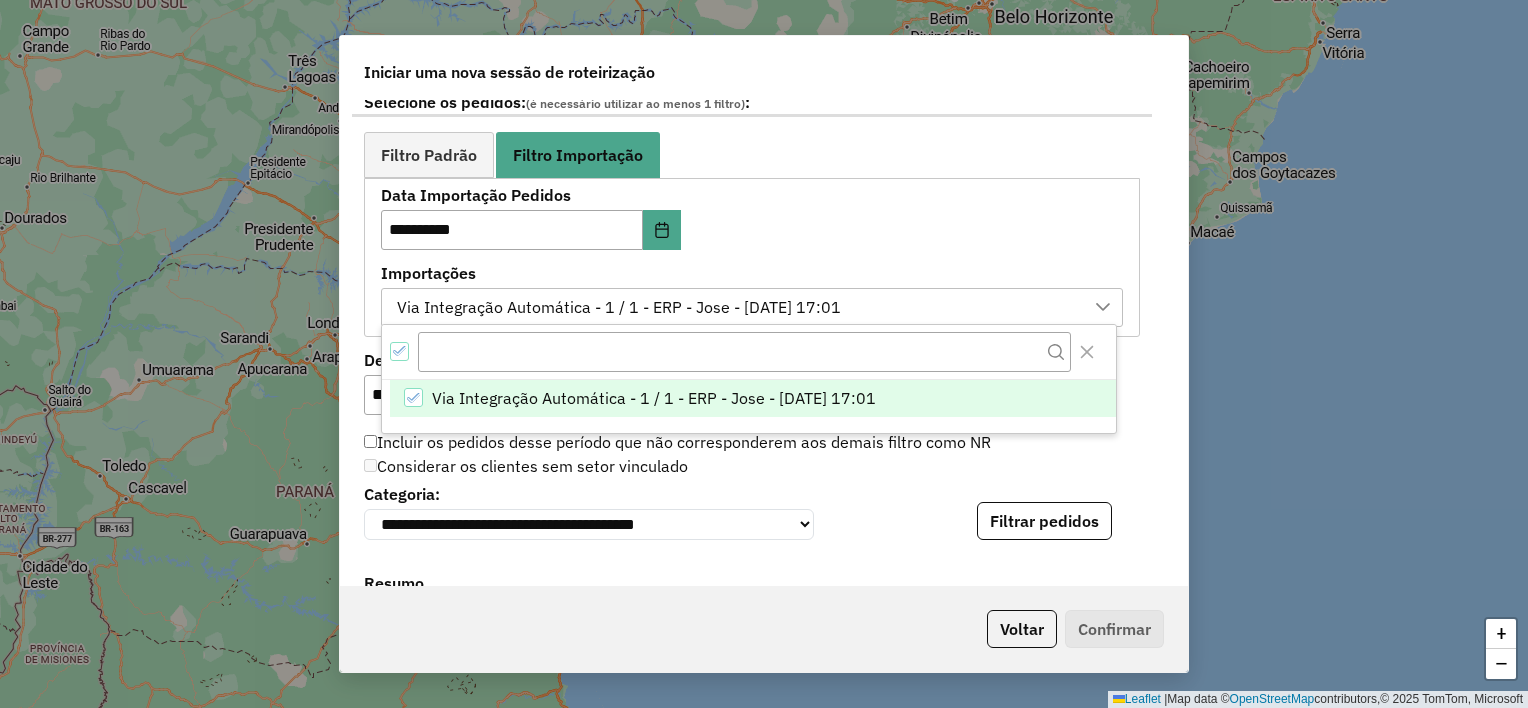 click on "**********" at bounding box center (752, 257) 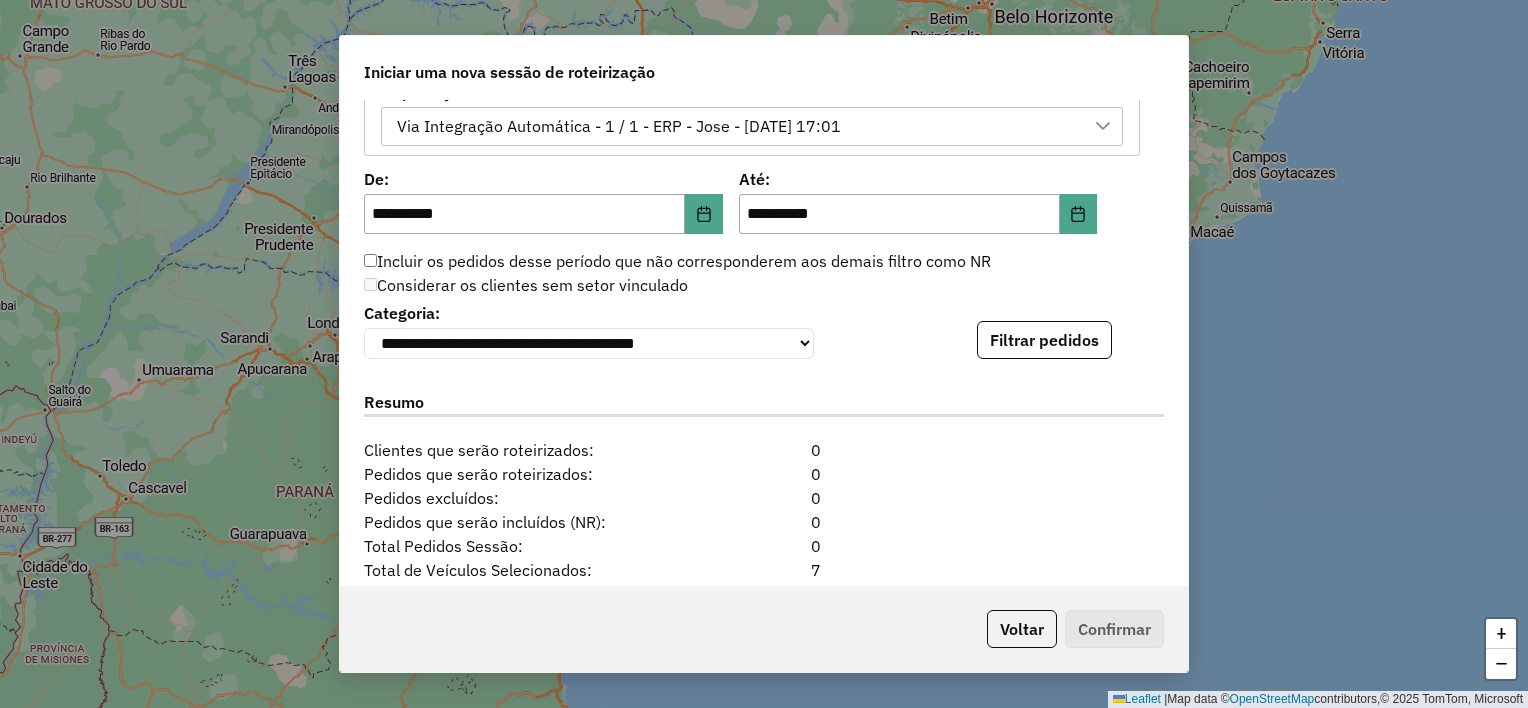 scroll, scrollTop: 1300, scrollLeft: 0, axis: vertical 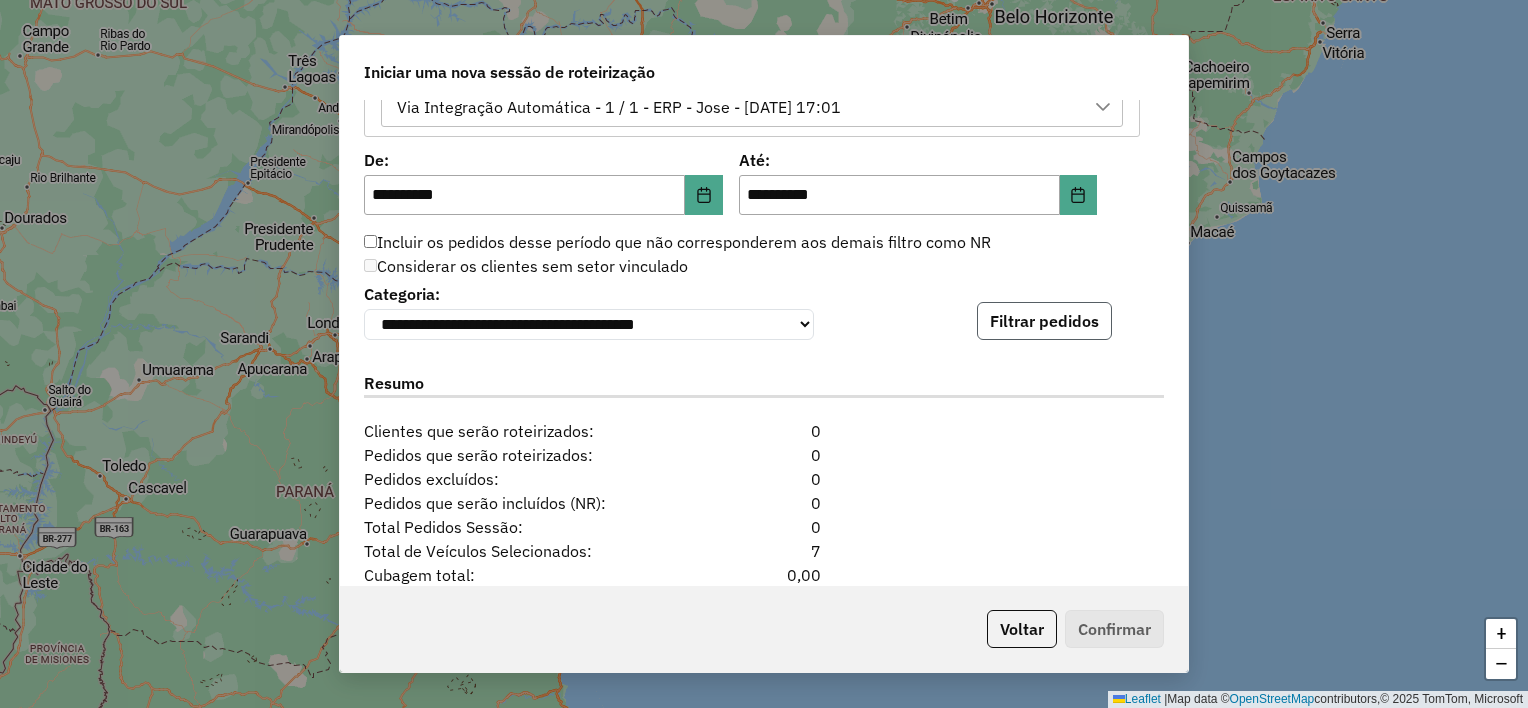 click on "Filtrar pedidos" 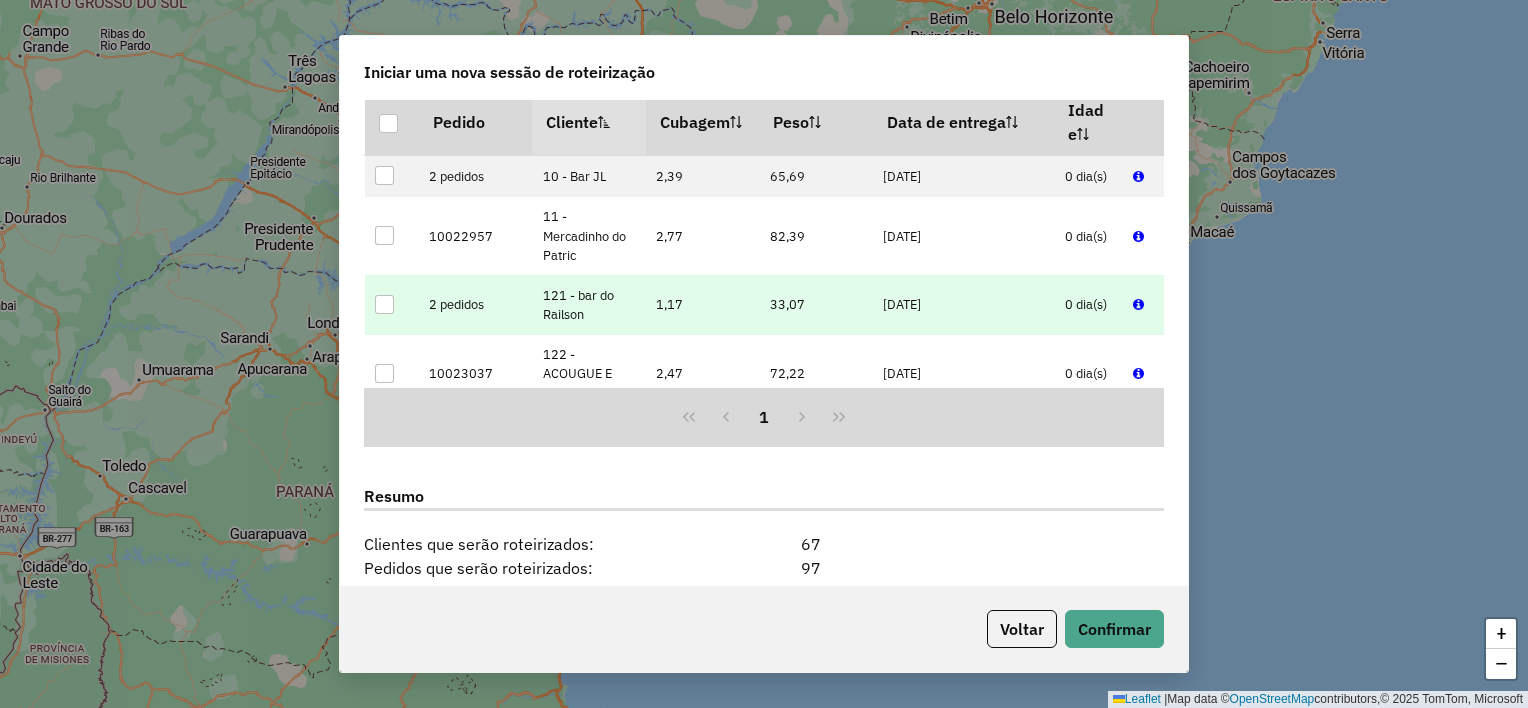 scroll, scrollTop: 1579, scrollLeft: 0, axis: vertical 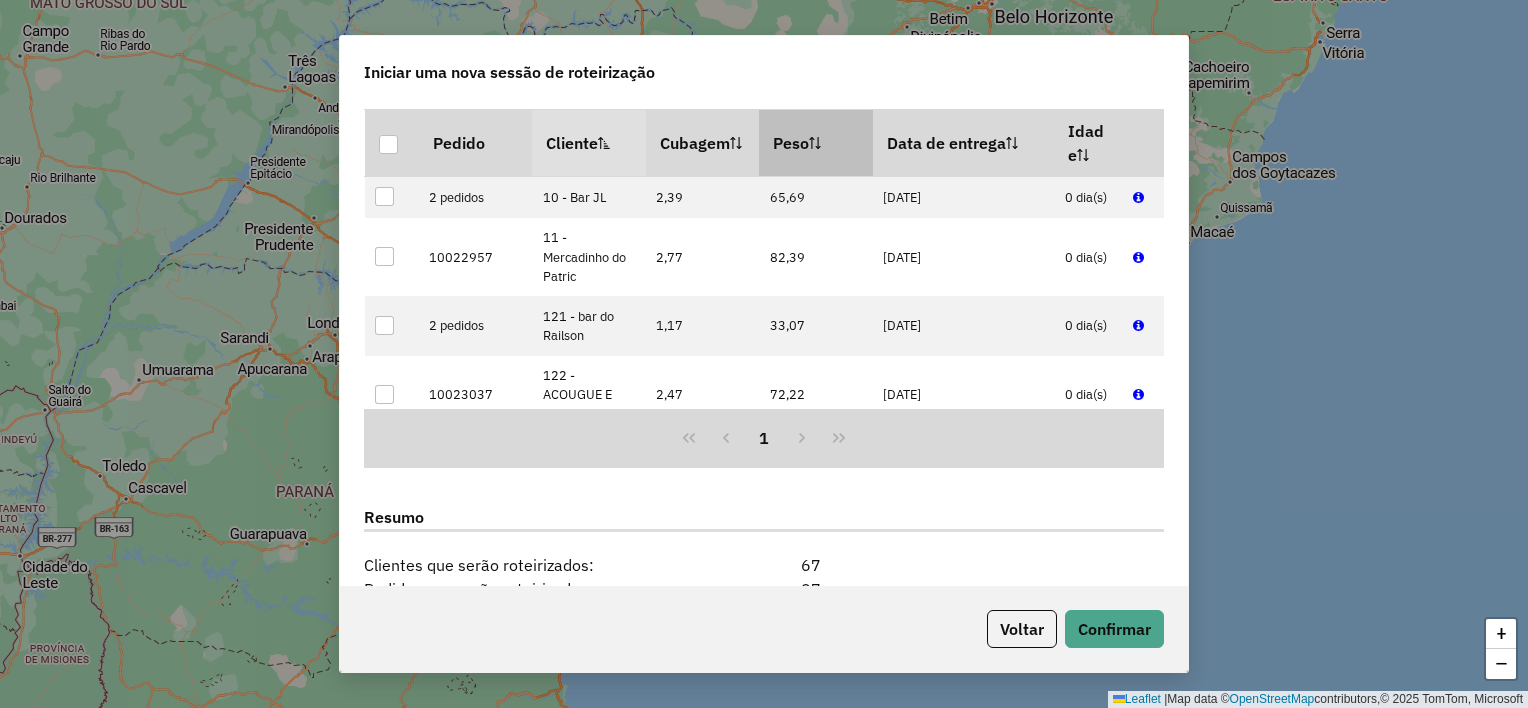click on "Peso" at bounding box center [816, 143] 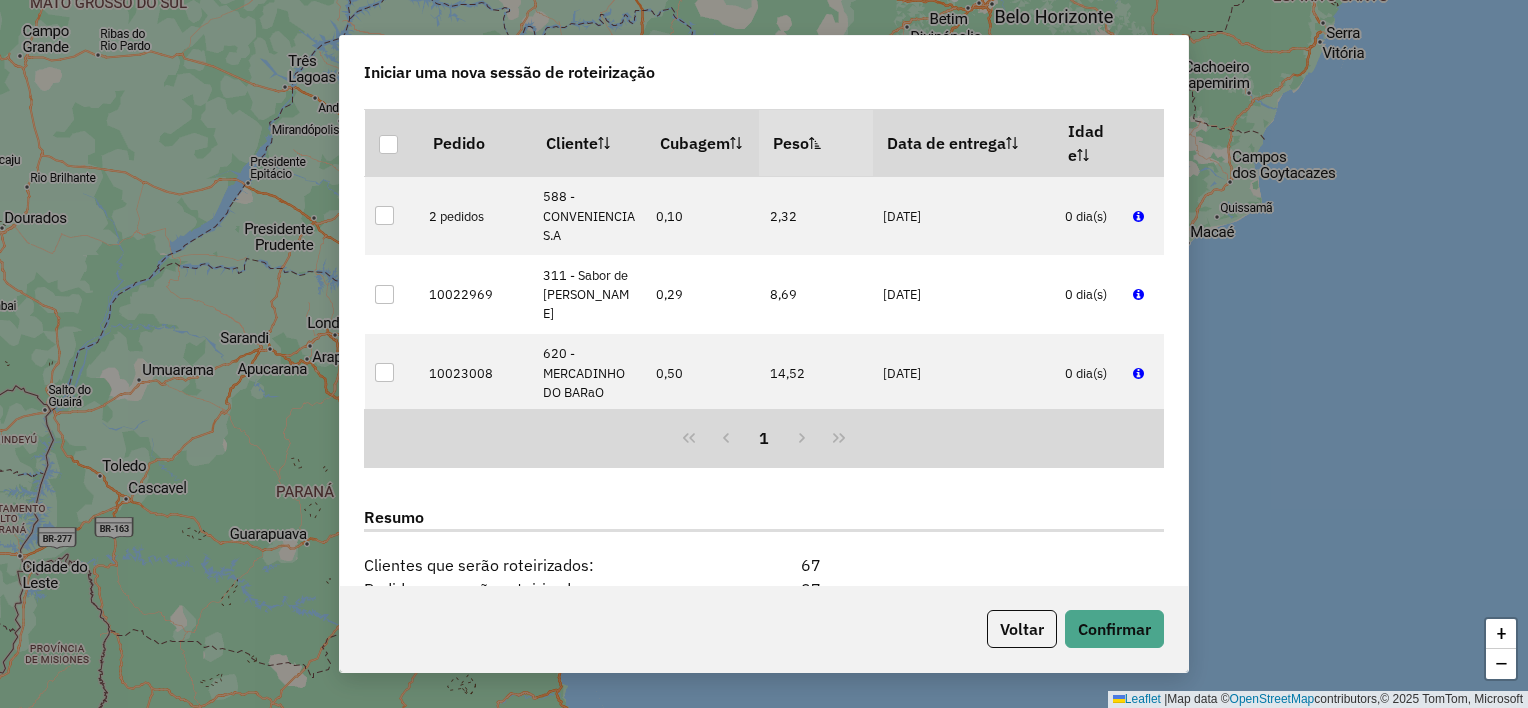 click on "Peso" at bounding box center [816, 143] 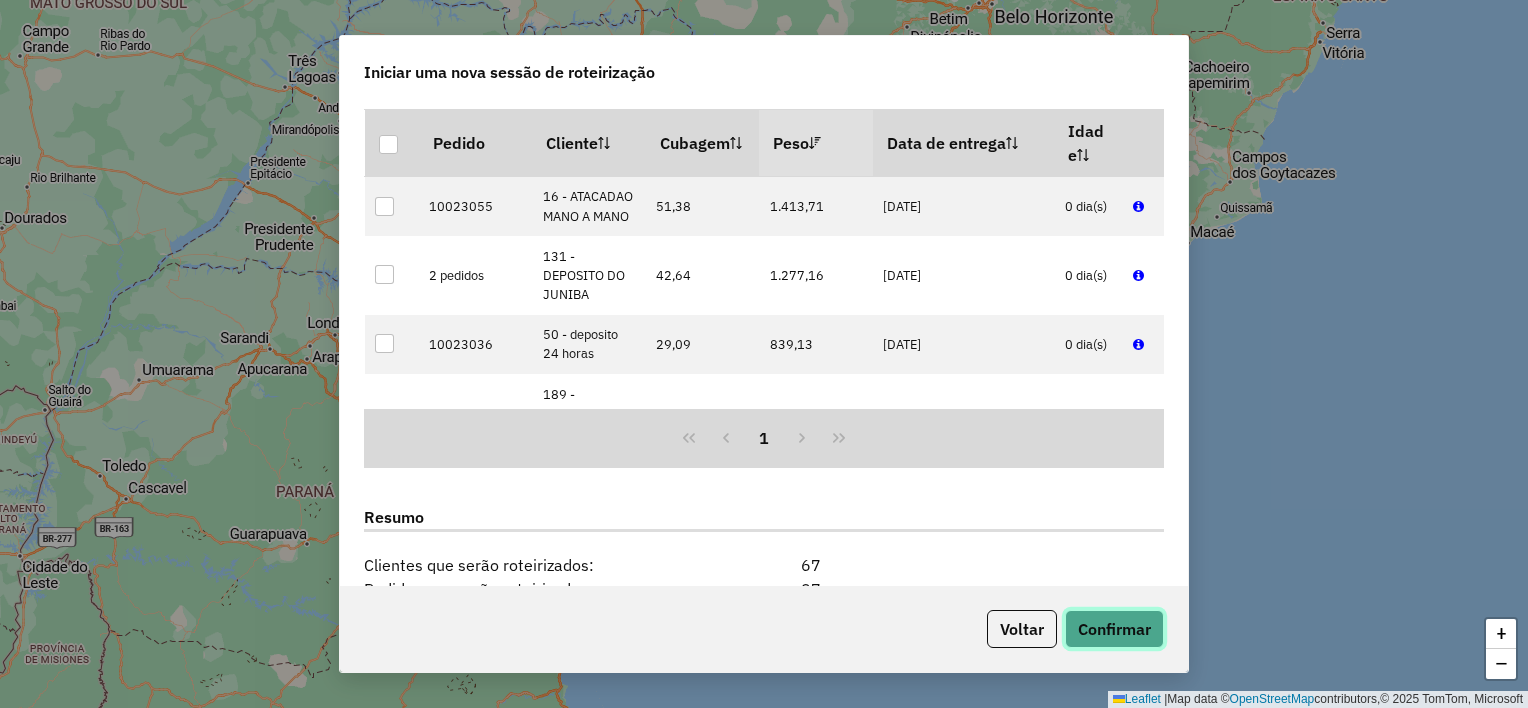 click on "Confirmar" 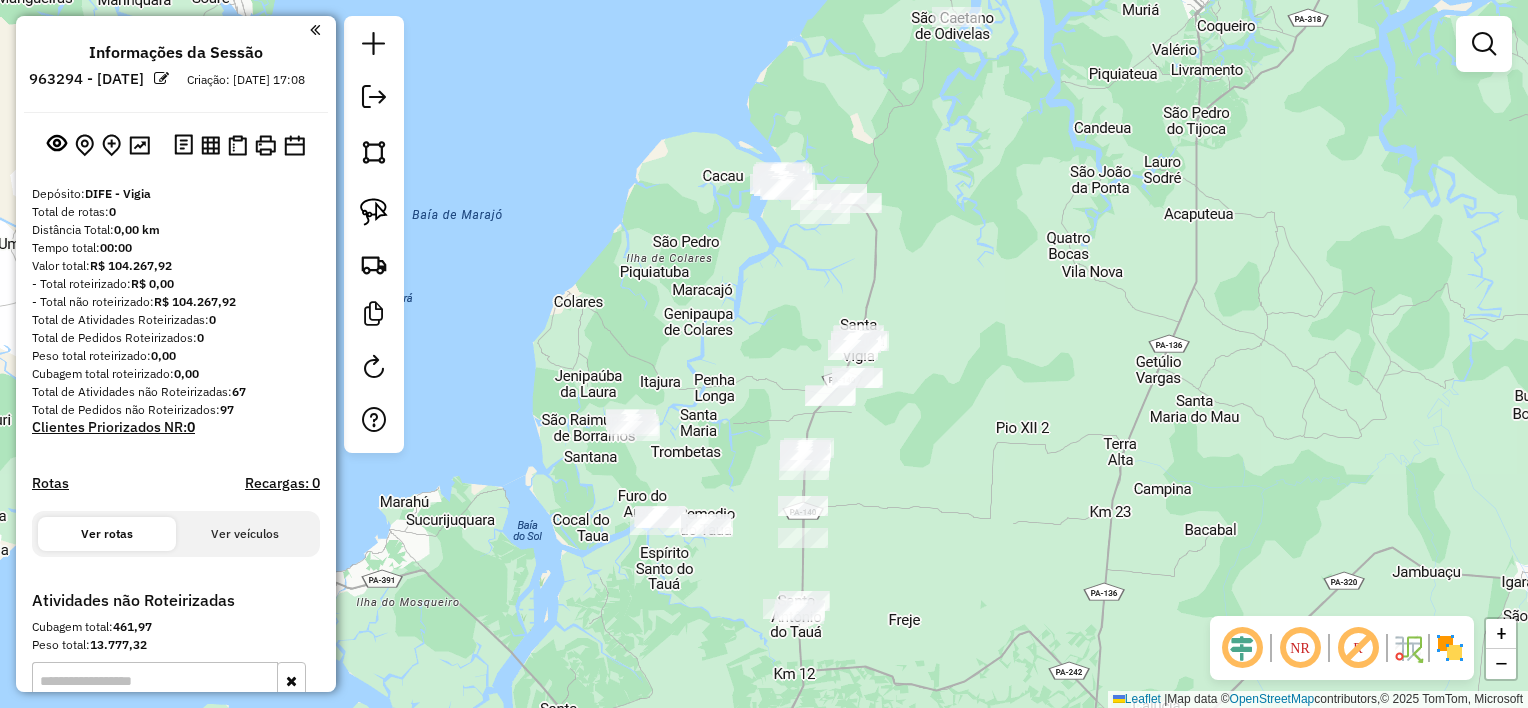 drag, startPoint x: 848, startPoint y: 463, endPoint x: 789, endPoint y: 350, distance: 127.47549 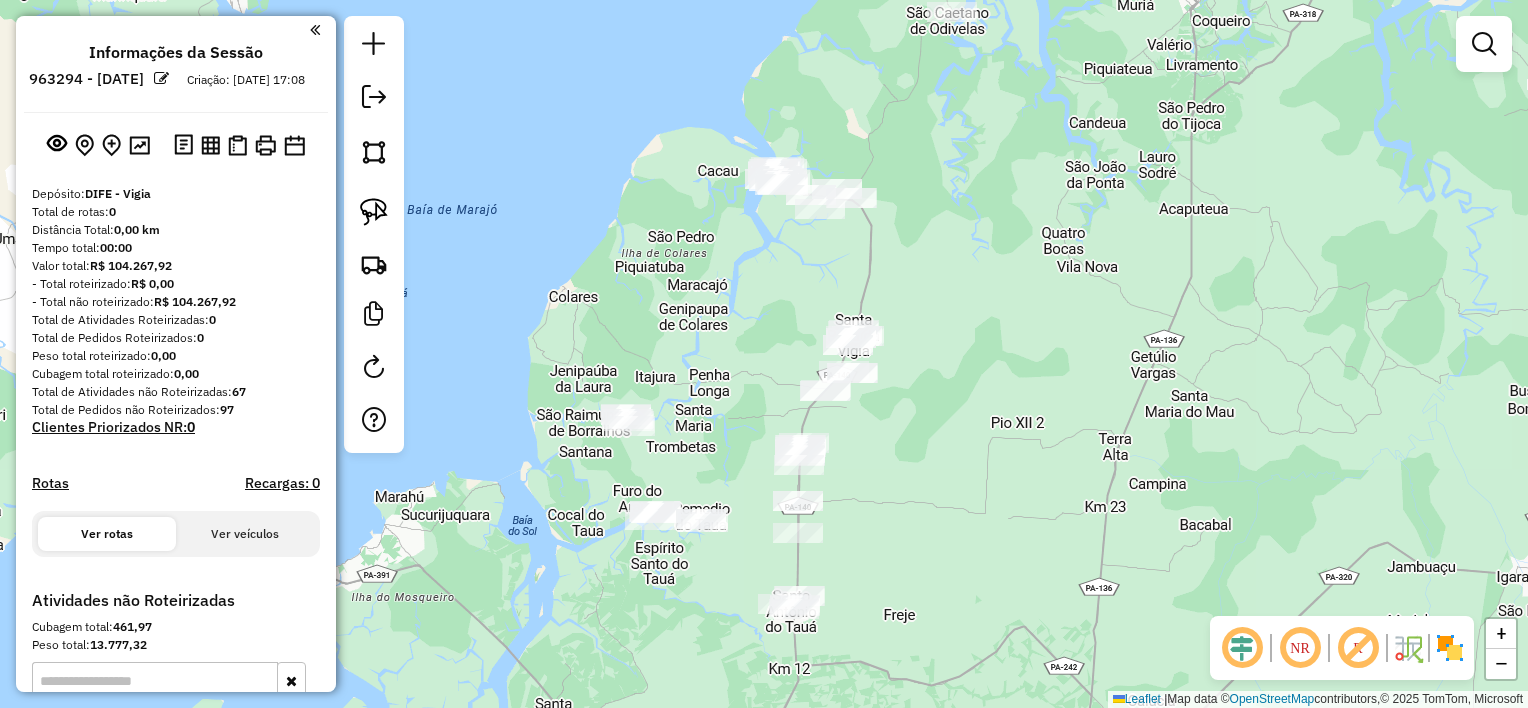 drag, startPoint x: 387, startPoint y: 221, endPoint x: 784, endPoint y: 328, distance: 411.16663 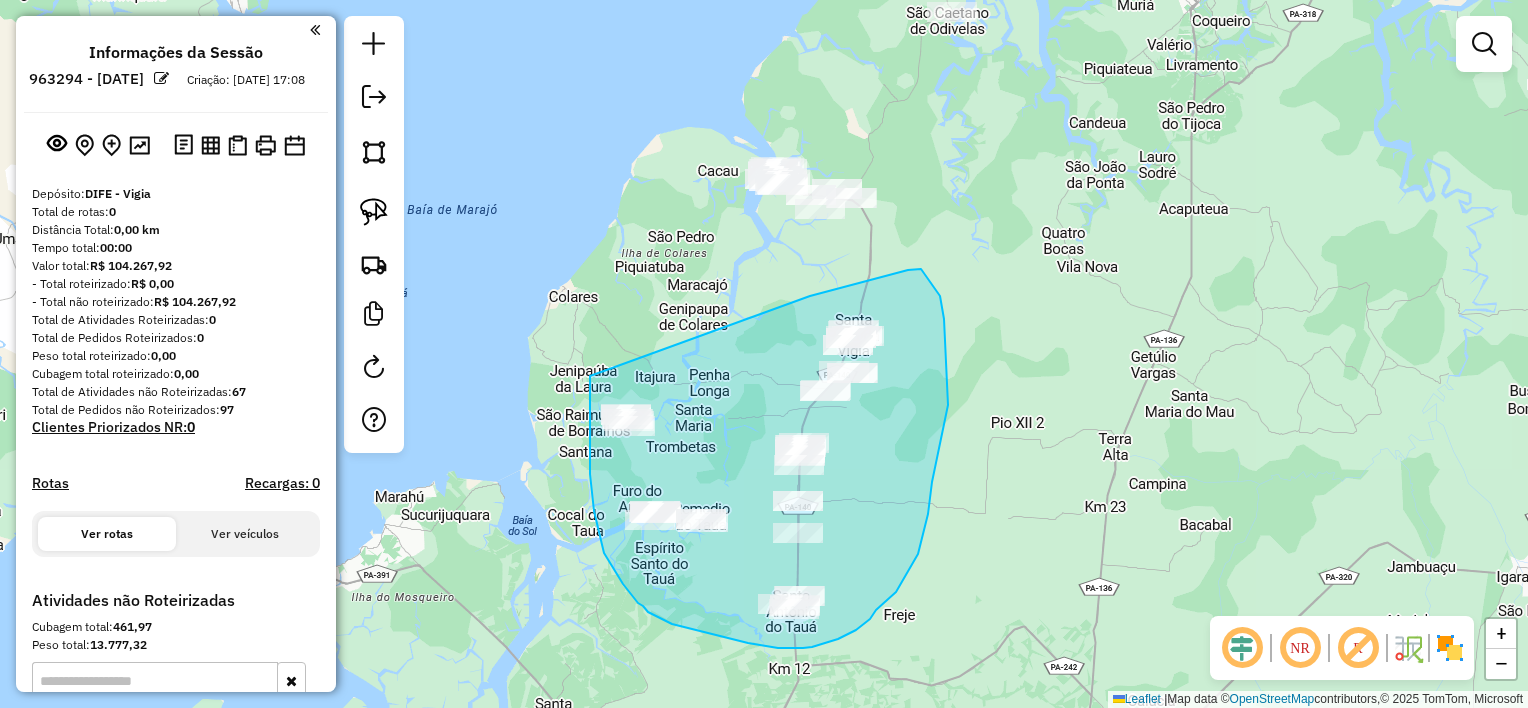 drag, startPoint x: 810, startPoint y: 296, endPoint x: 590, endPoint y: 376, distance: 234.094 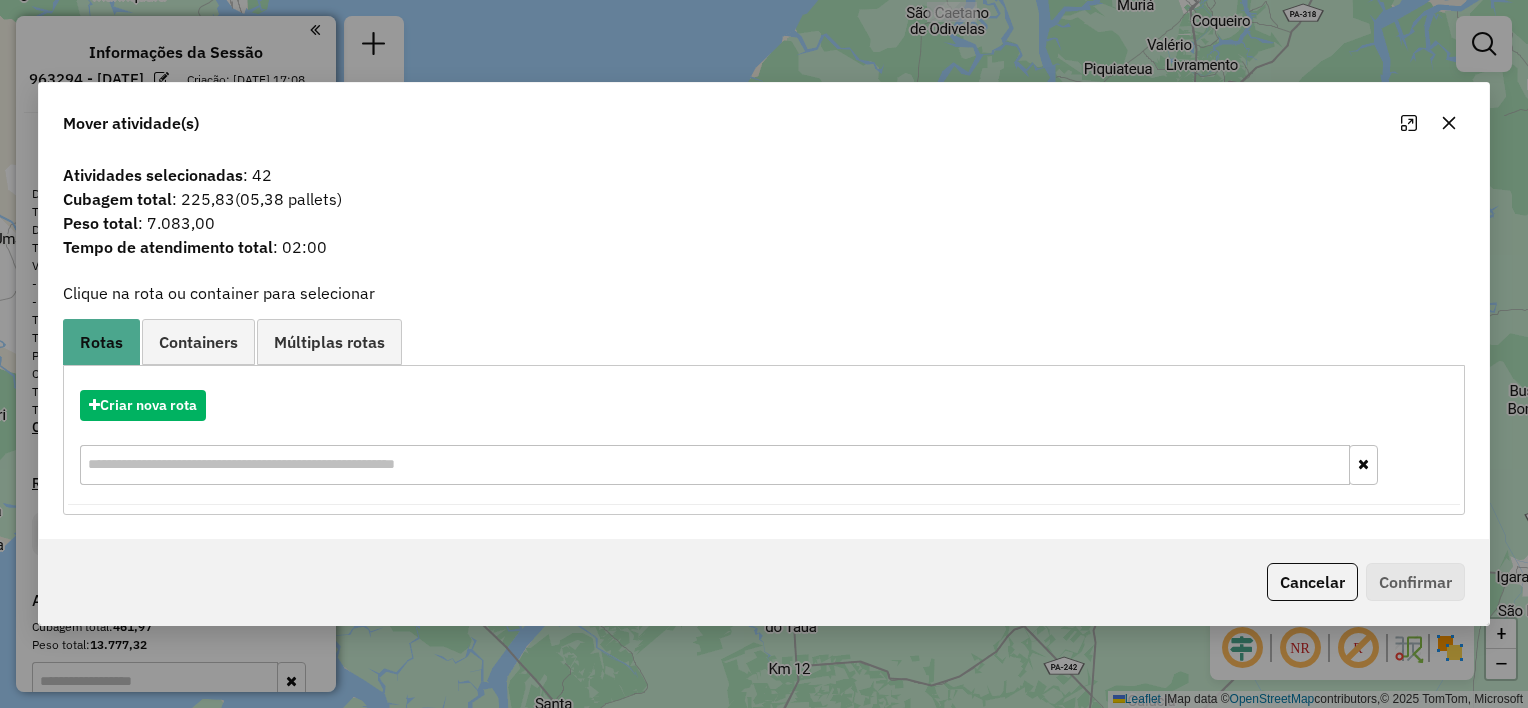 click 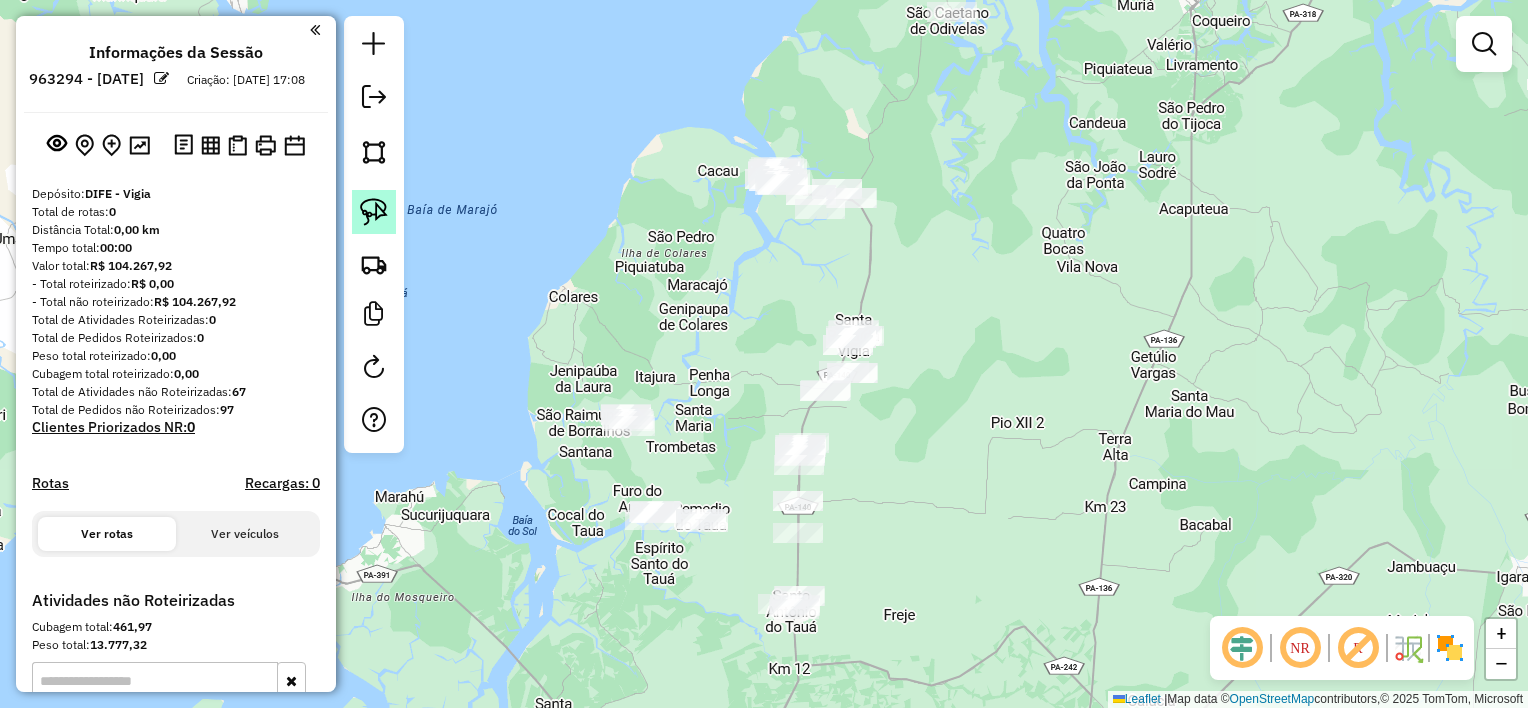 click 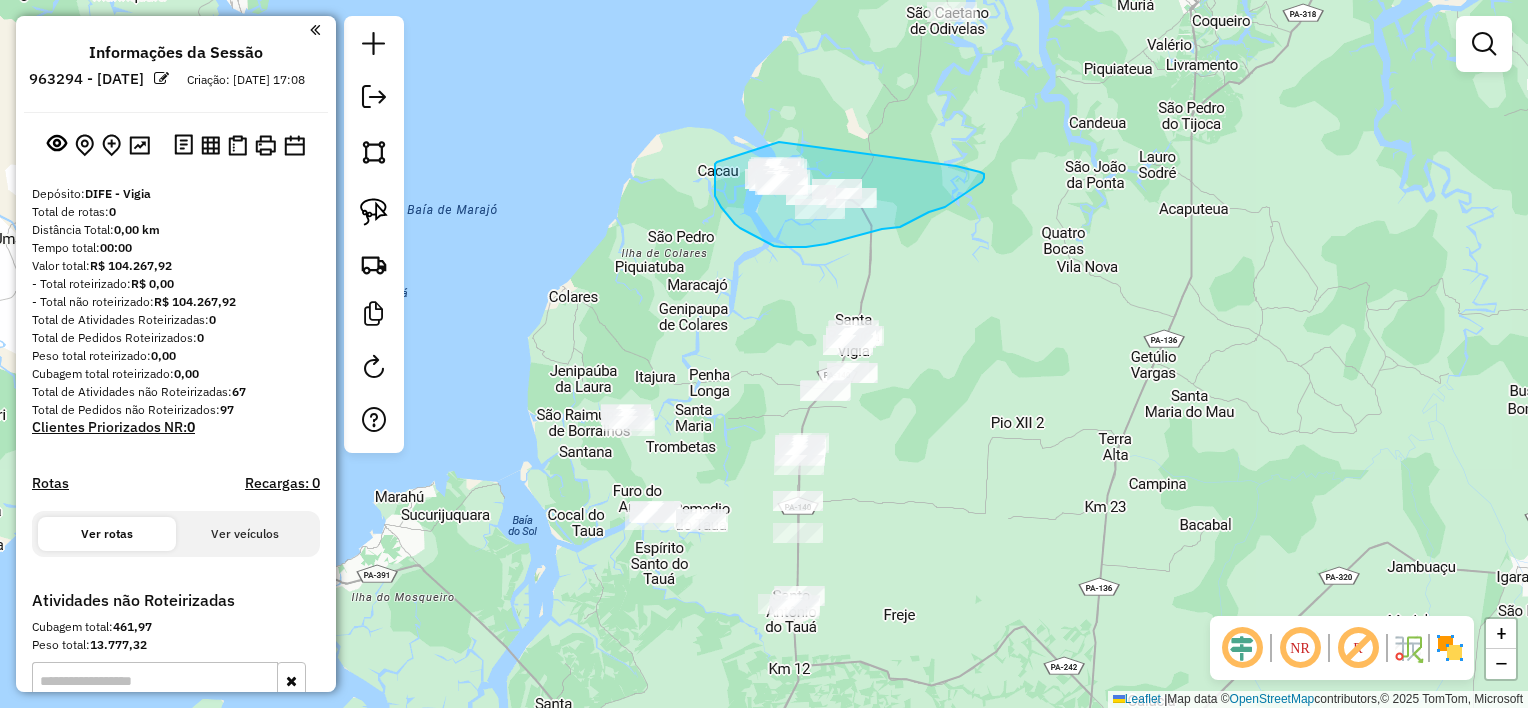 drag, startPoint x: 779, startPoint y: 142, endPoint x: 717, endPoint y: 162, distance: 65.14599 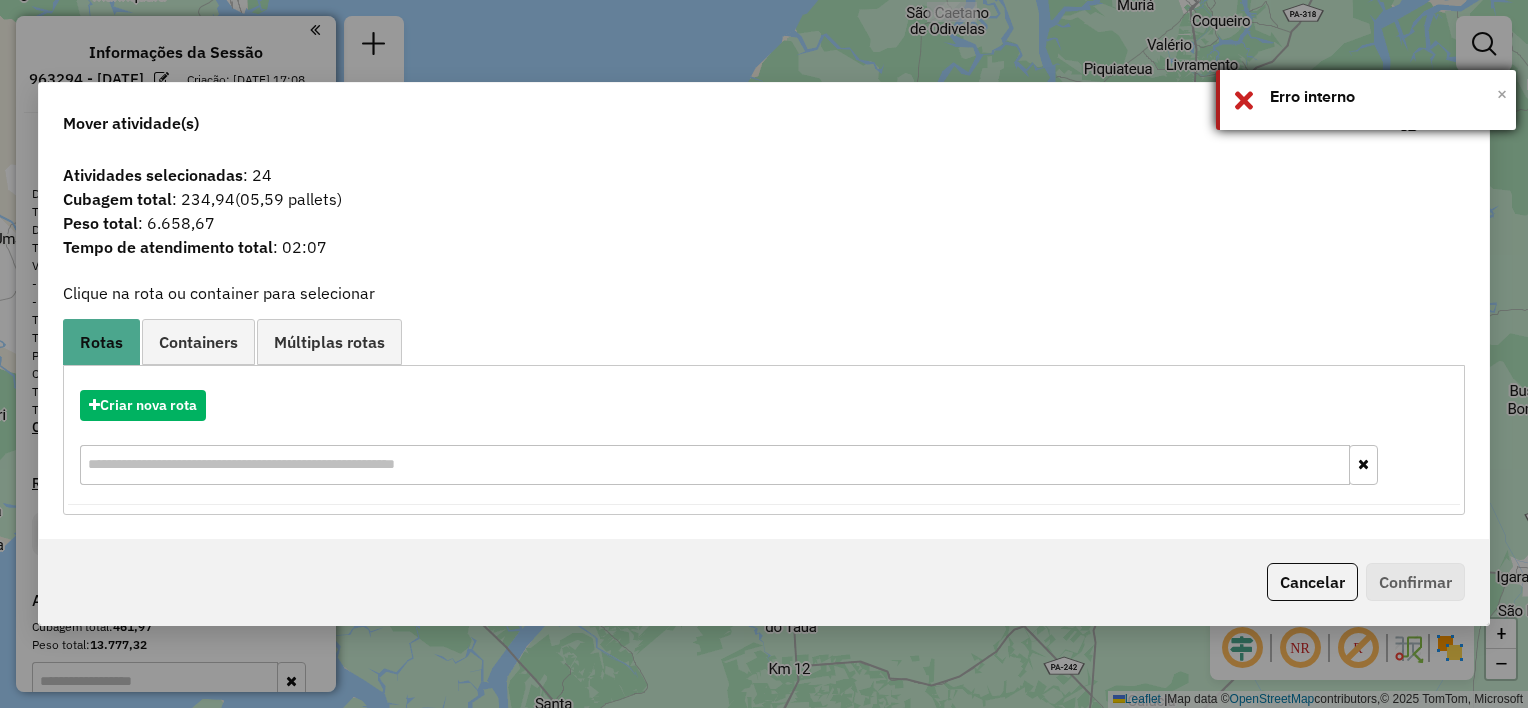 click on "×" at bounding box center (1502, 94) 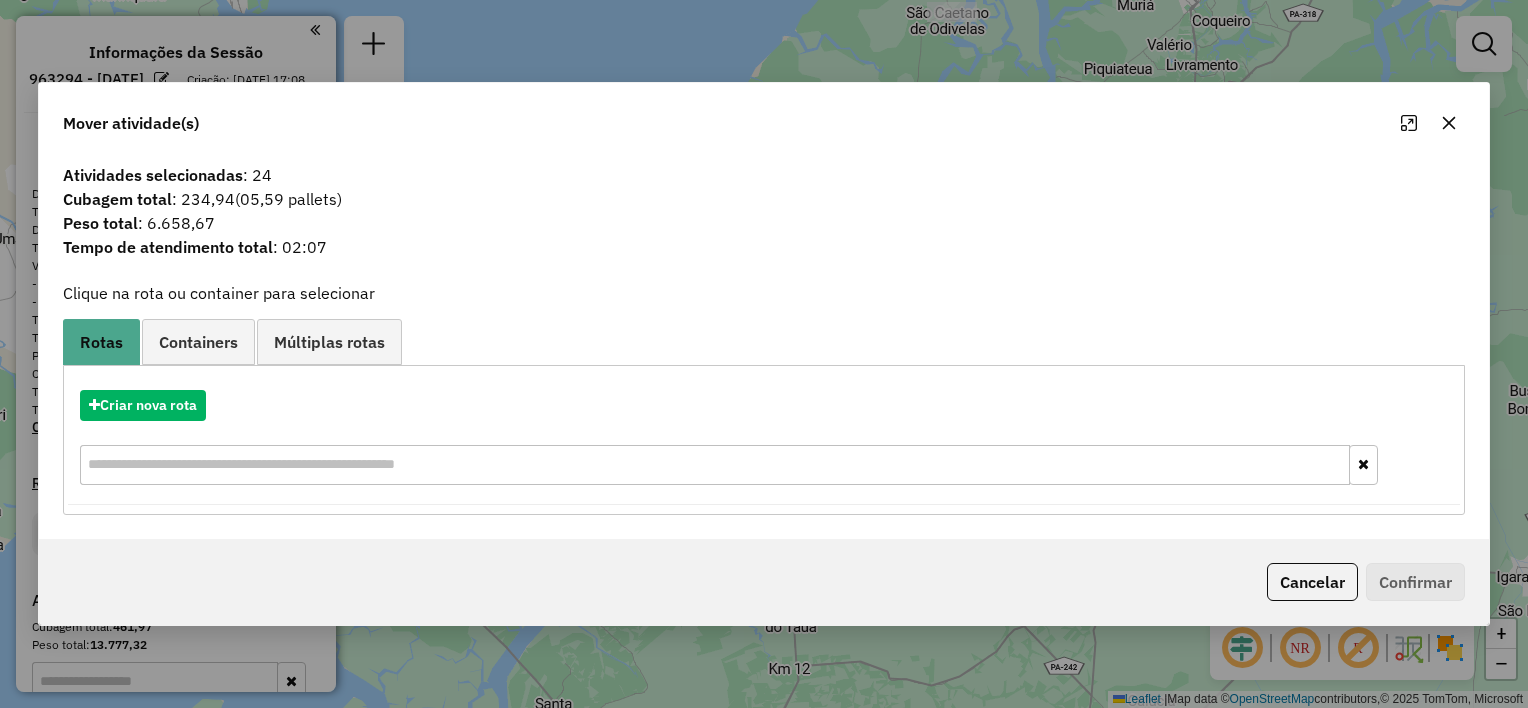 click 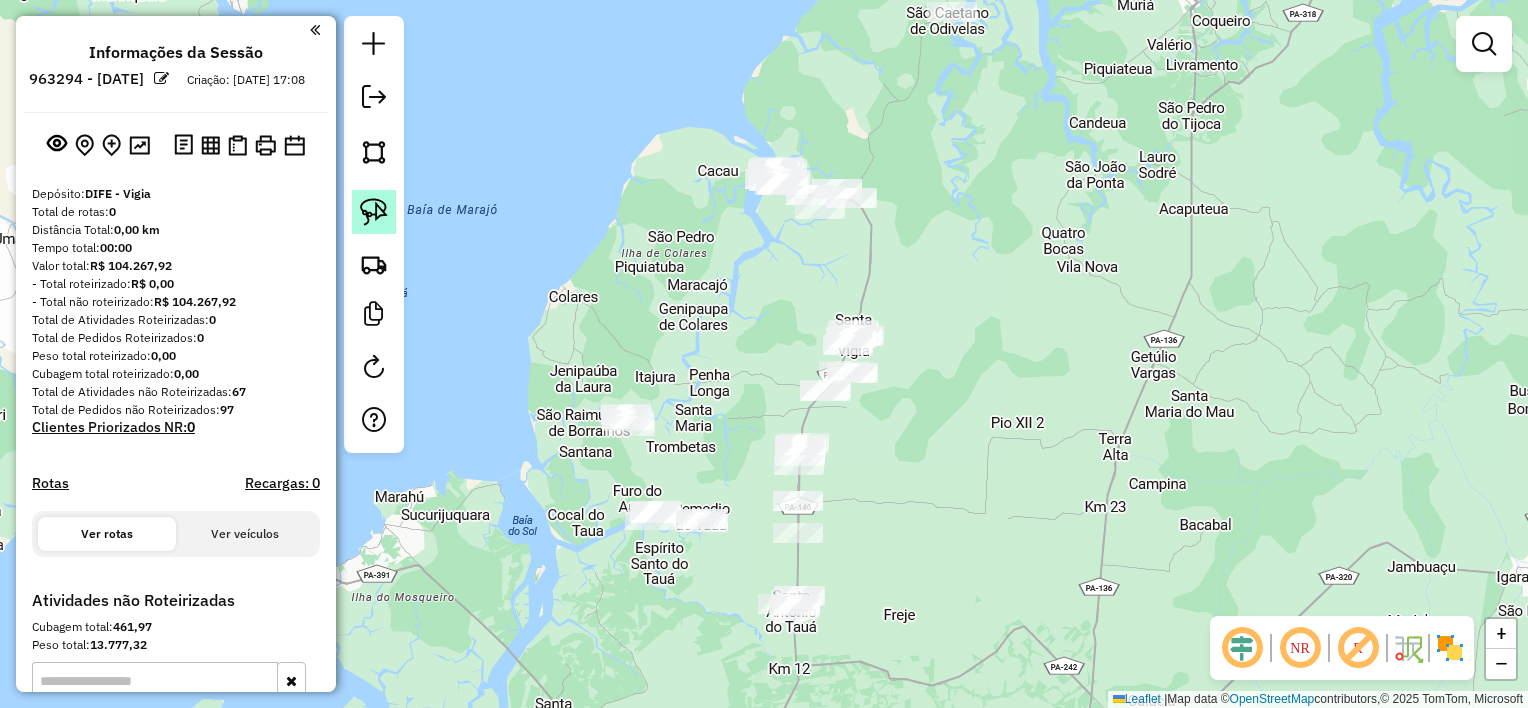click 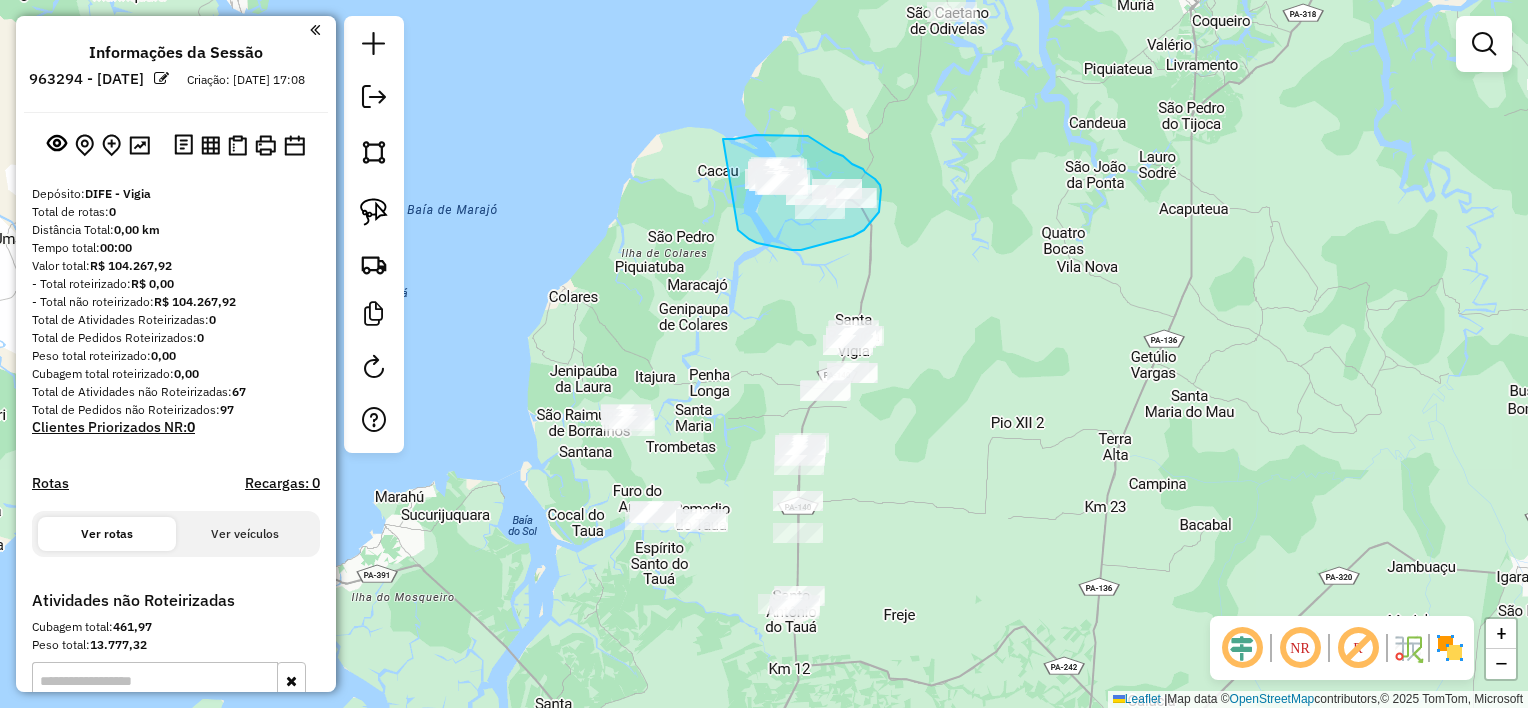 drag, startPoint x: 727, startPoint y: 139, endPoint x: 738, endPoint y: 230, distance: 91.66242 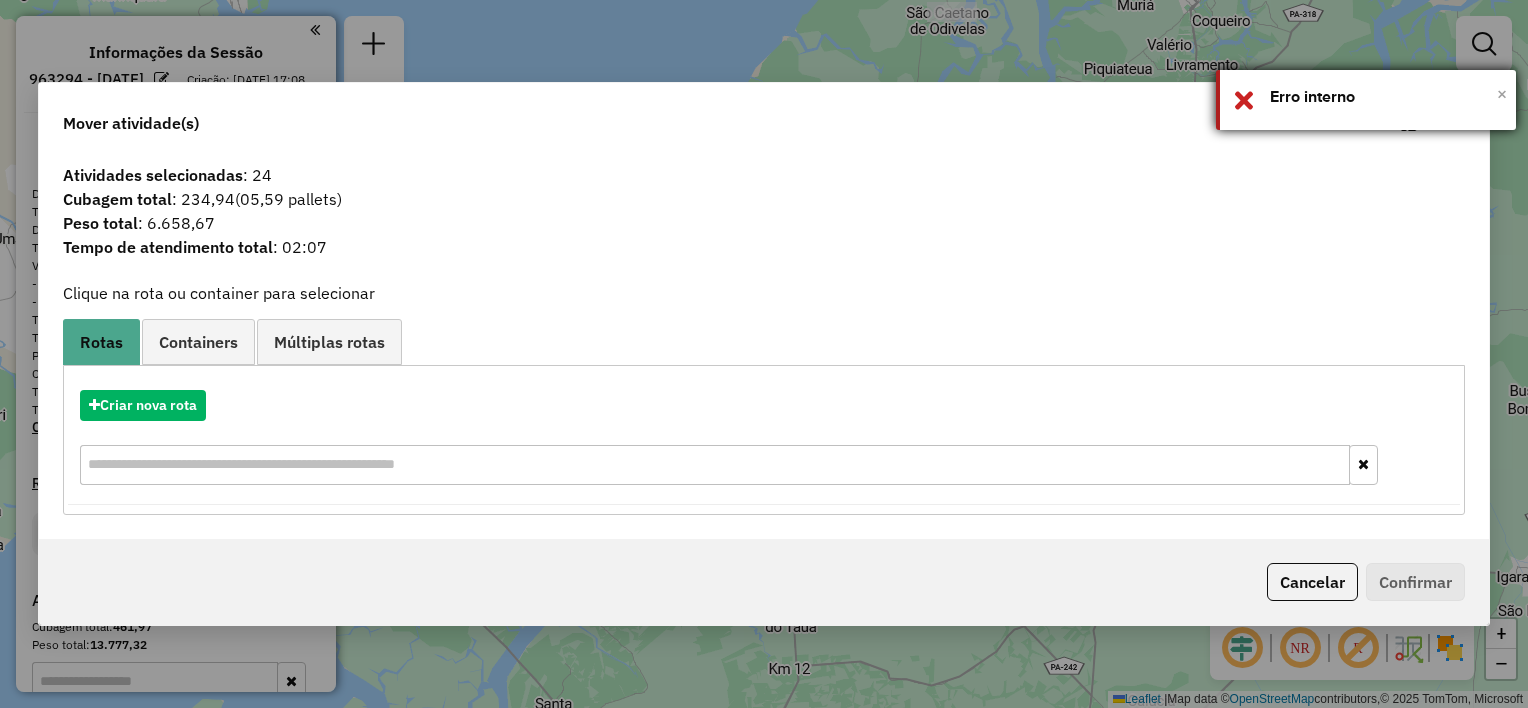 click on "×" at bounding box center (1502, 94) 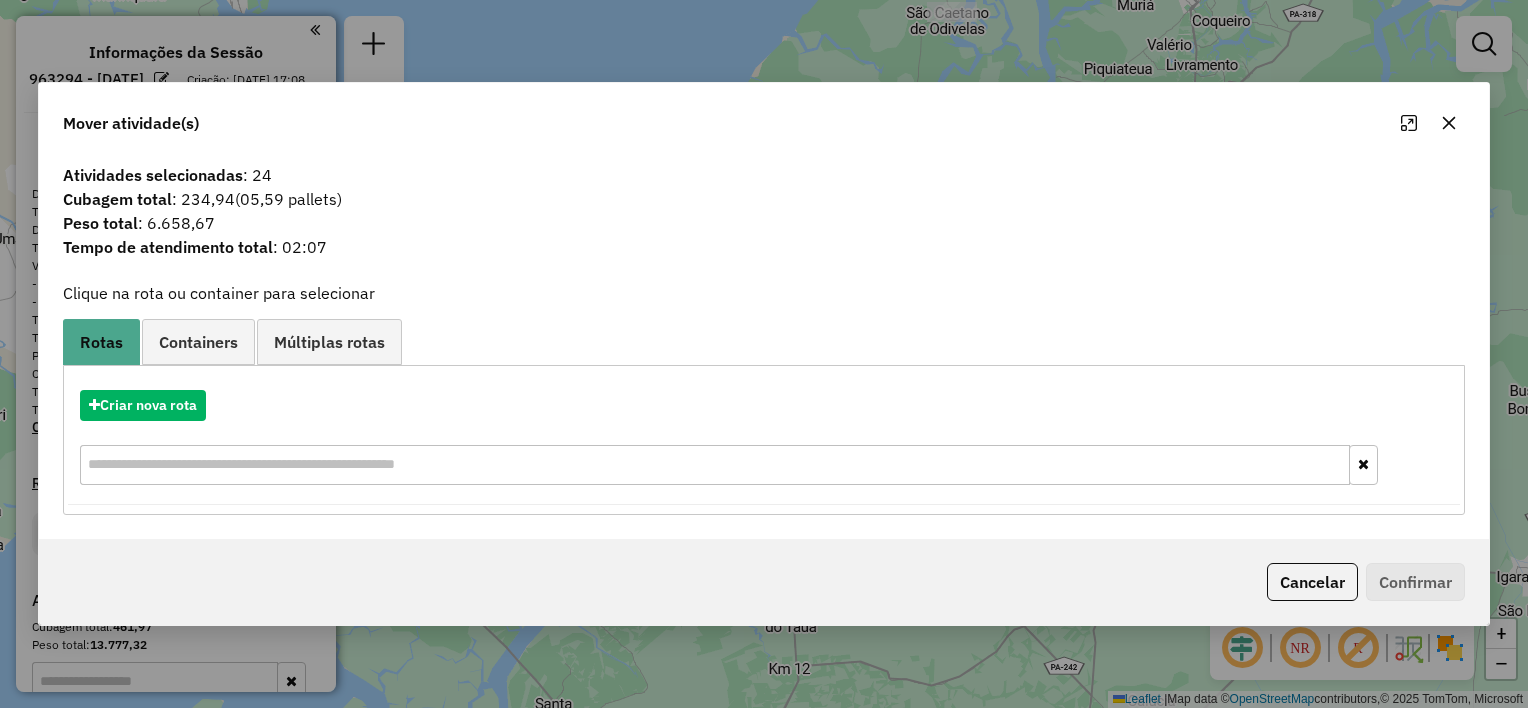 click 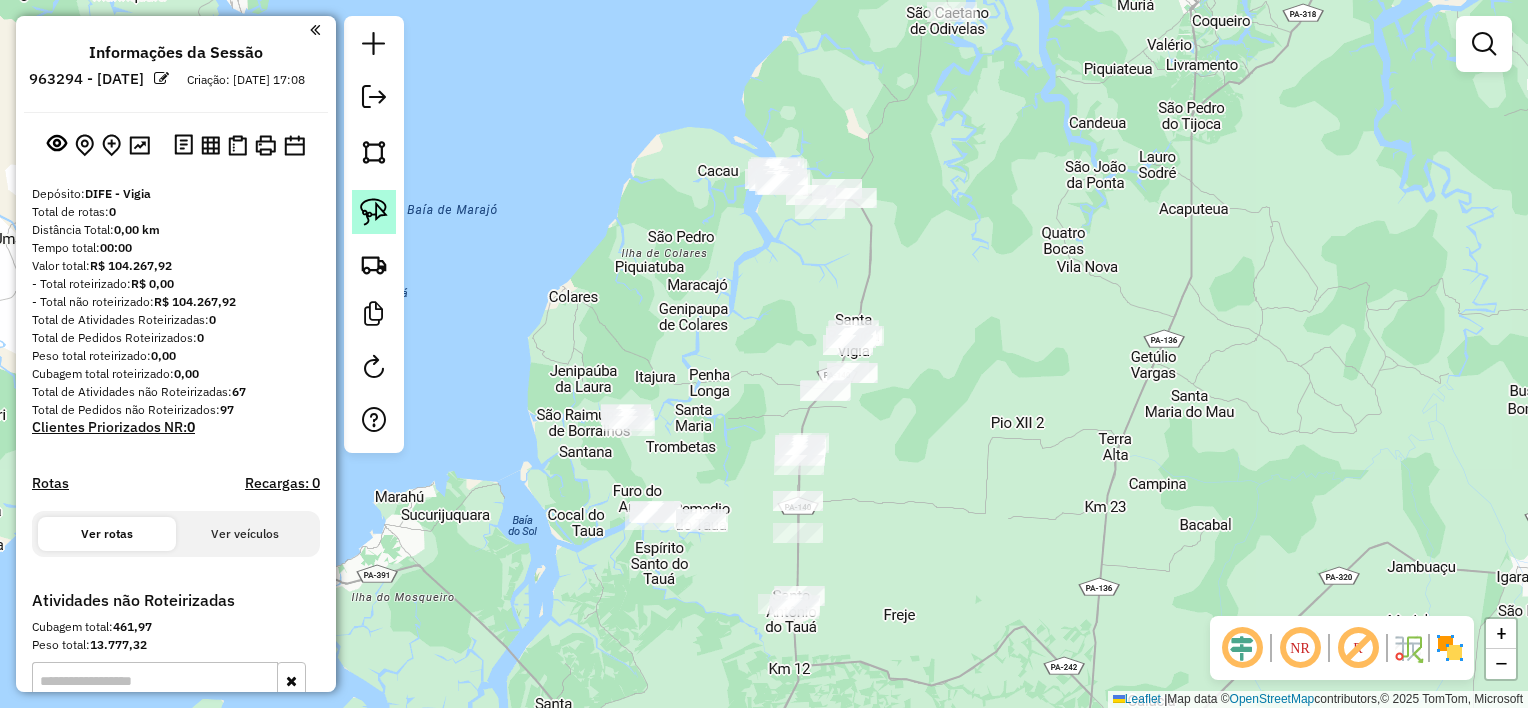 click 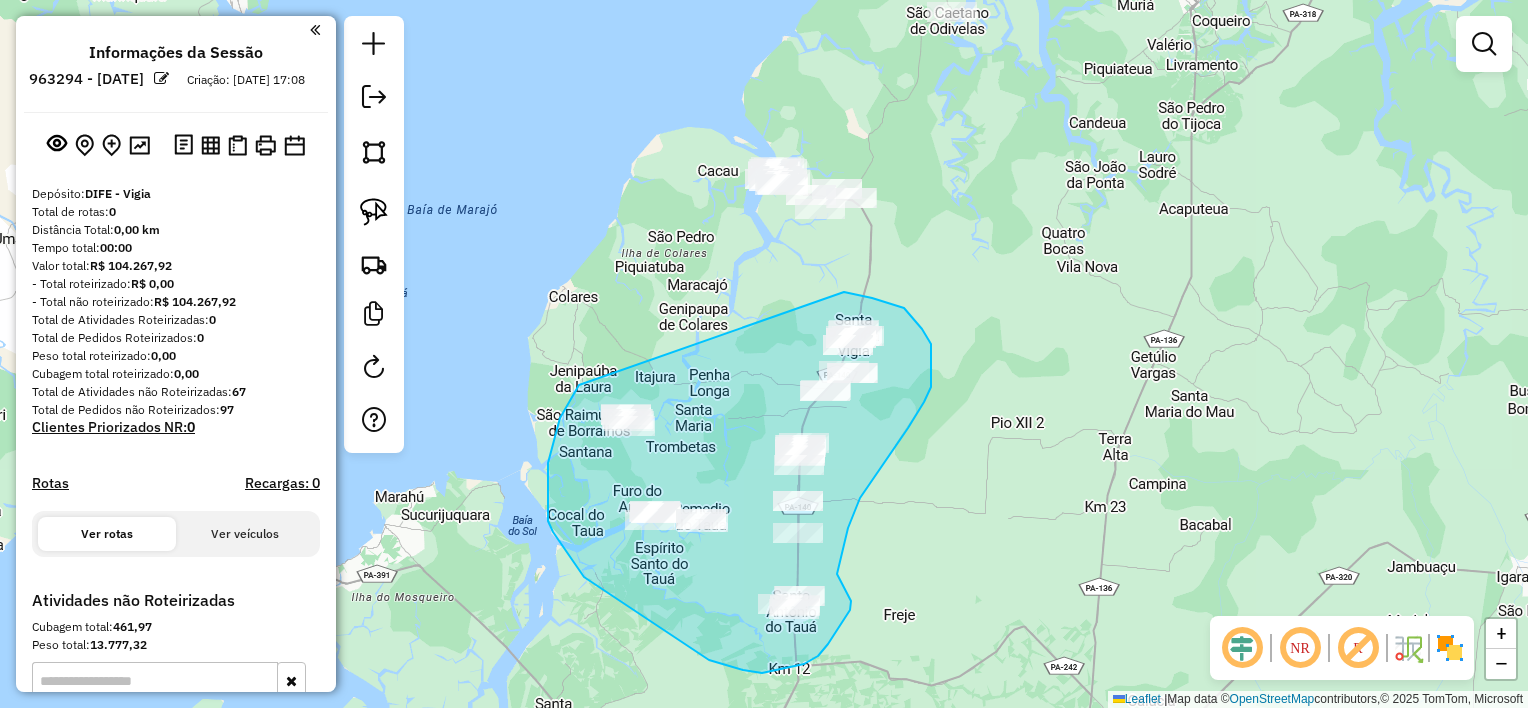 drag, startPoint x: 844, startPoint y: 292, endPoint x: 579, endPoint y: 385, distance: 280.84515 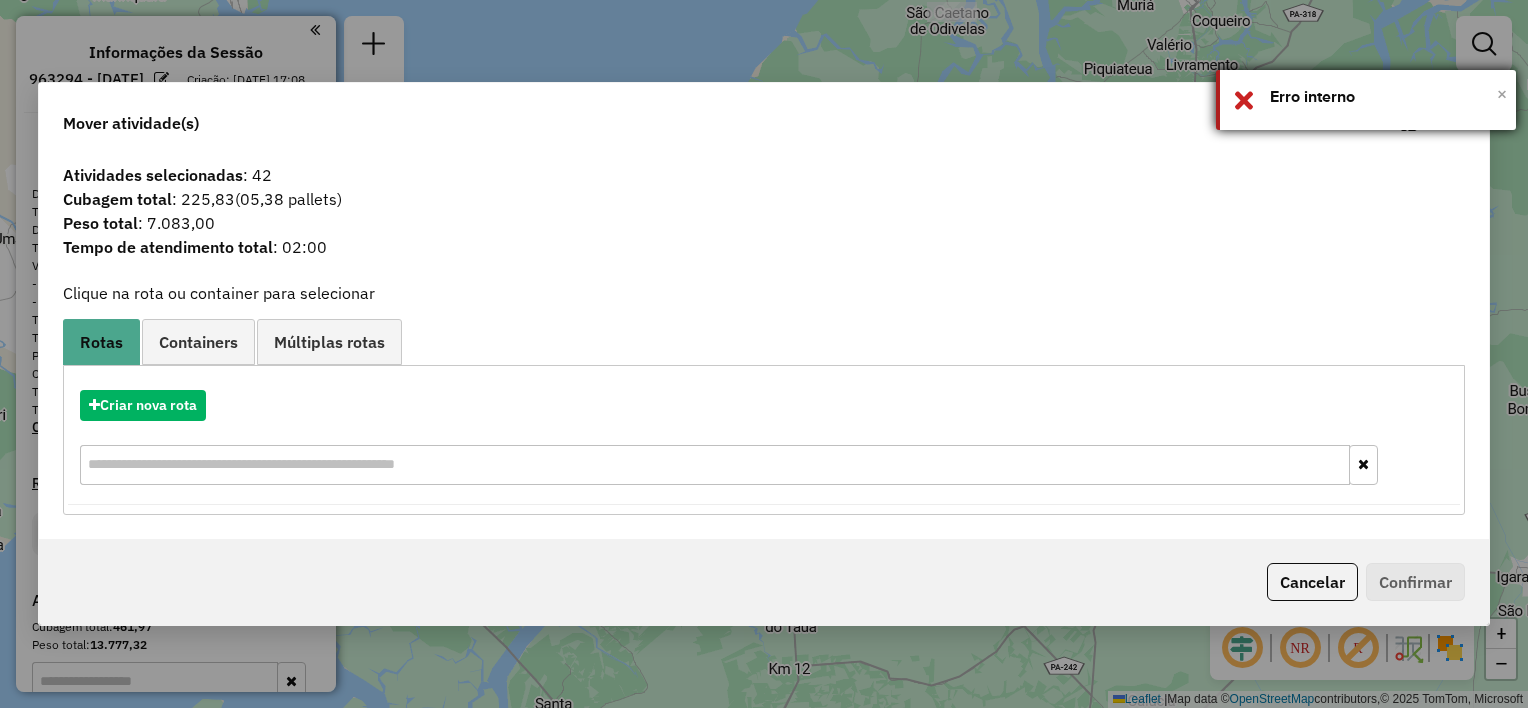 click on "×" at bounding box center (1502, 94) 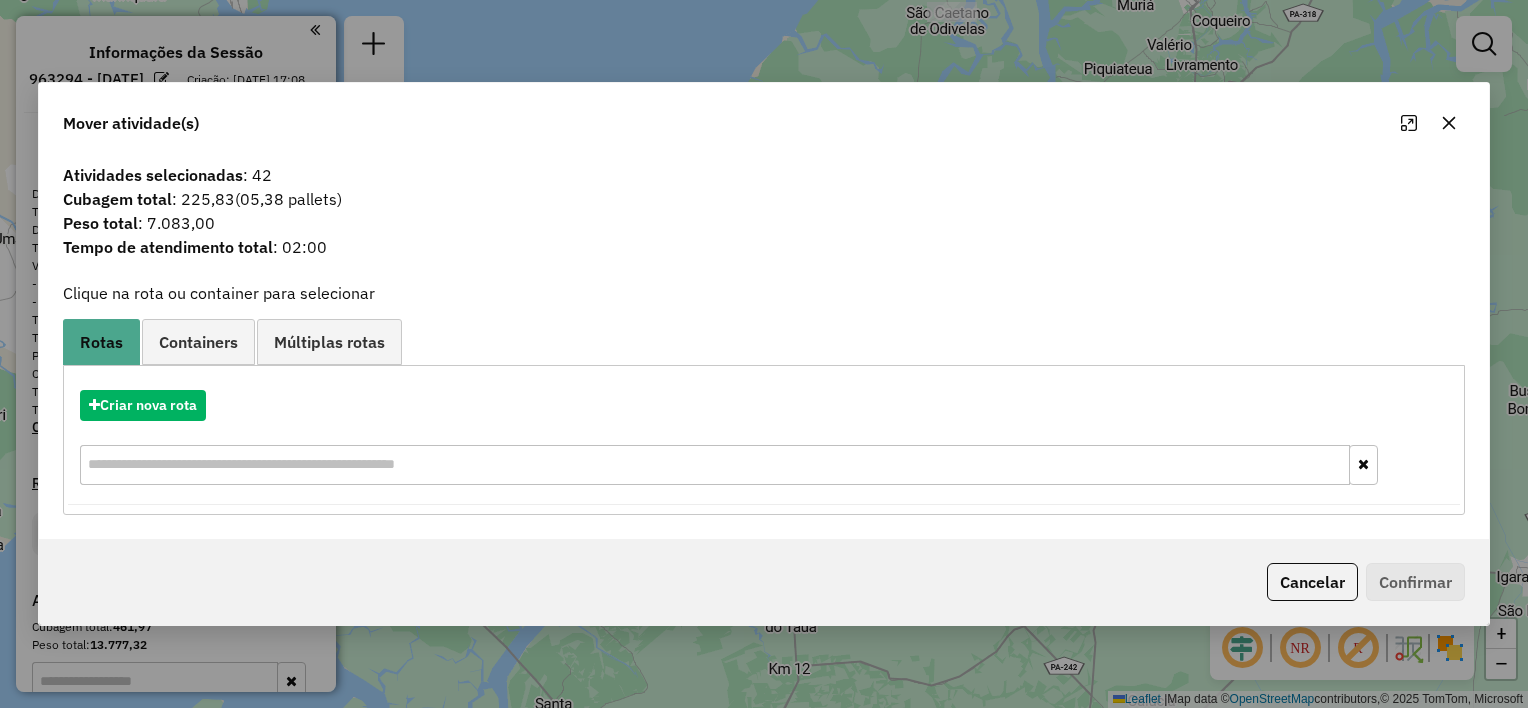 click 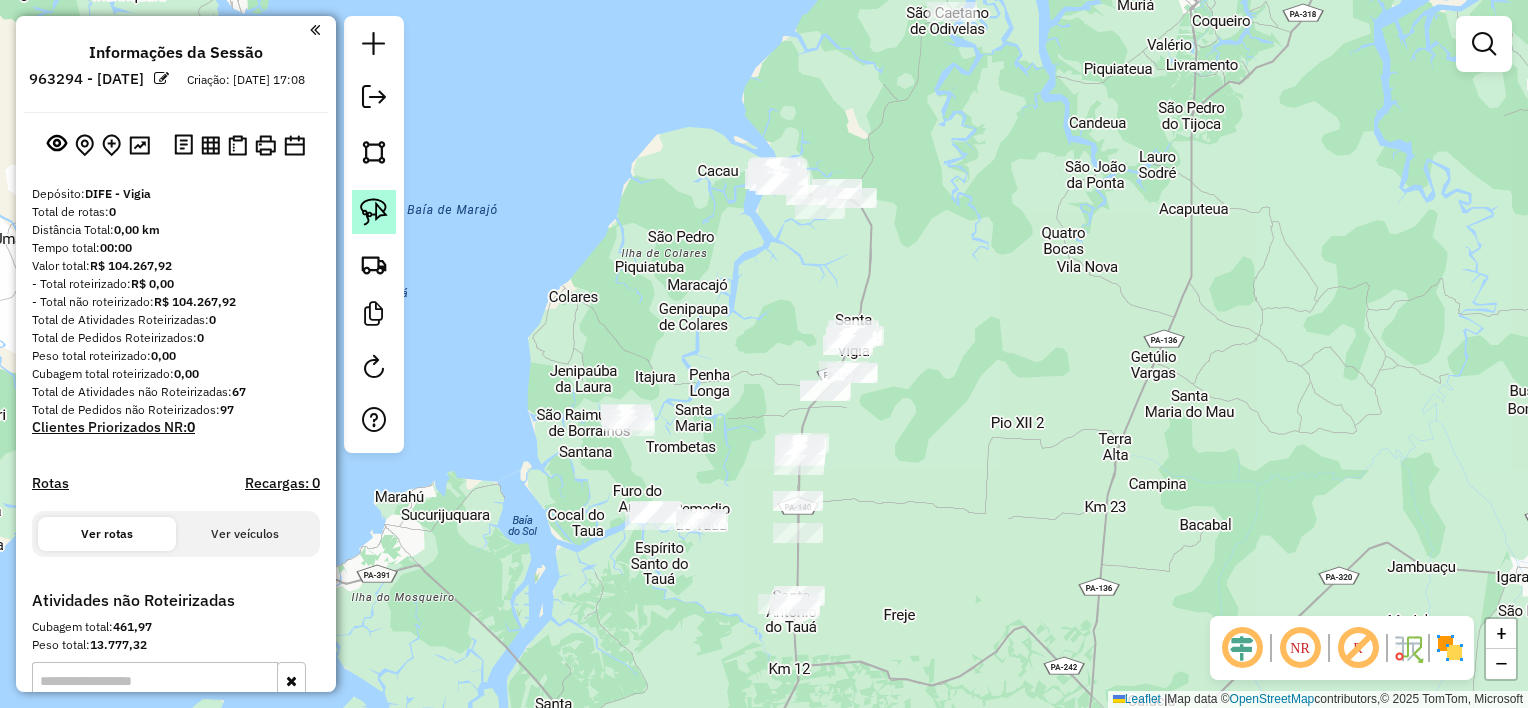 click 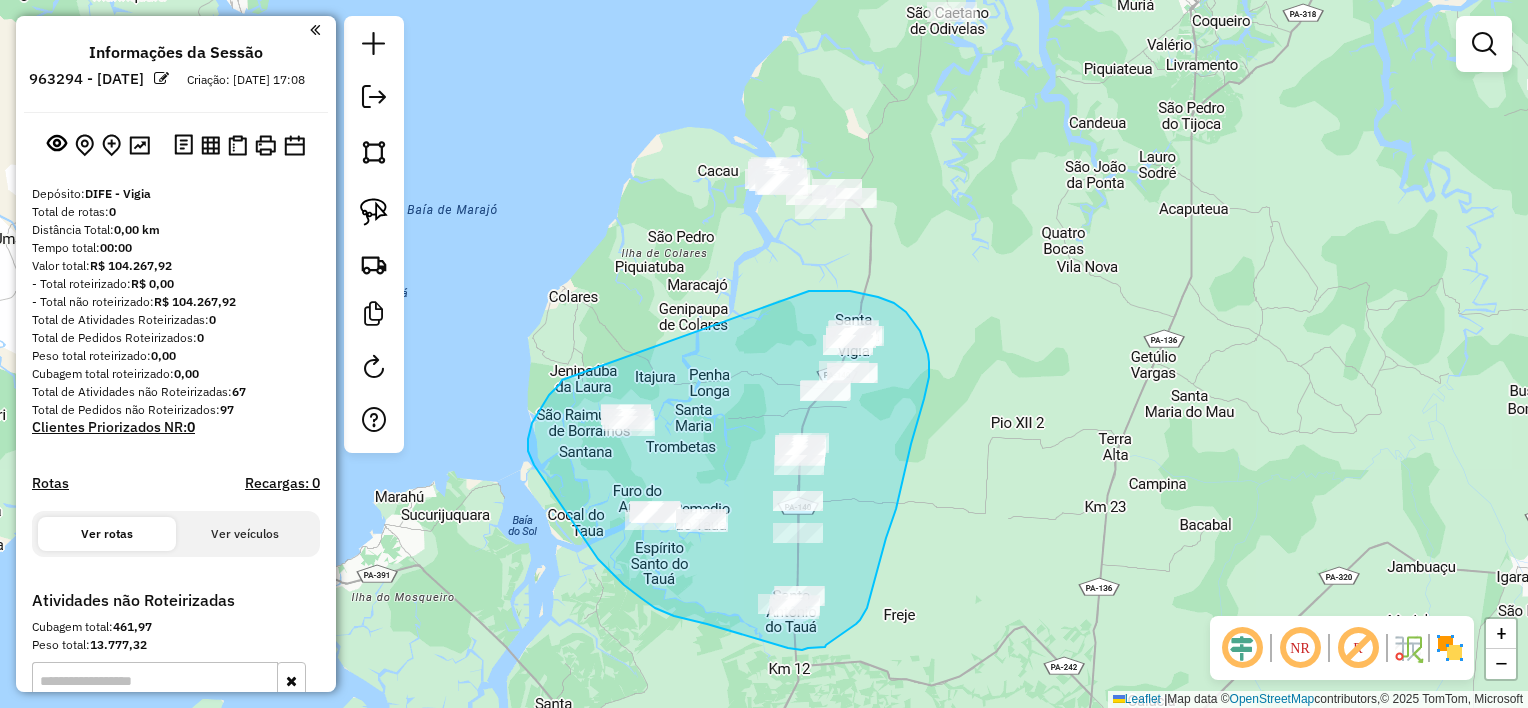 drag, startPoint x: 809, startPoint y: 291, endPoint x: 563, endPoint y: 380, distance: 261.60468 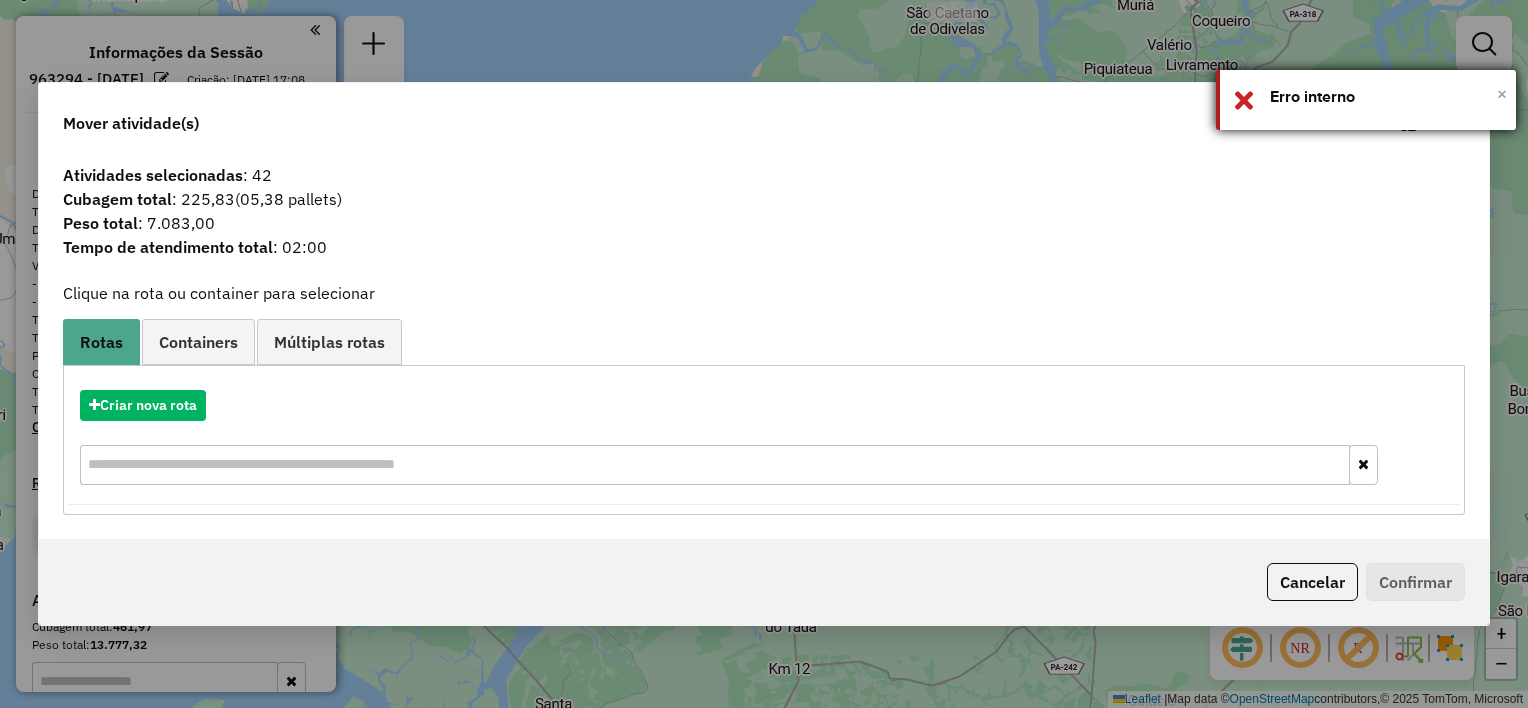 click on "×" at bounding box center [1502, 94] 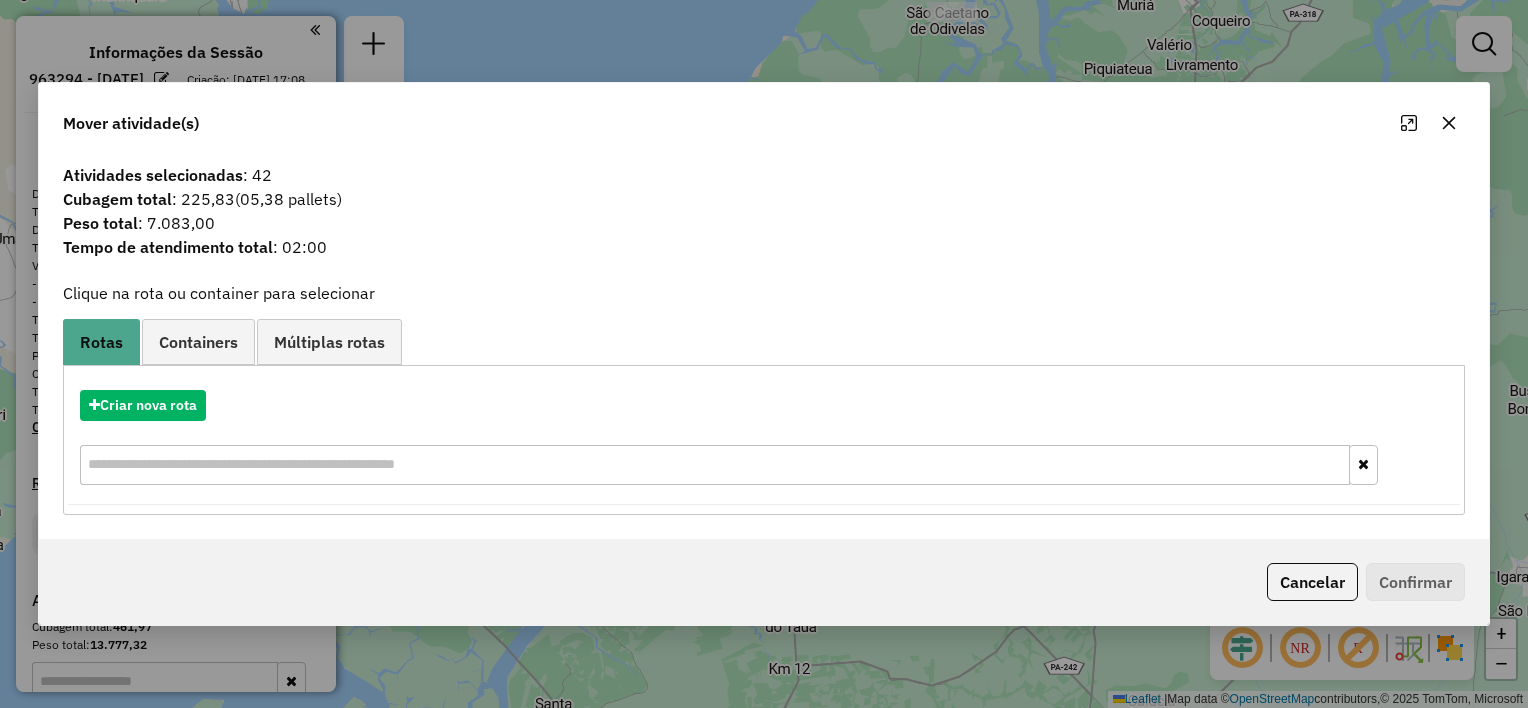 click 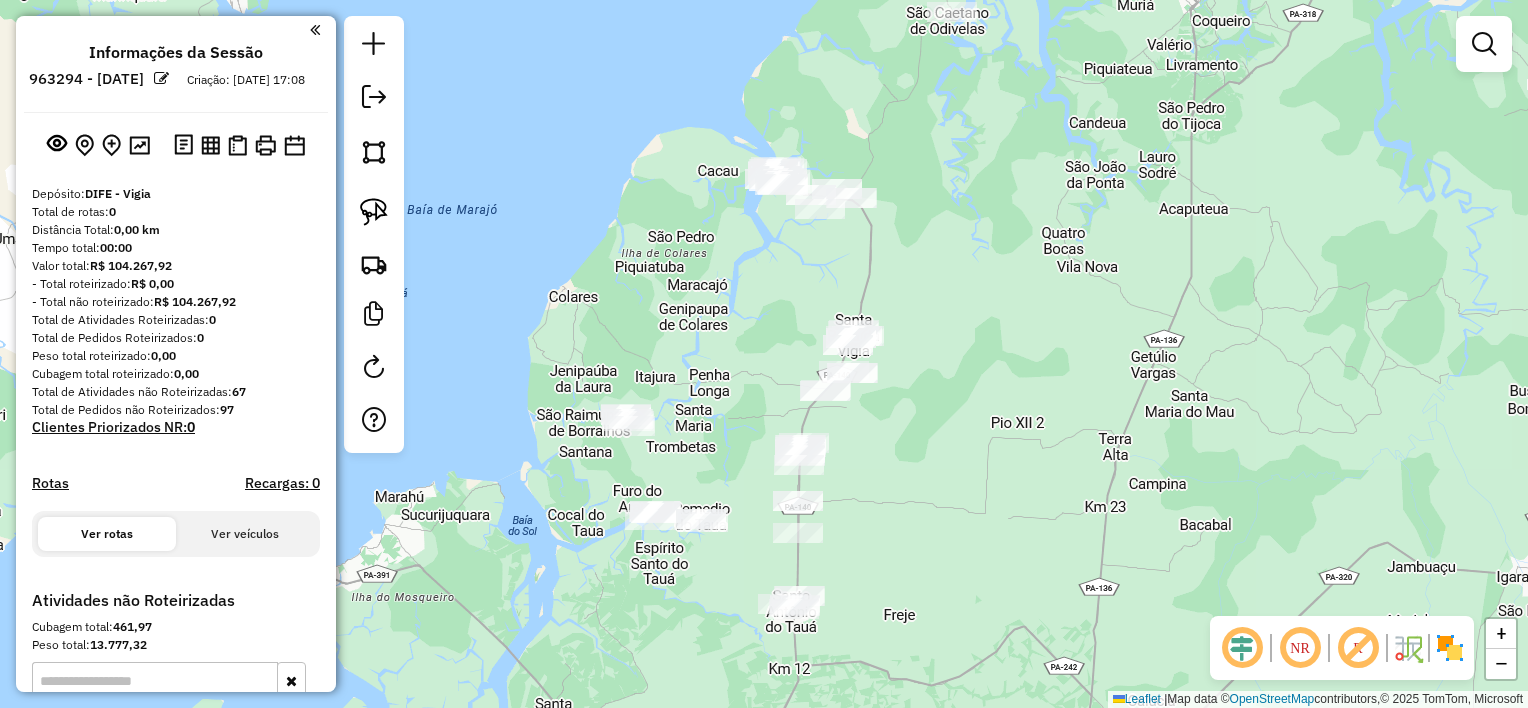 drag, startPoint x: 379, startPoint y: 204, endPoint x: 529, endPoint y: 165, distance: 154.98709 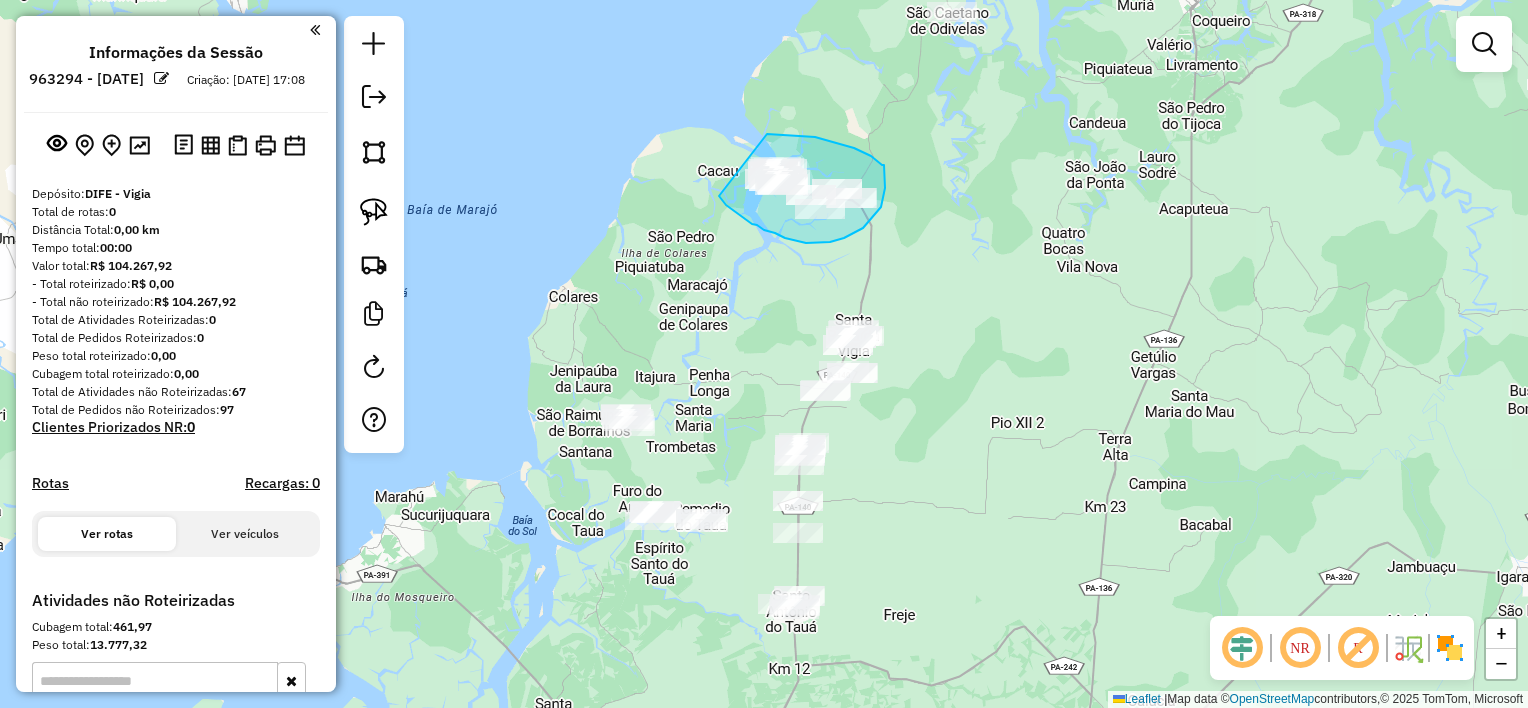 drag, startPoint x: 767, startPoint y: 134, endPoint x: 719, endPoint y: 196, distance: 78.40918 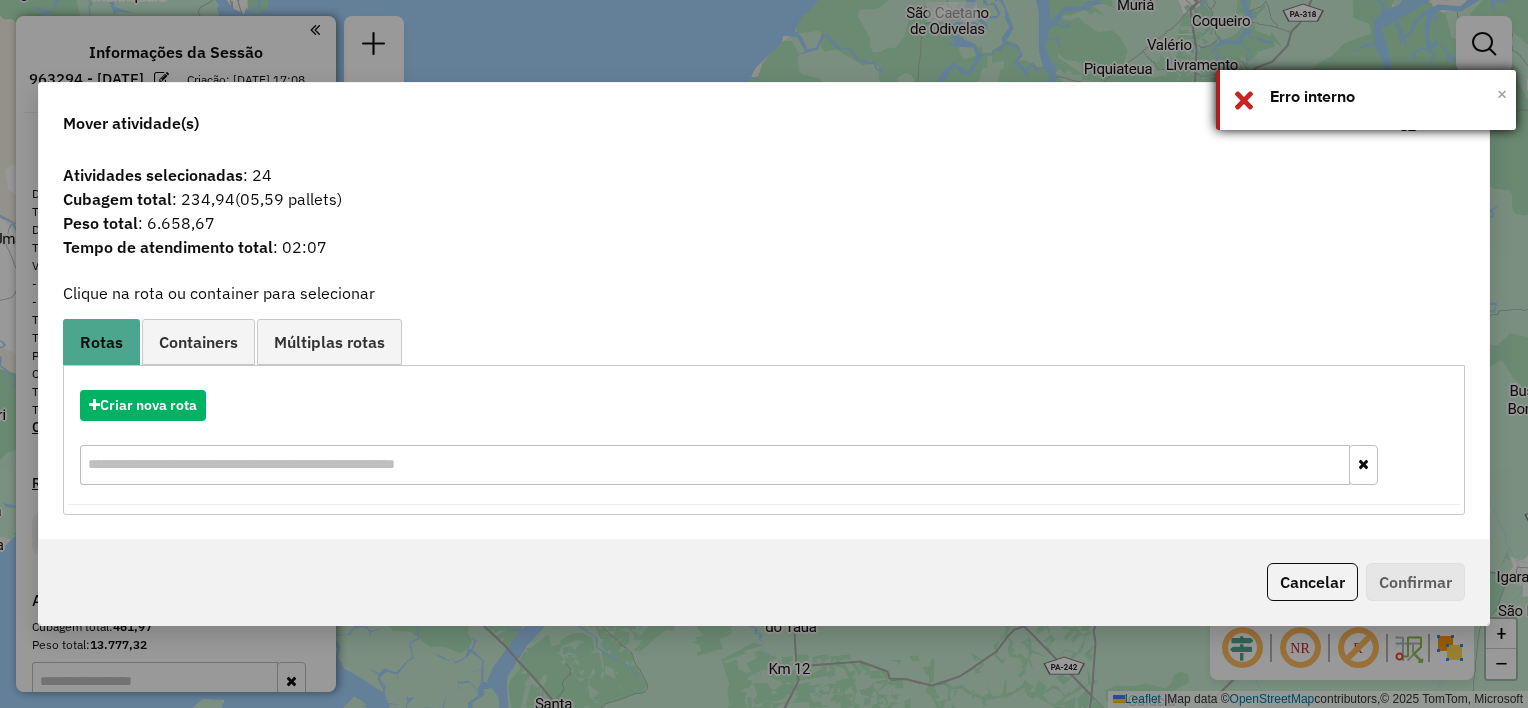 click on "×" at bounding box center (1502, 94) 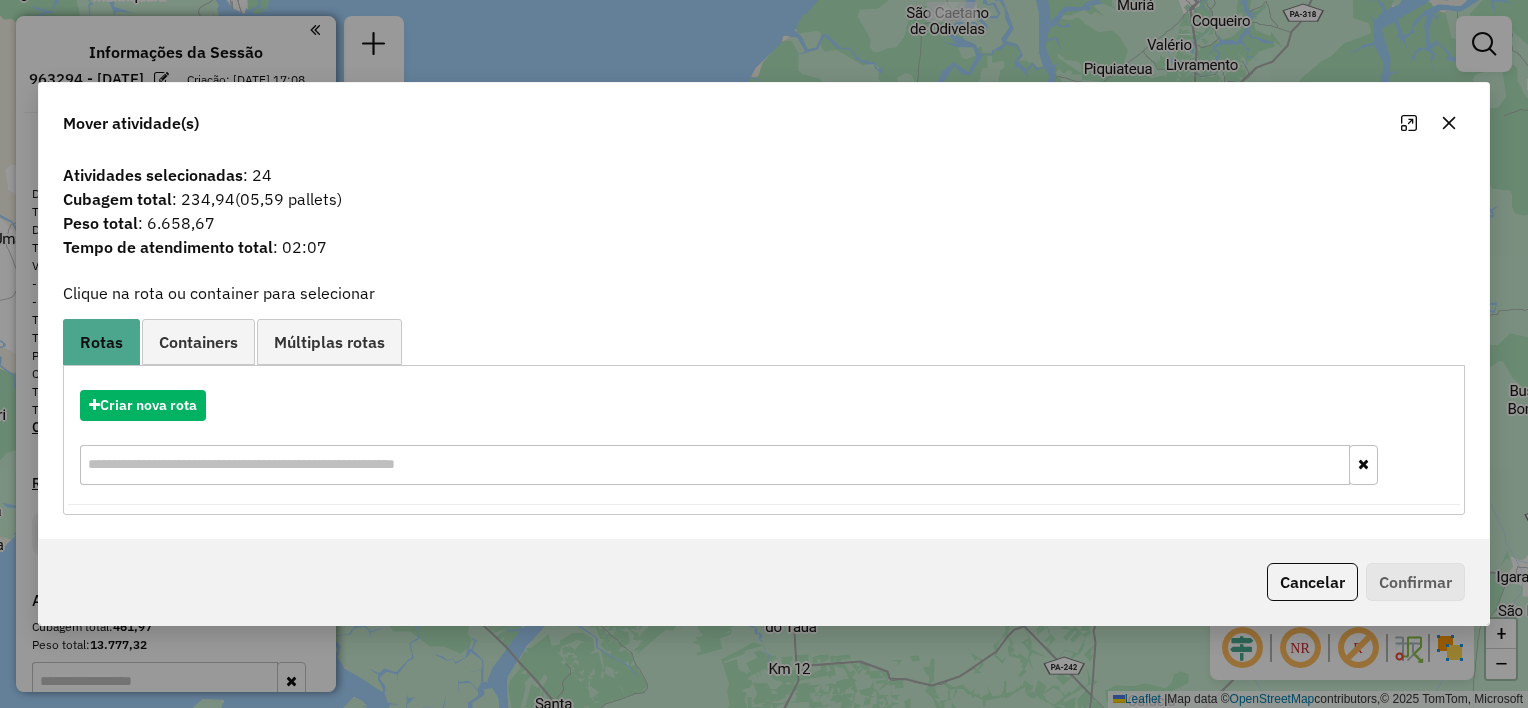 click 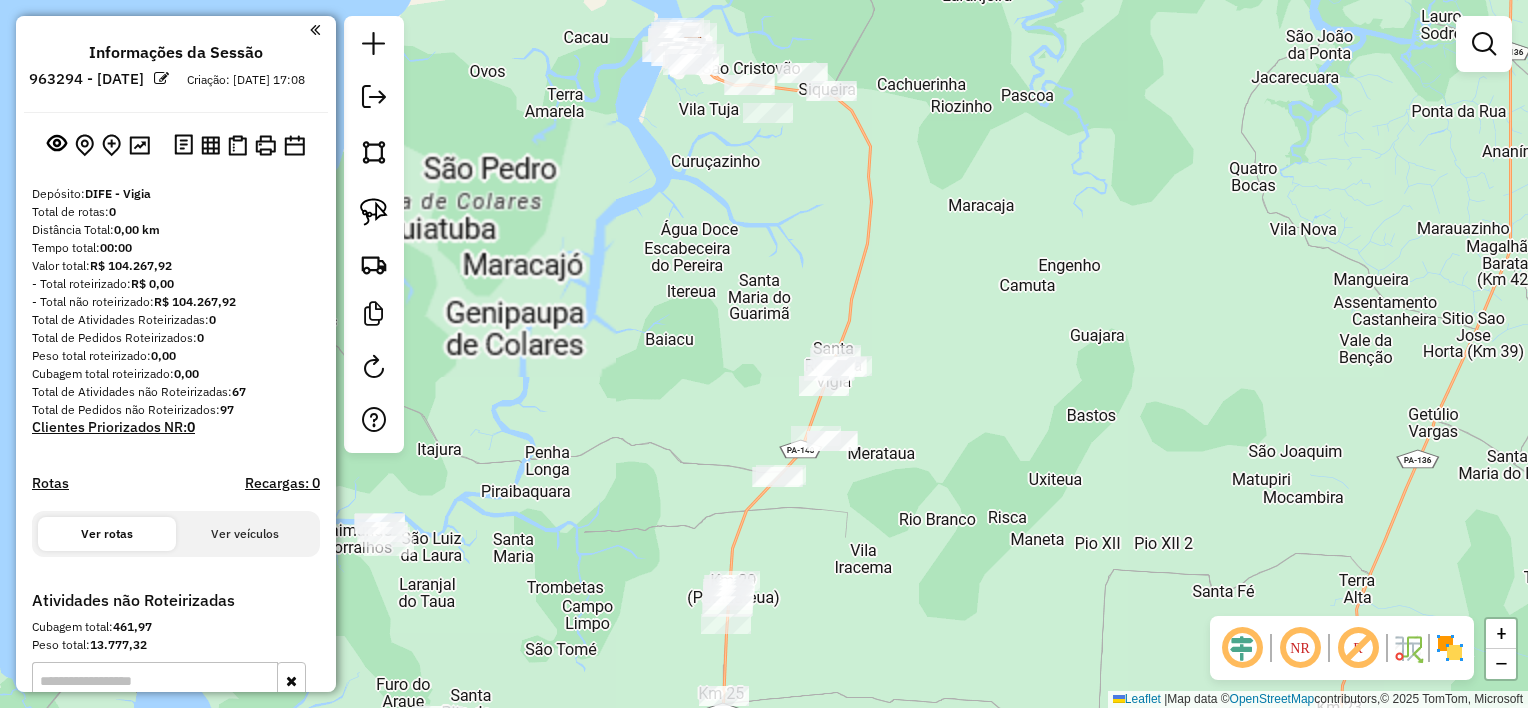 drag, startPoint x: 379, startPoint y: 208, endPoint x: 425, endPoint y: 222, distance: 48.08326 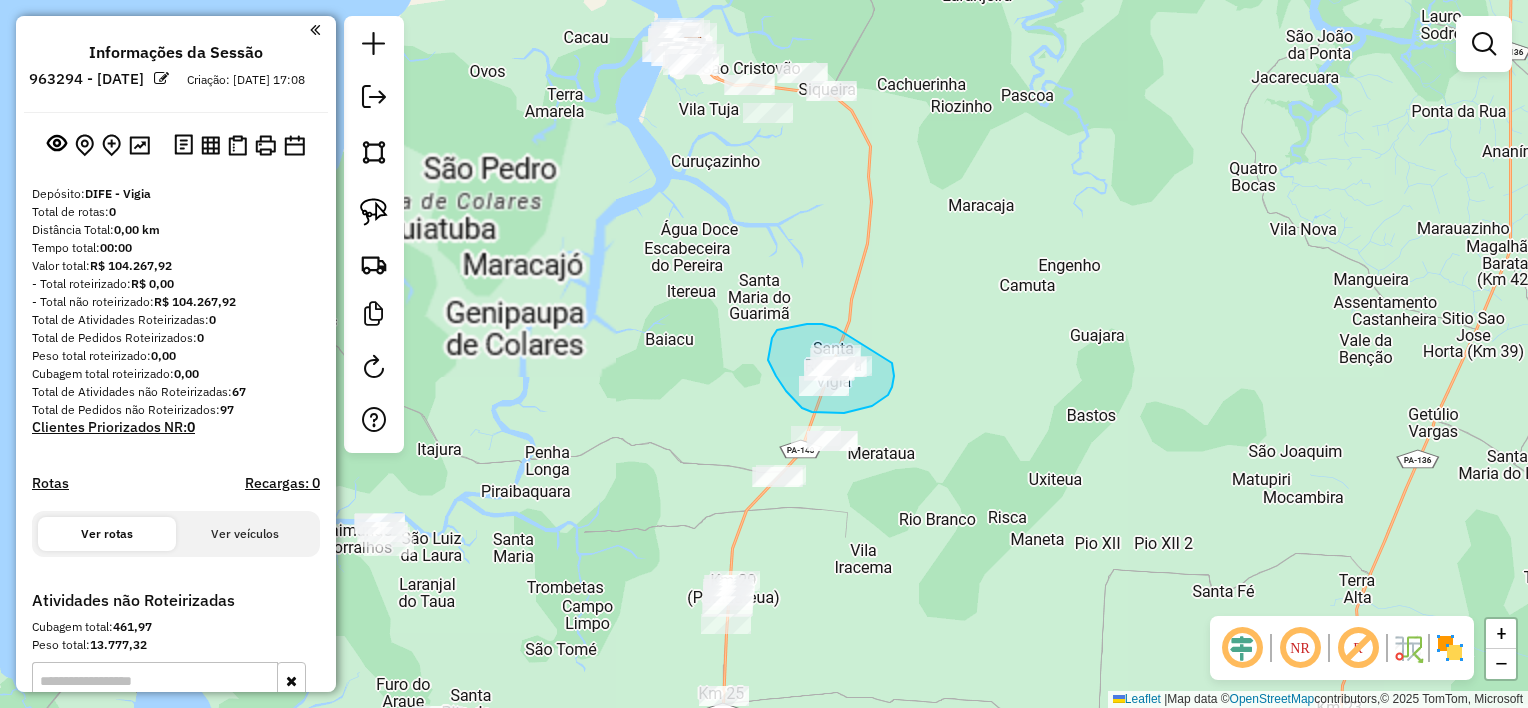 drag, startPoint x: 836, startPoint y: 328, endPoint x: 889, endPoint y: 352, distance: 58.18075 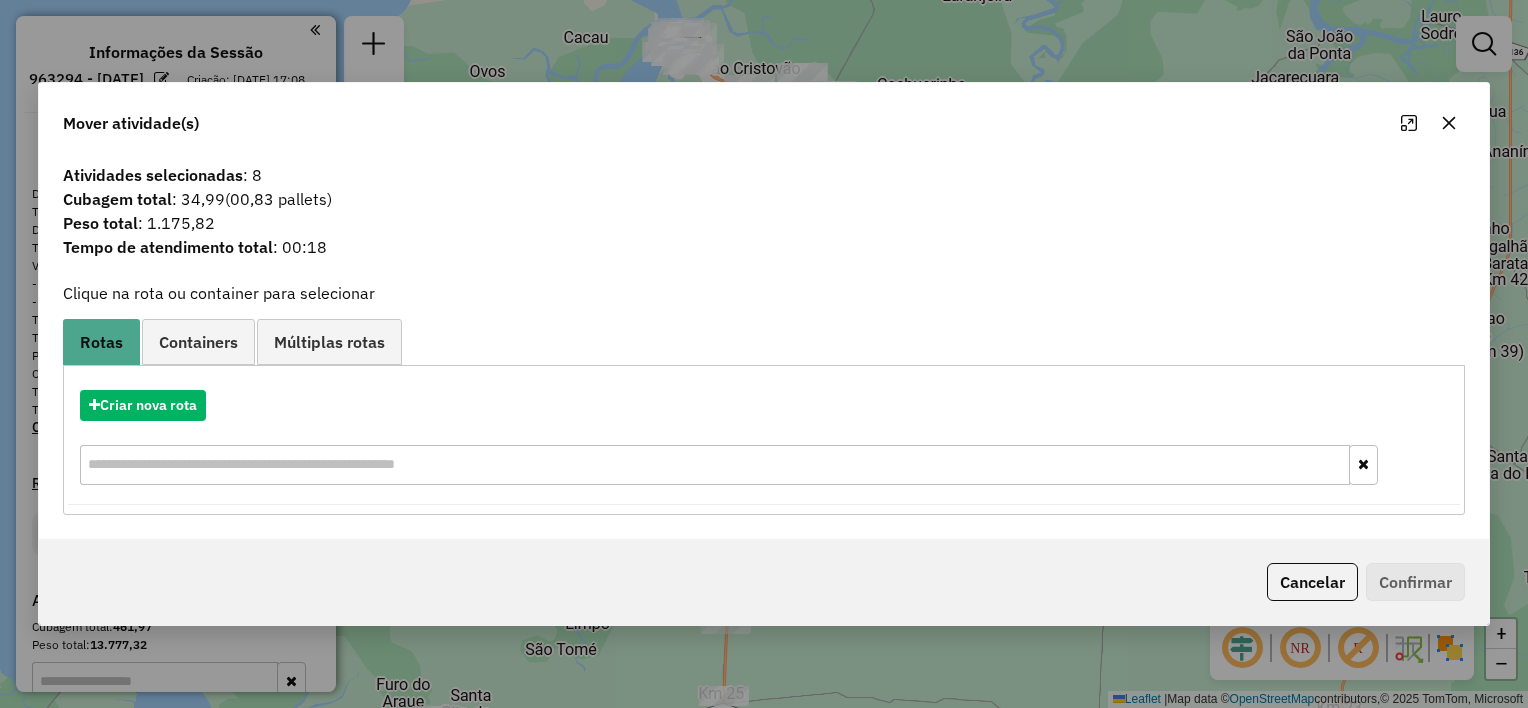 click 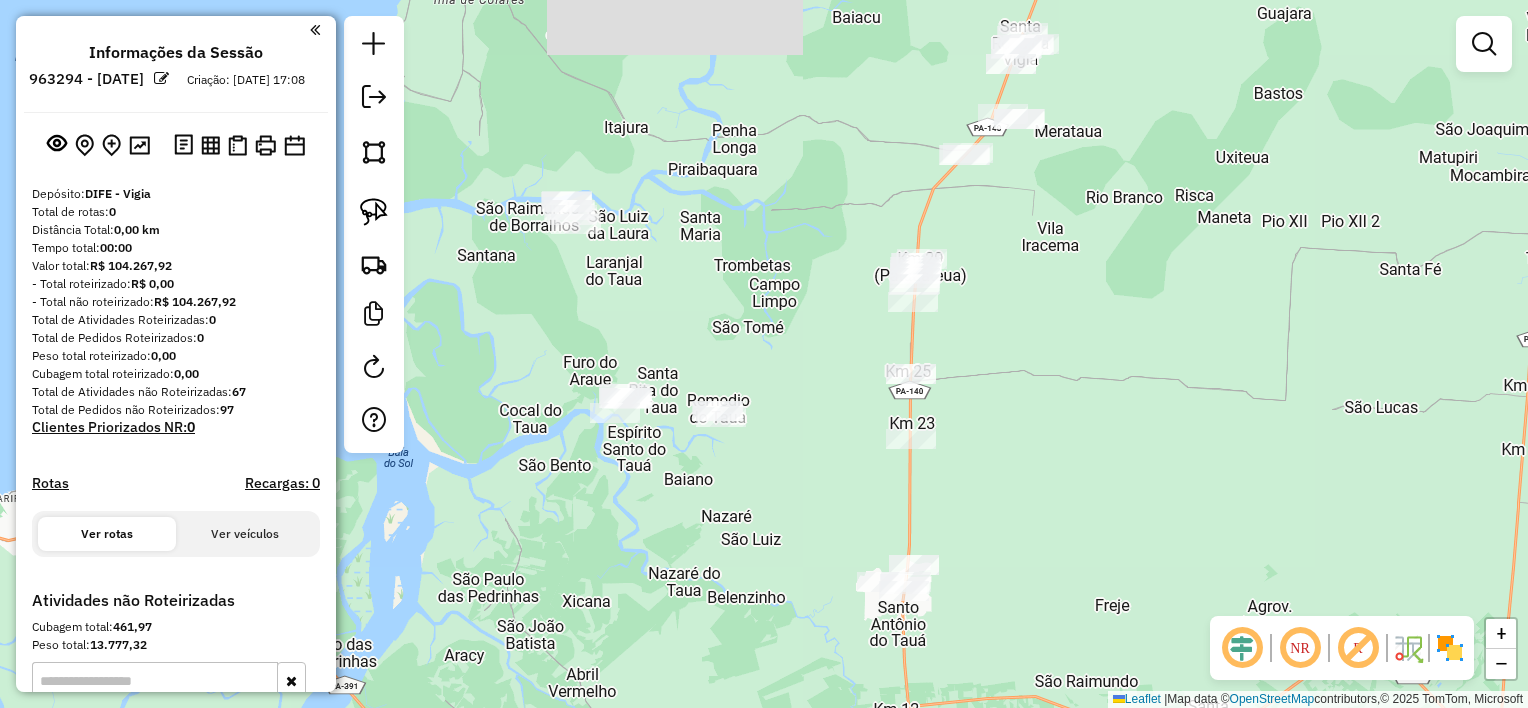 drag, startPoint x: 819, startPoint y: 541, endPoint x: 1000, endPoint y: 230, distance: 359.83606 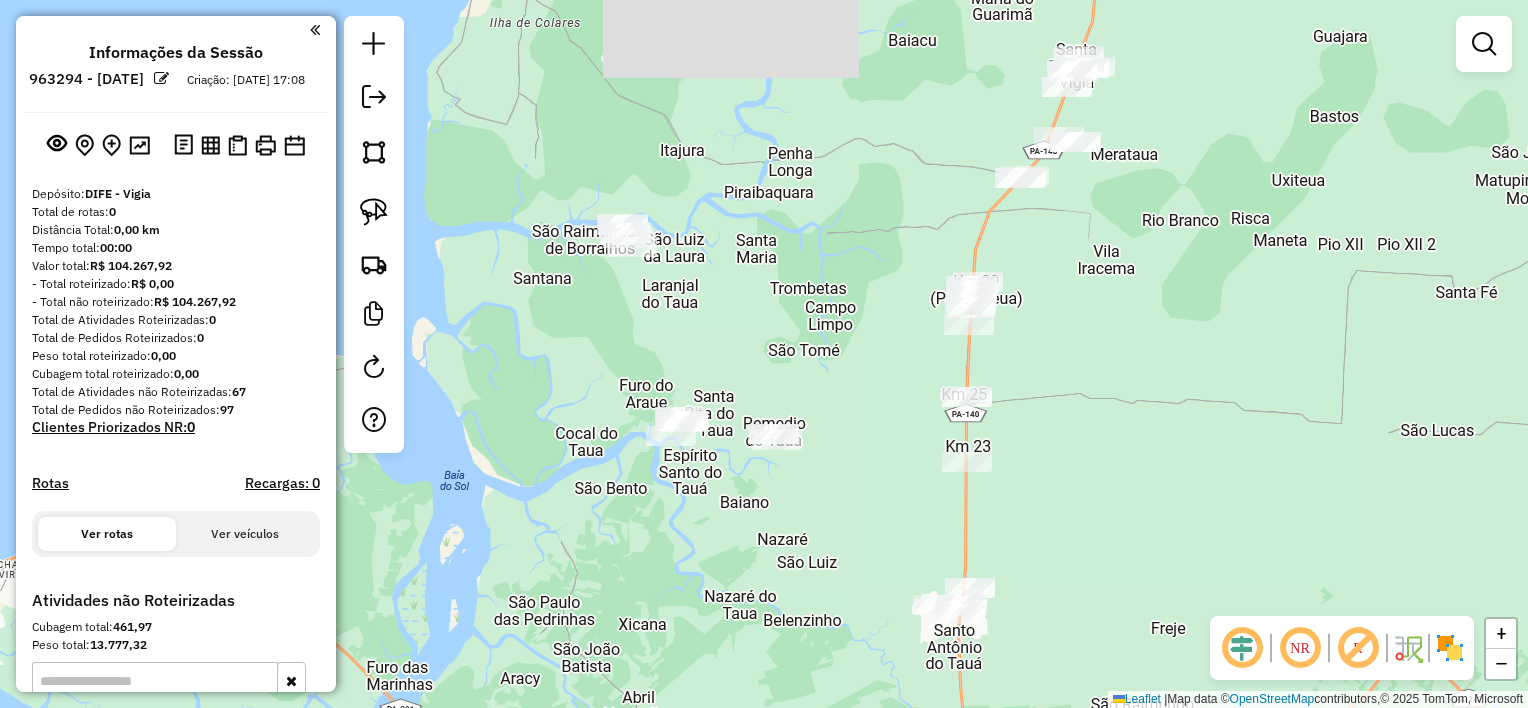 drag, startPoint x: 1016, startPoint y: 228, endPoint x: 1072, endPoint y: 251, distance: 60.53924 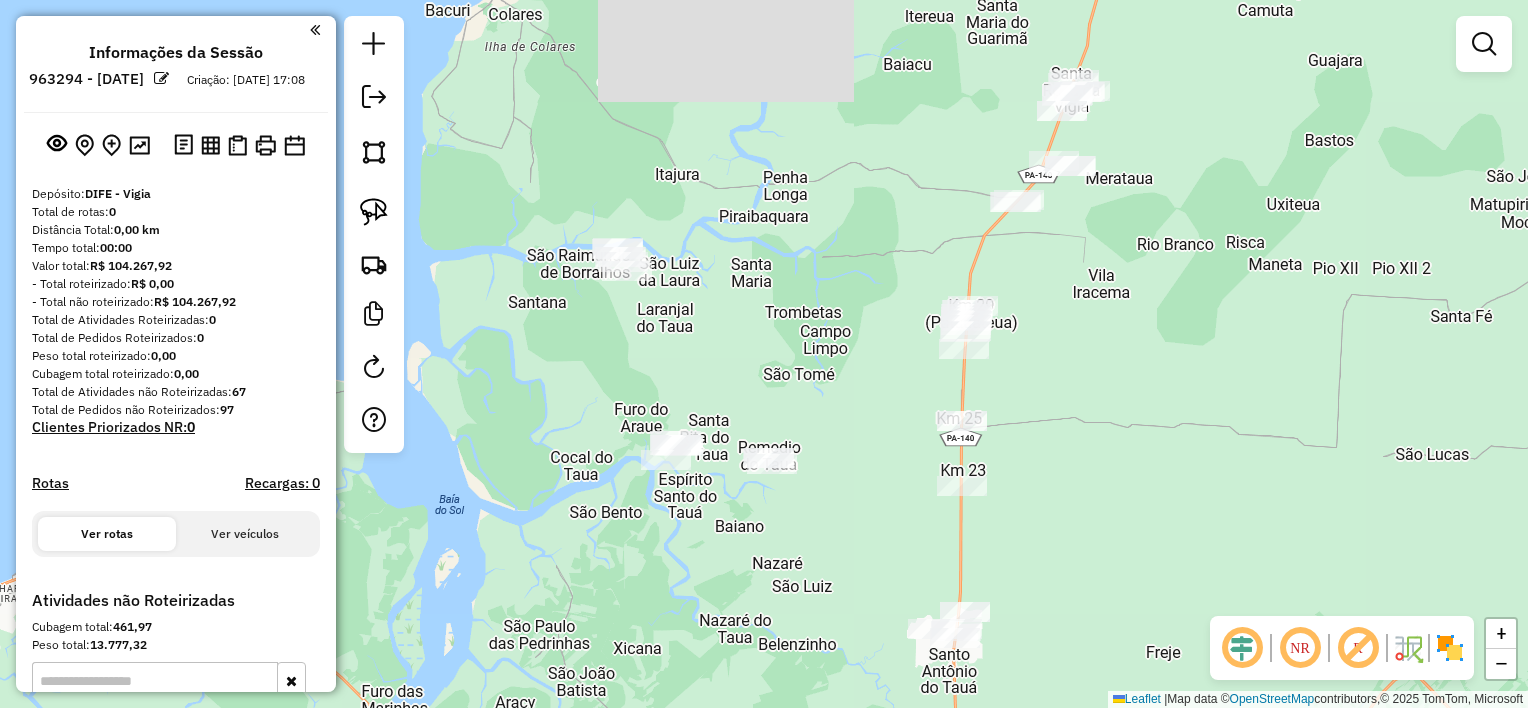 drag, startPoint x: 1145, startPoint y: 202, endPoint x: 1140, endPoint y: 226, distance: 24.5153 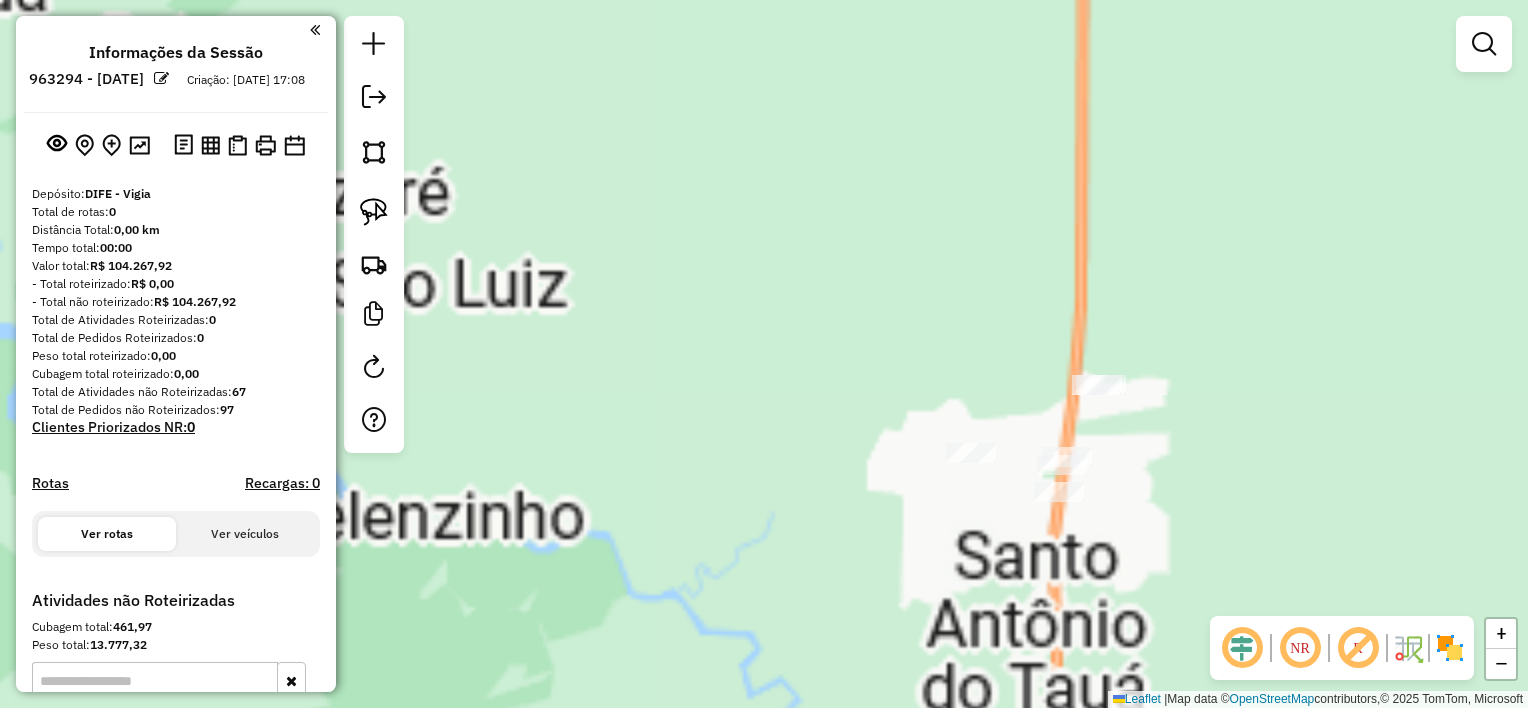 drag, startPoint x: 969, startPoint y: 669, endPoint x: 1100, endPoint y: 432, distance: 270.79514 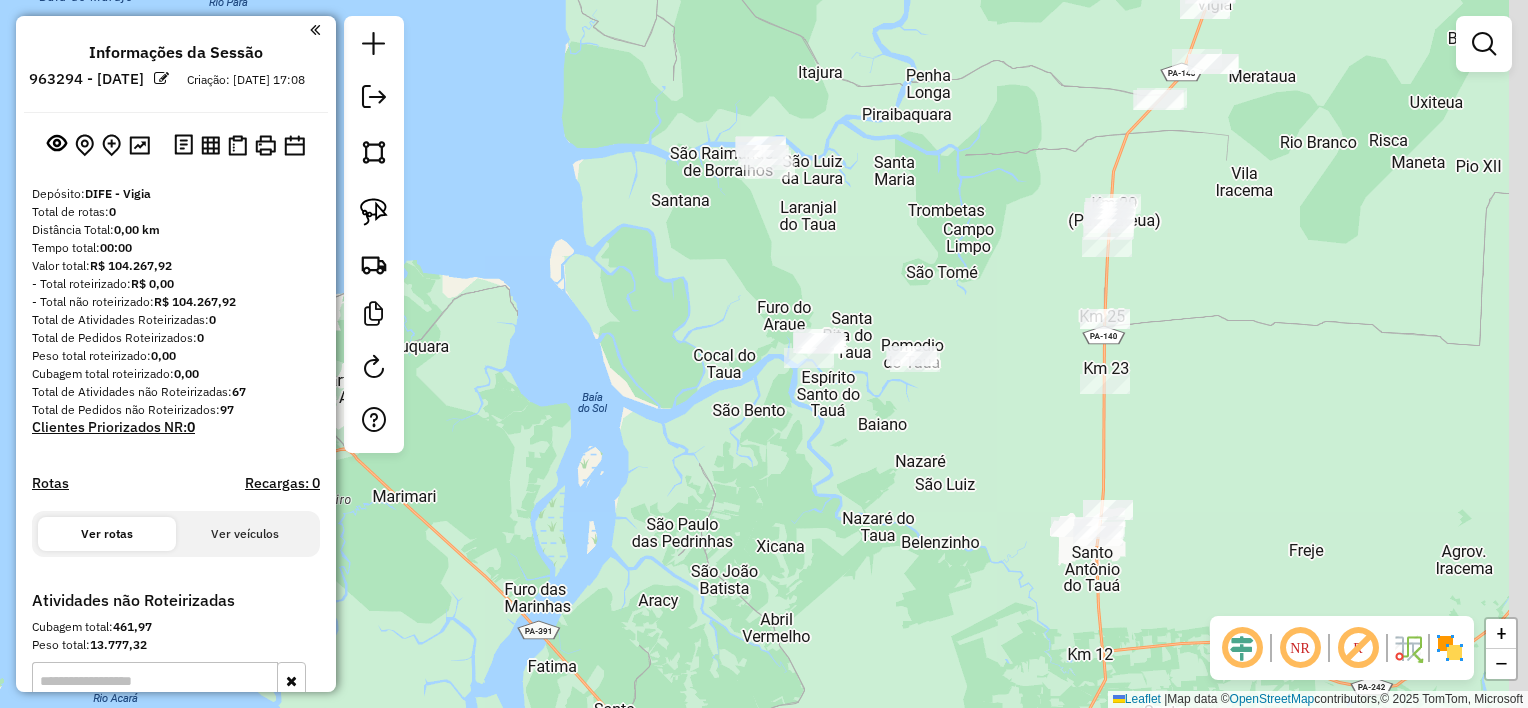 drag, startPoint x: 1234, startPoint y: 163, endPoint x: 1168, endPoint y: 462, distance: 306.19766 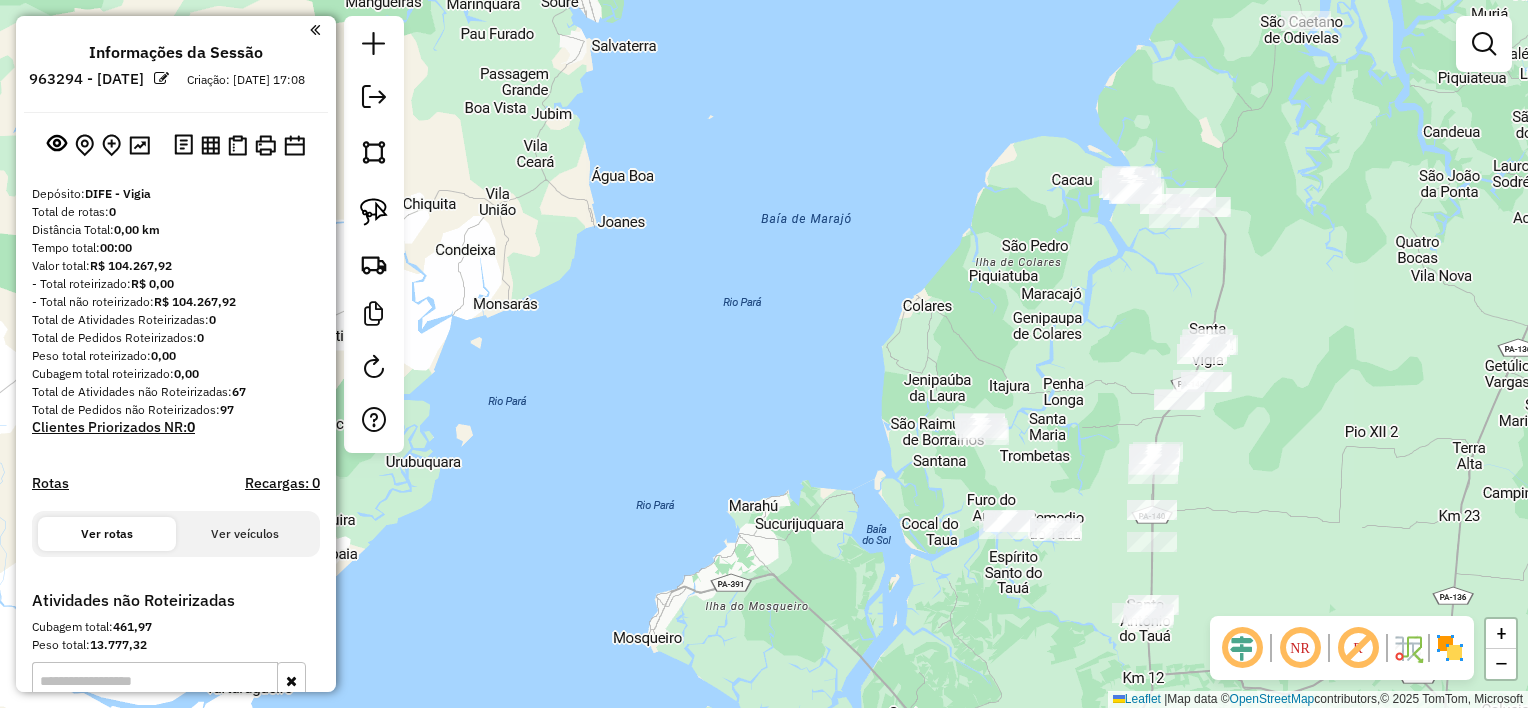 drag, startPoint x: 1284, startPoint y: 150, endPoint x: 1239, endPoint y: 380, distance: 234.36084 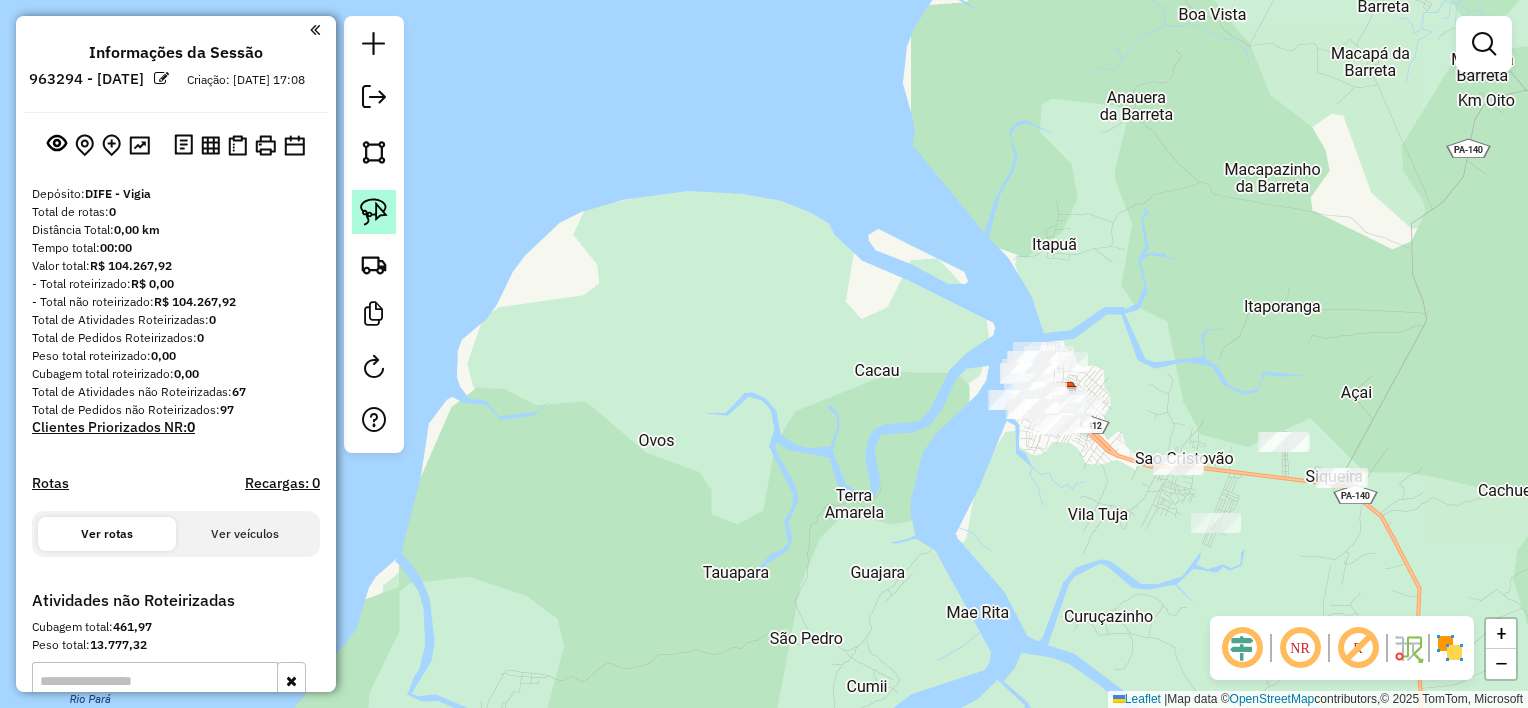 click 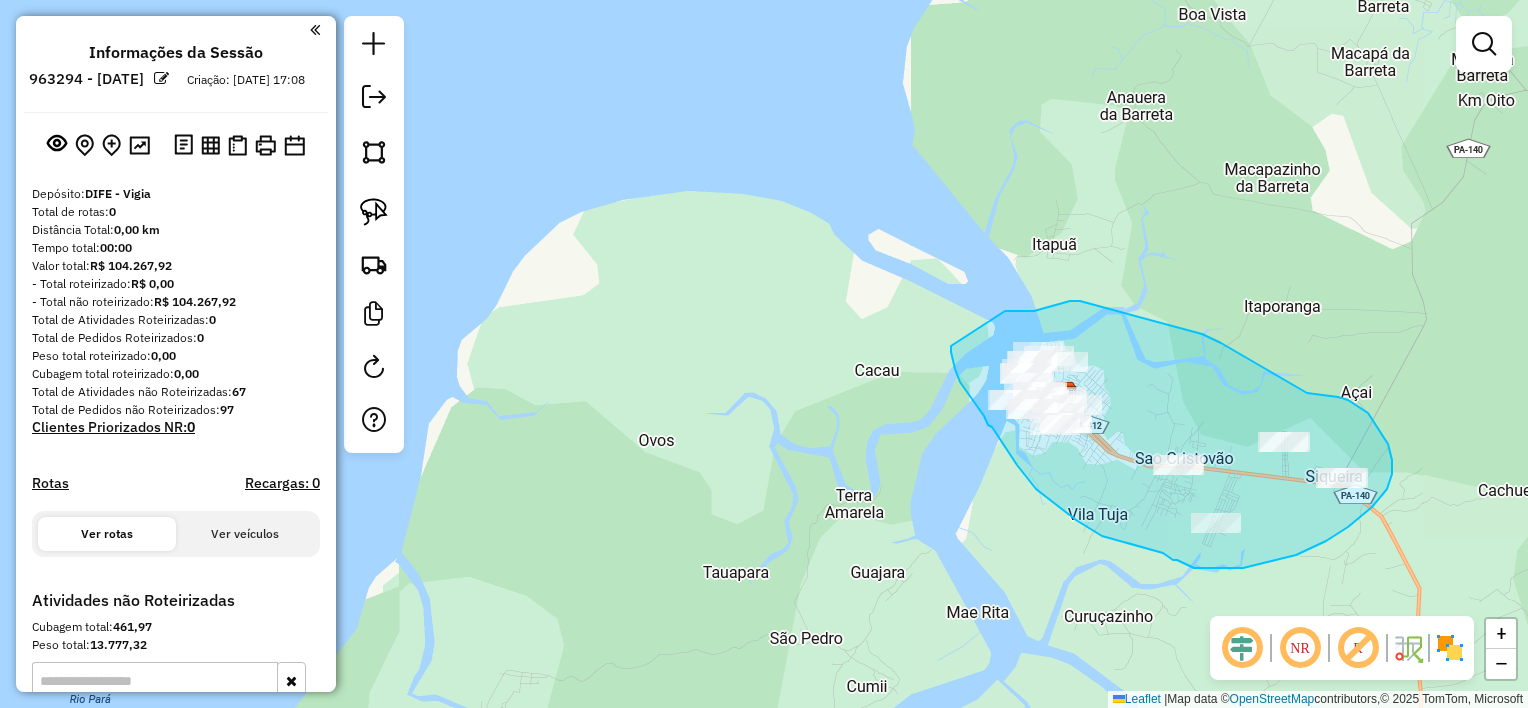 drag, startPoint x: 1316, startPoint y: 394, endPoint x: 1221, endPoint y: 343, distance: 107.82393 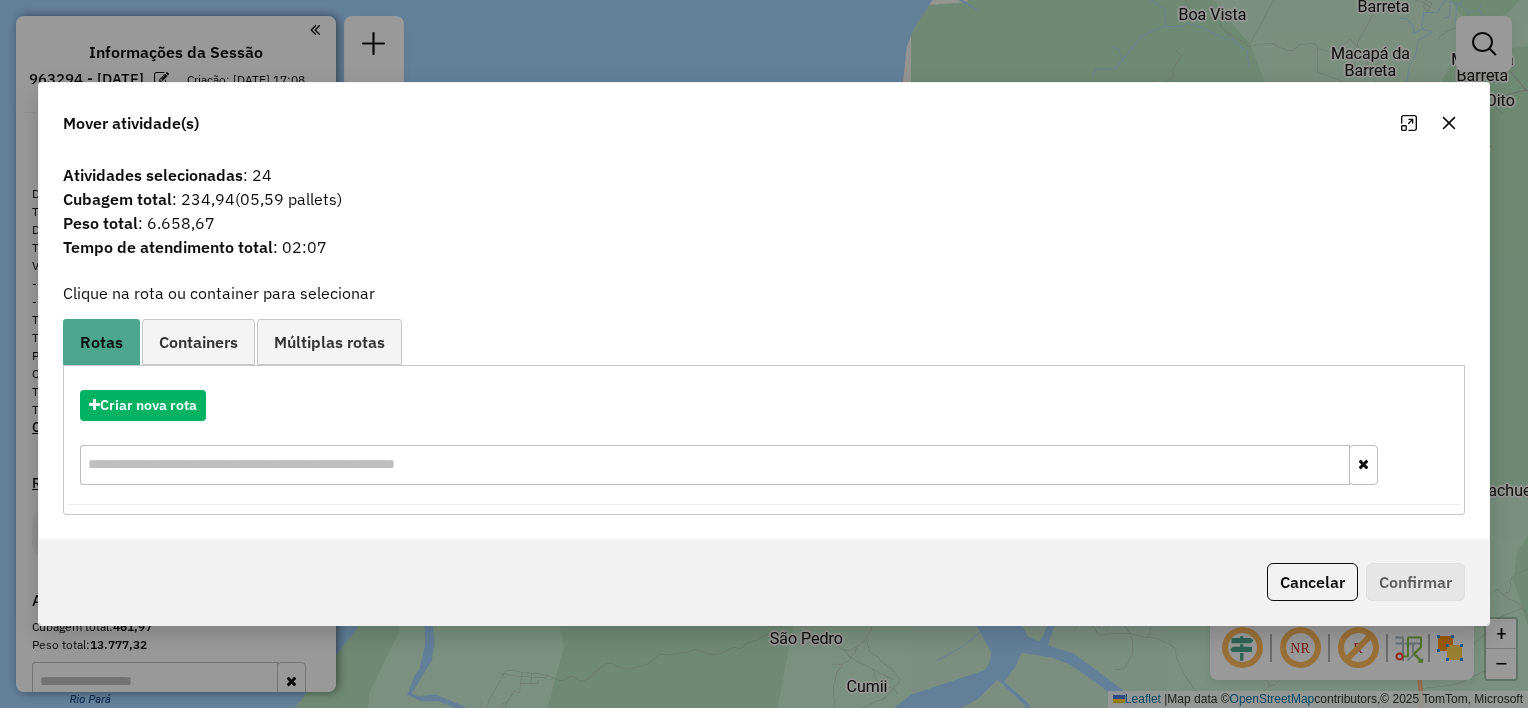 click 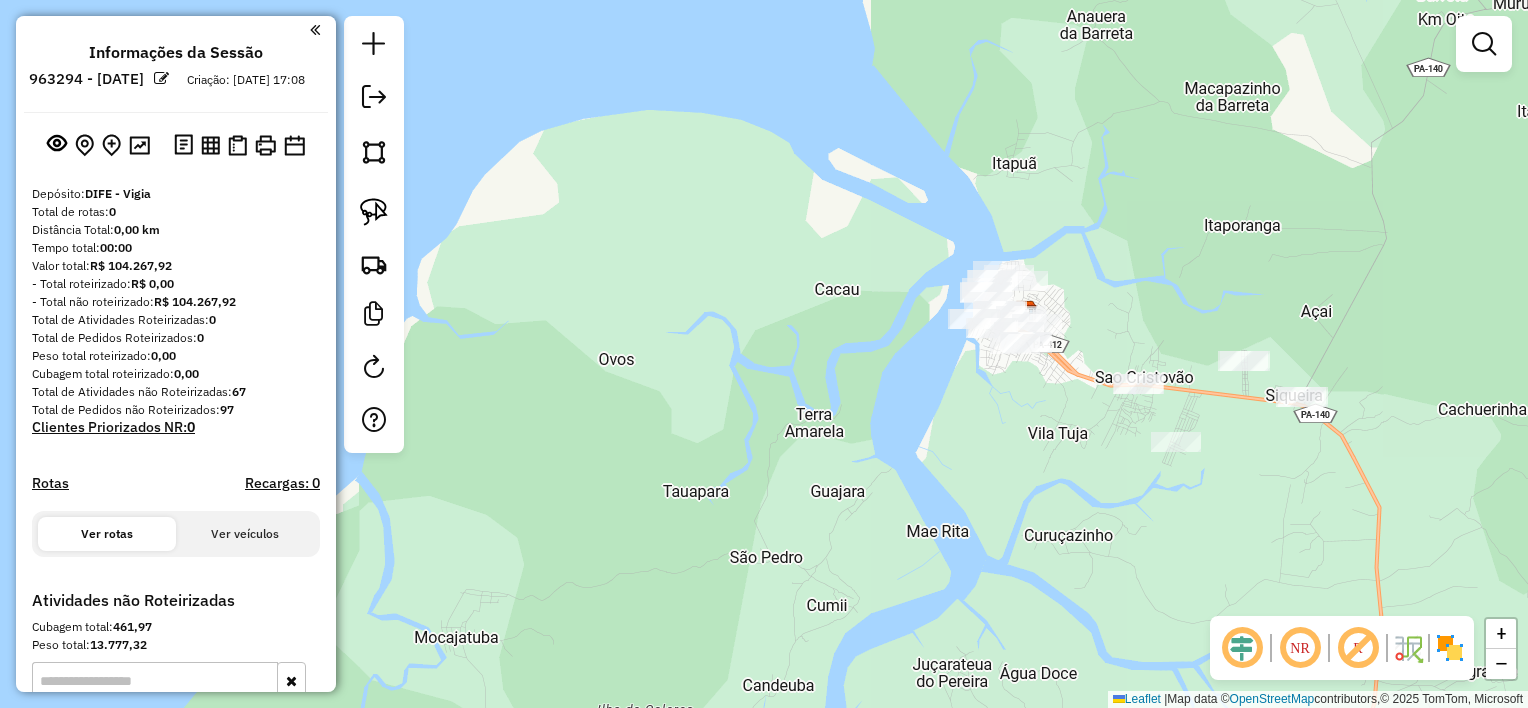 drag, startPoint x: 1268, startPoint y: 309, endPoint x: 1228, endPoint y: 228, distance: 90.33826 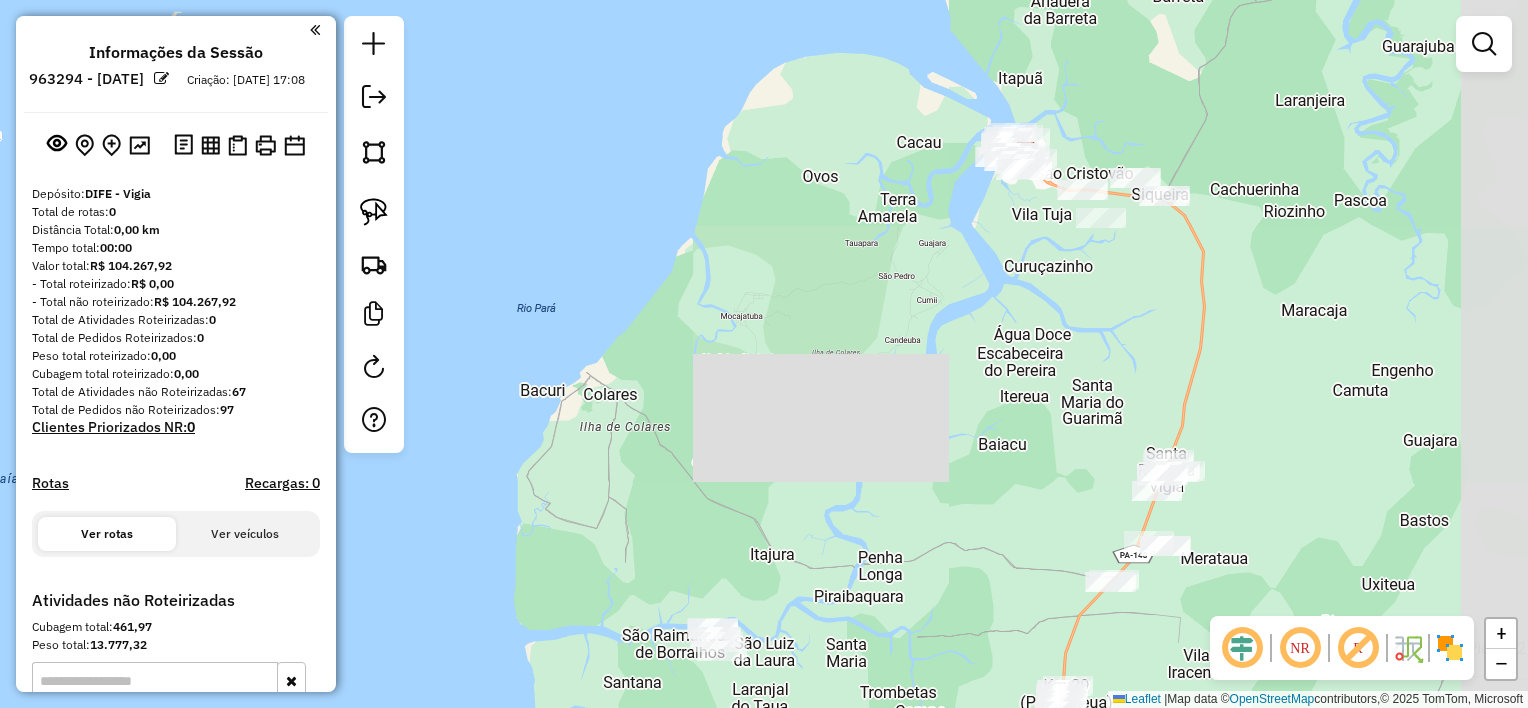 drag, startPoint x: 1328, startPoint y: 408, endPoint x: 1195, endPoint y: 221, distance: 229.47331 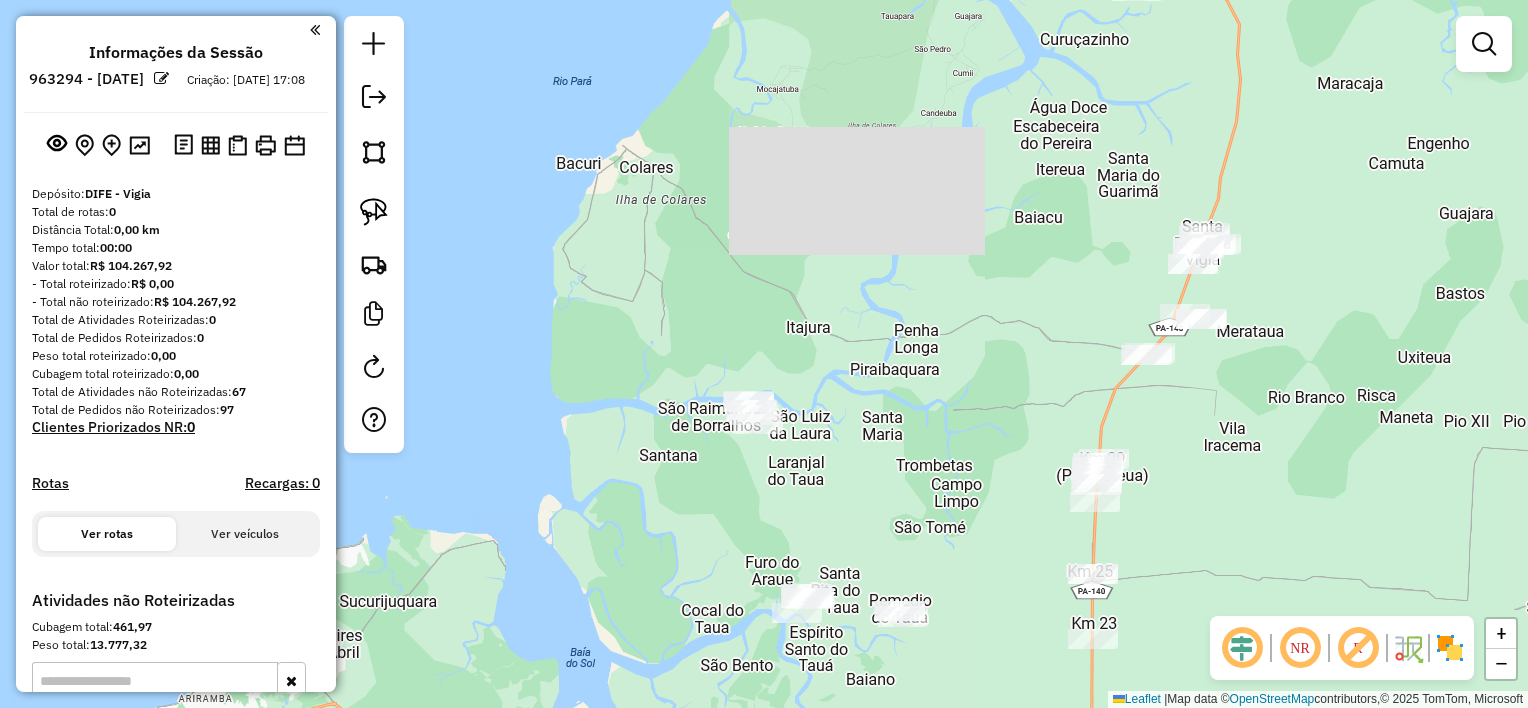 drag, startPoint x: 980, startPoint y: 408, endPoint x: 1048, endPoint y: 233, distance: 187.74718 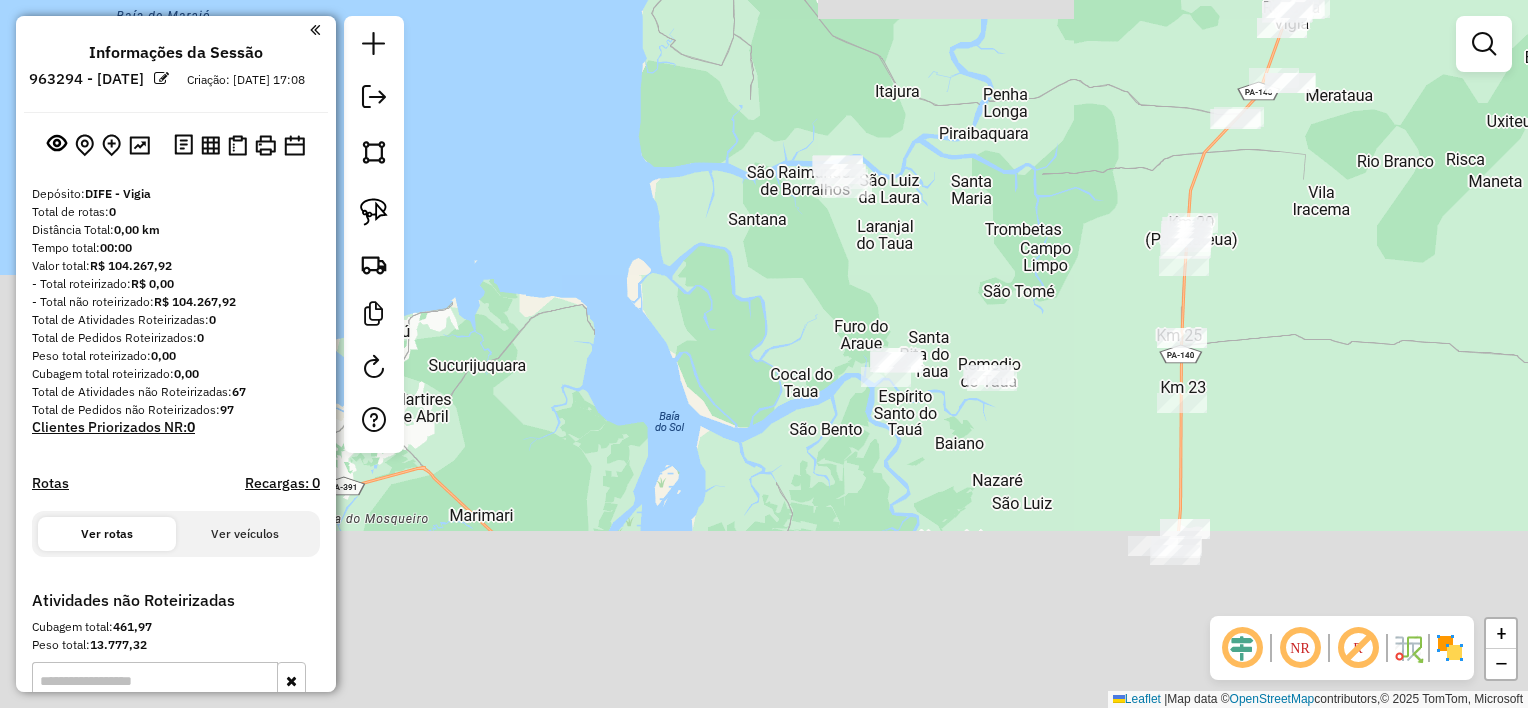 drag, startPoint x: 1140, startPoint y: 584, endPoint x: 1233, endPoint y: 325, distance: 275.19086 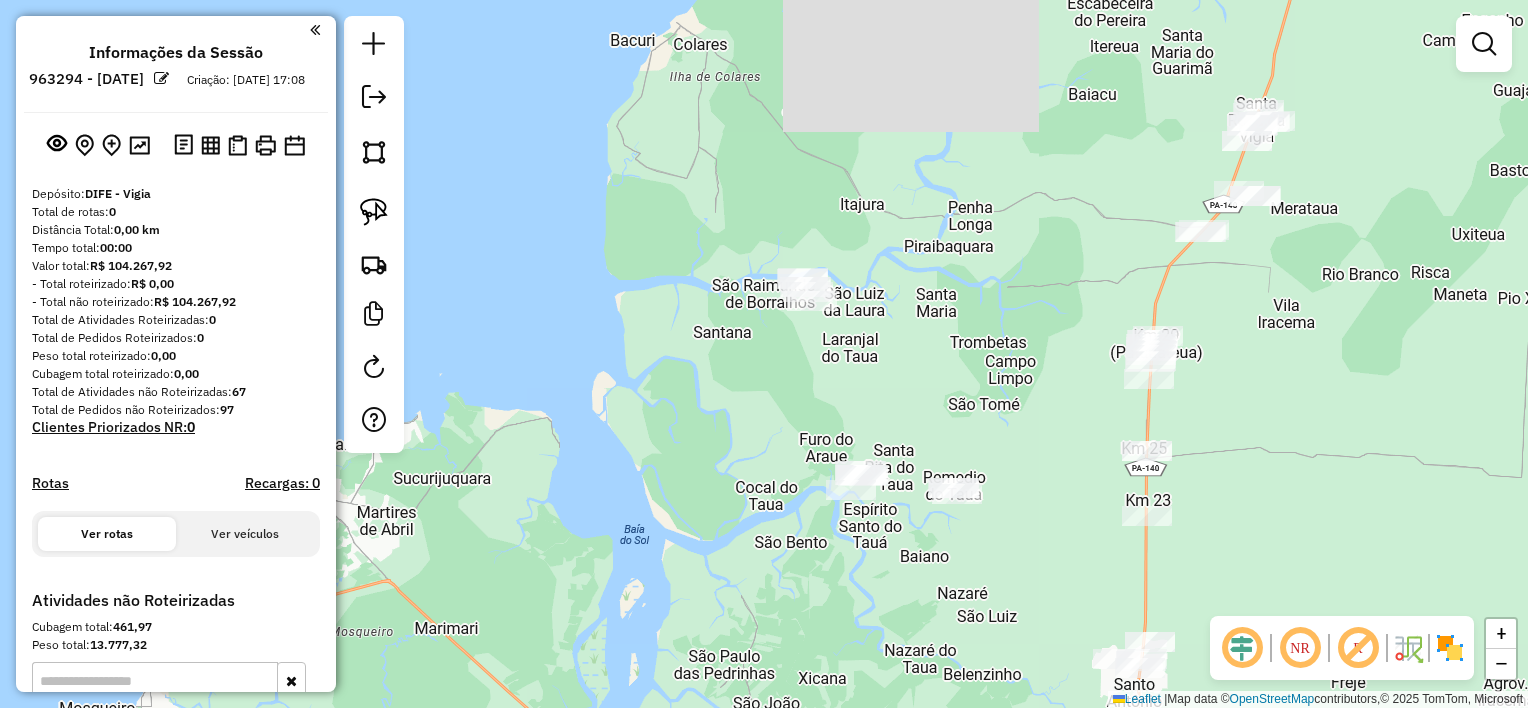 drag, startPoint x: 1290, startPoint y: 194, endPoint x: 1251, endPoint y: 338, distance: 149.1878 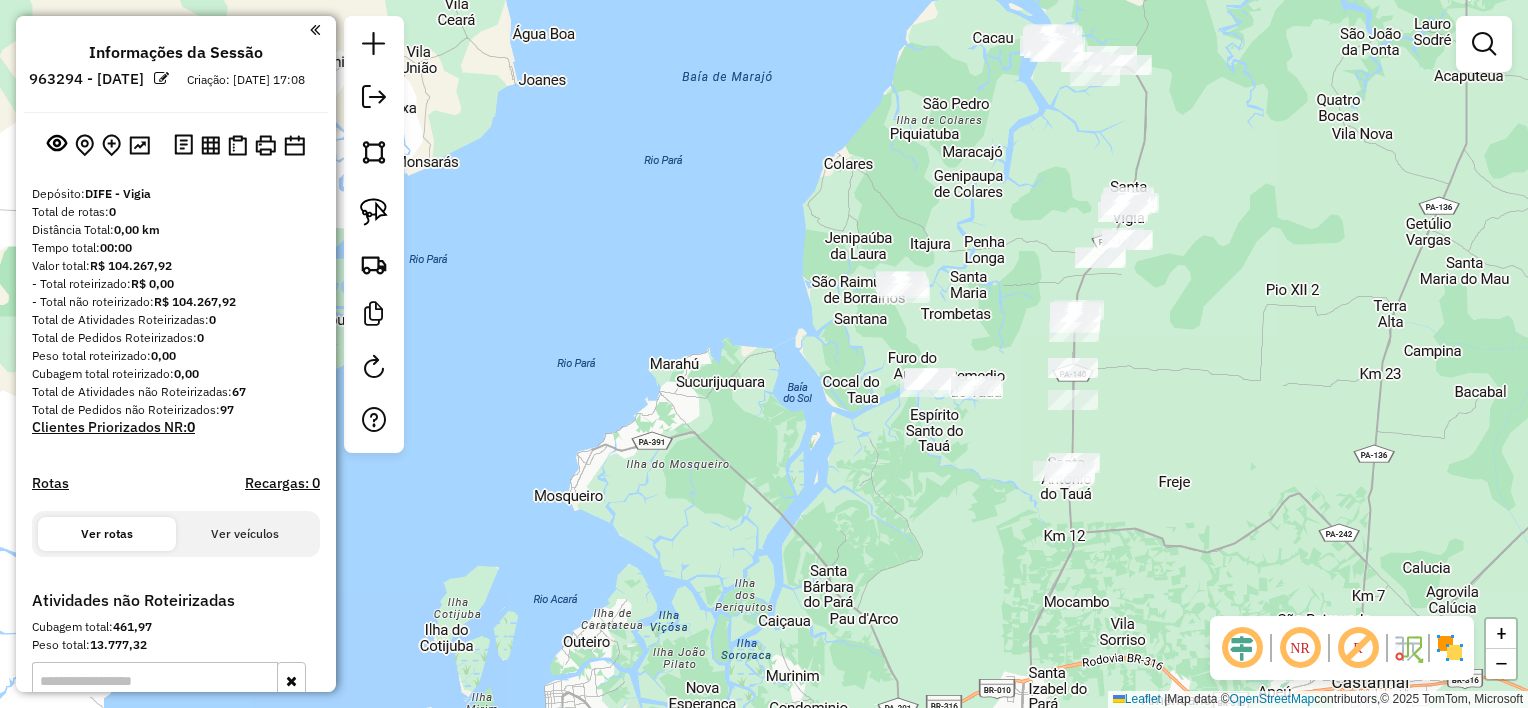 drag, startPoint x: 1186, startPoint y: 323, endPoint x: 1119, endPoint y: 310, distance: 68.24954 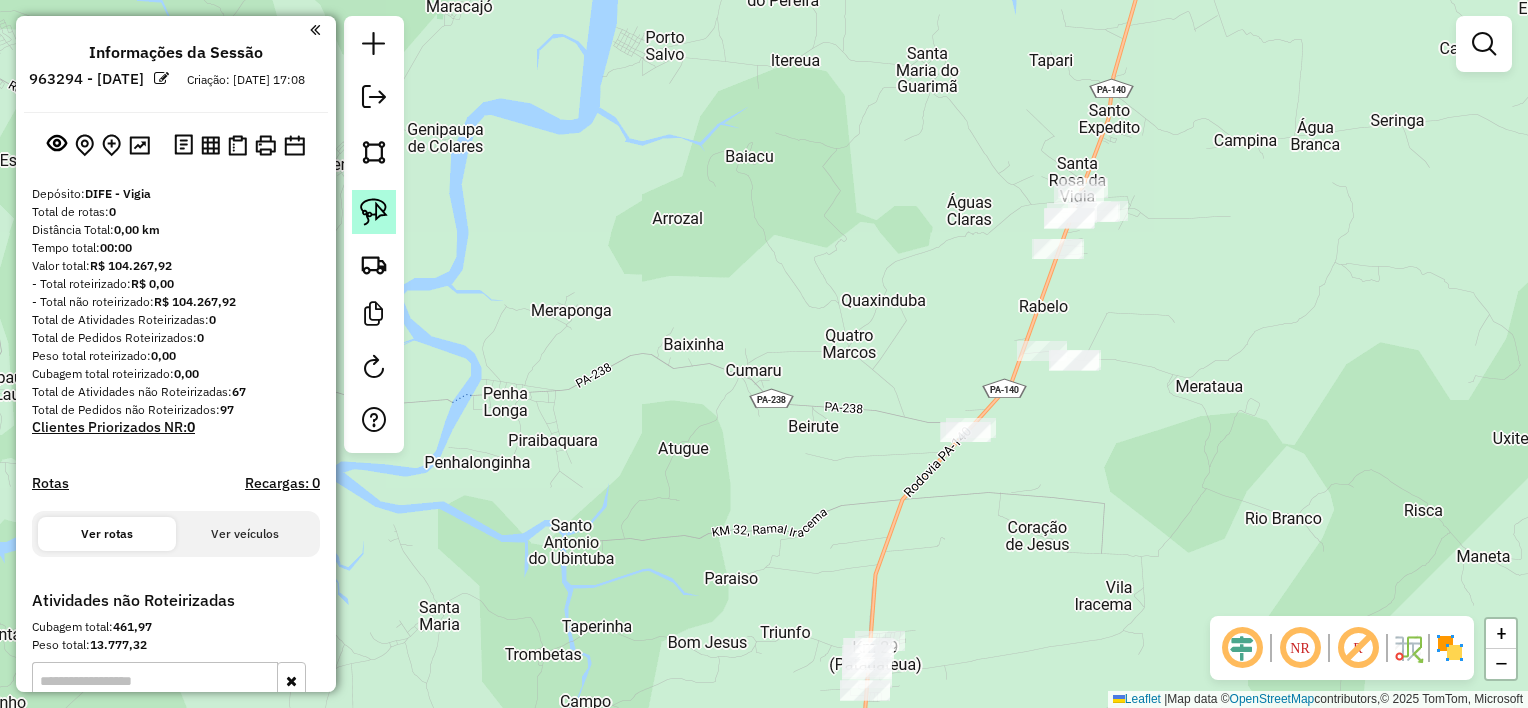 click 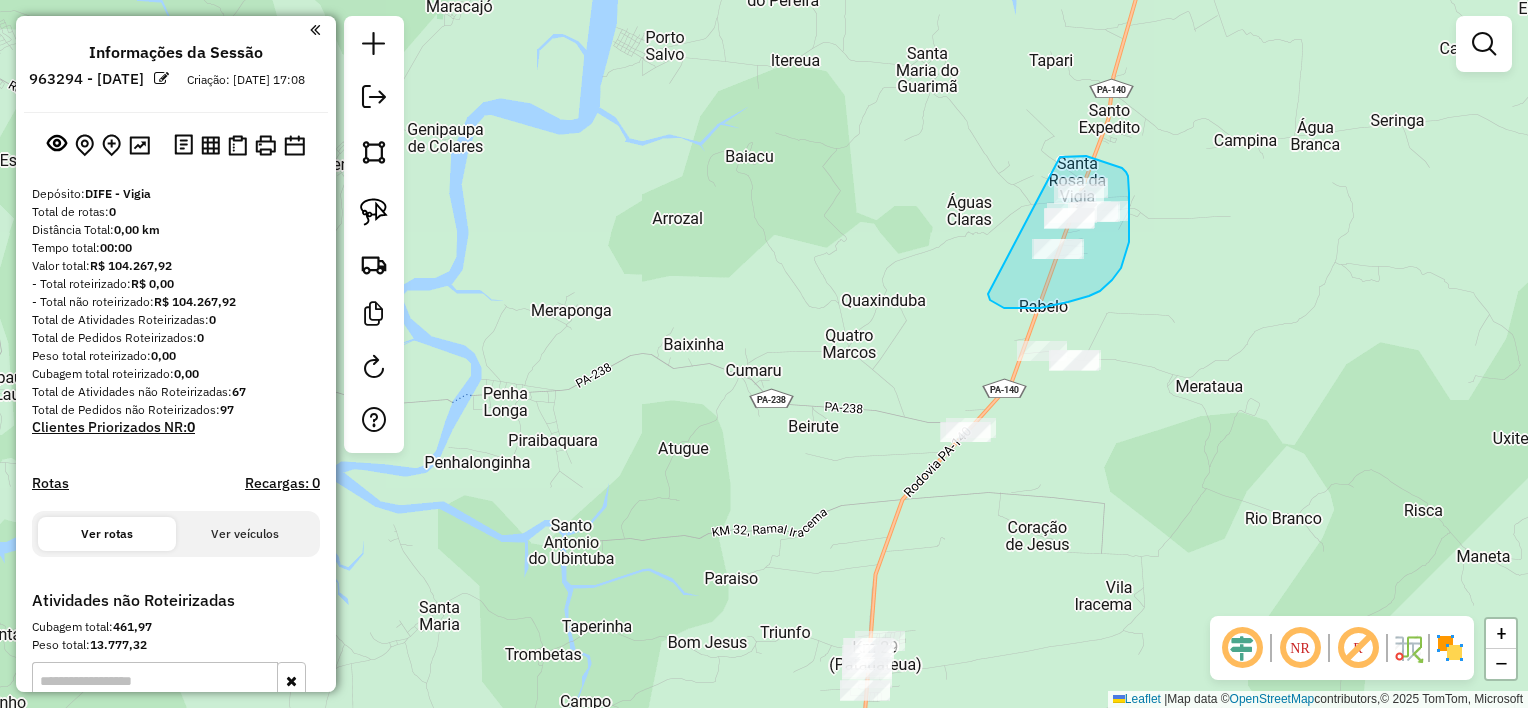 drag, startPoint x: 1060, startPoint y: 157, endPoint x: 988, endPoint y: 294, distance: 154.76756 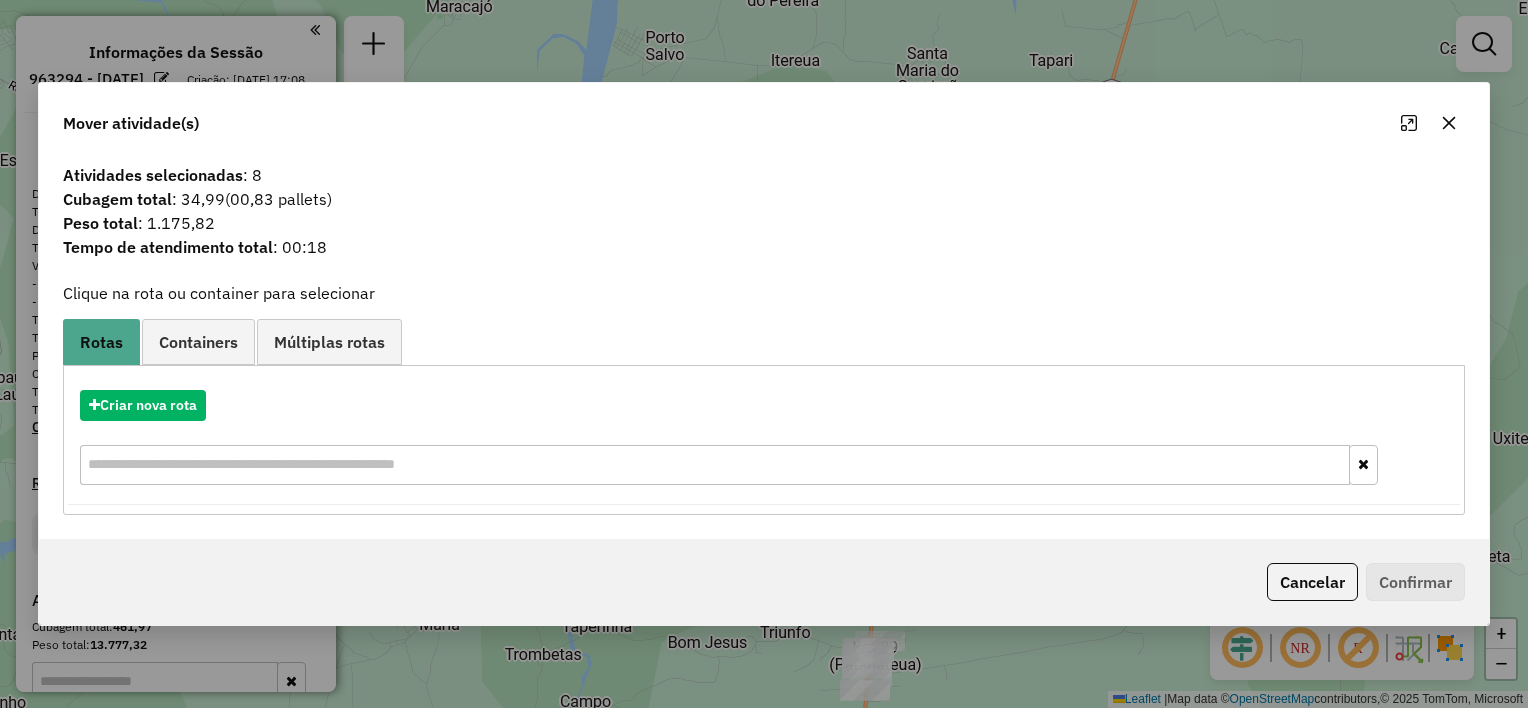 click 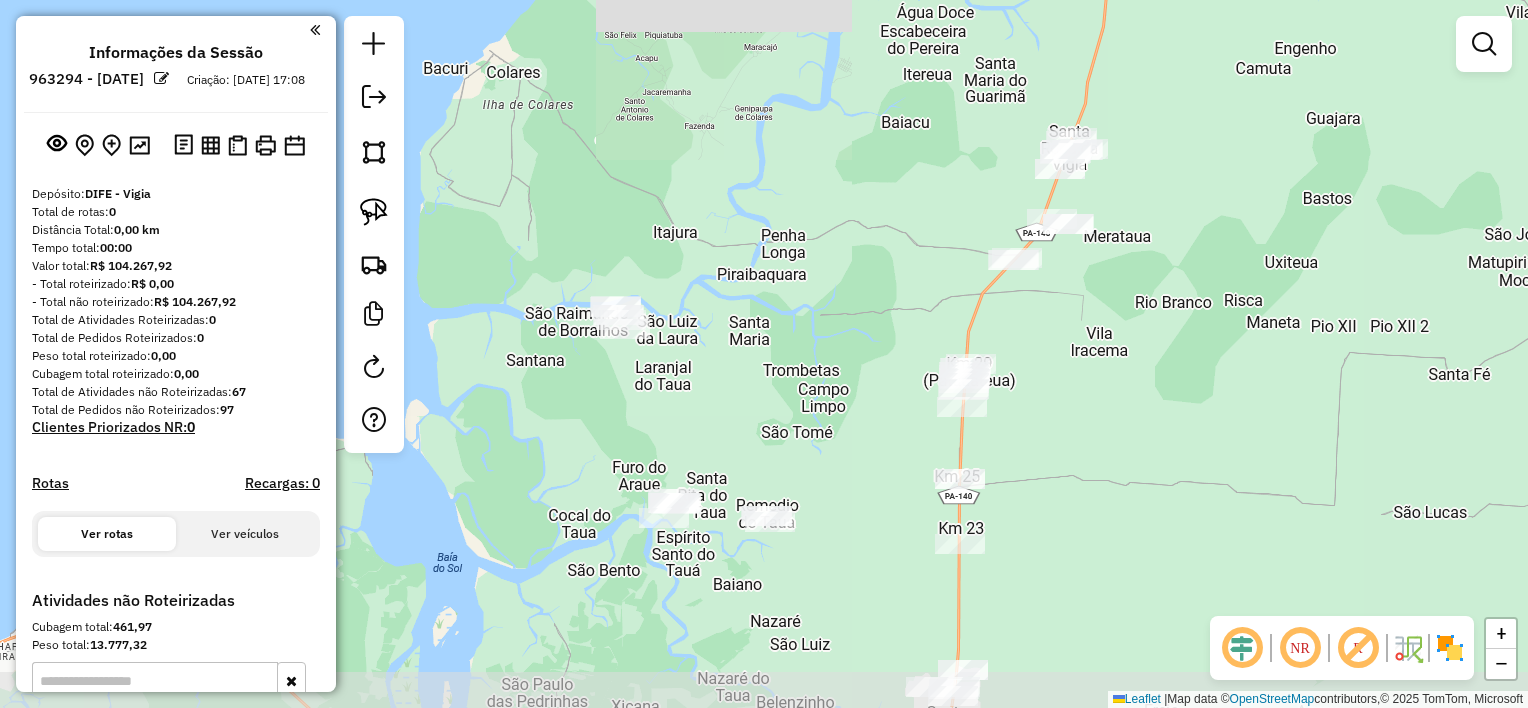 drag, startPoint x: 976, startPoint y: 520, endPoint x: 1029, endPoint y: 313, distance: 213.67732 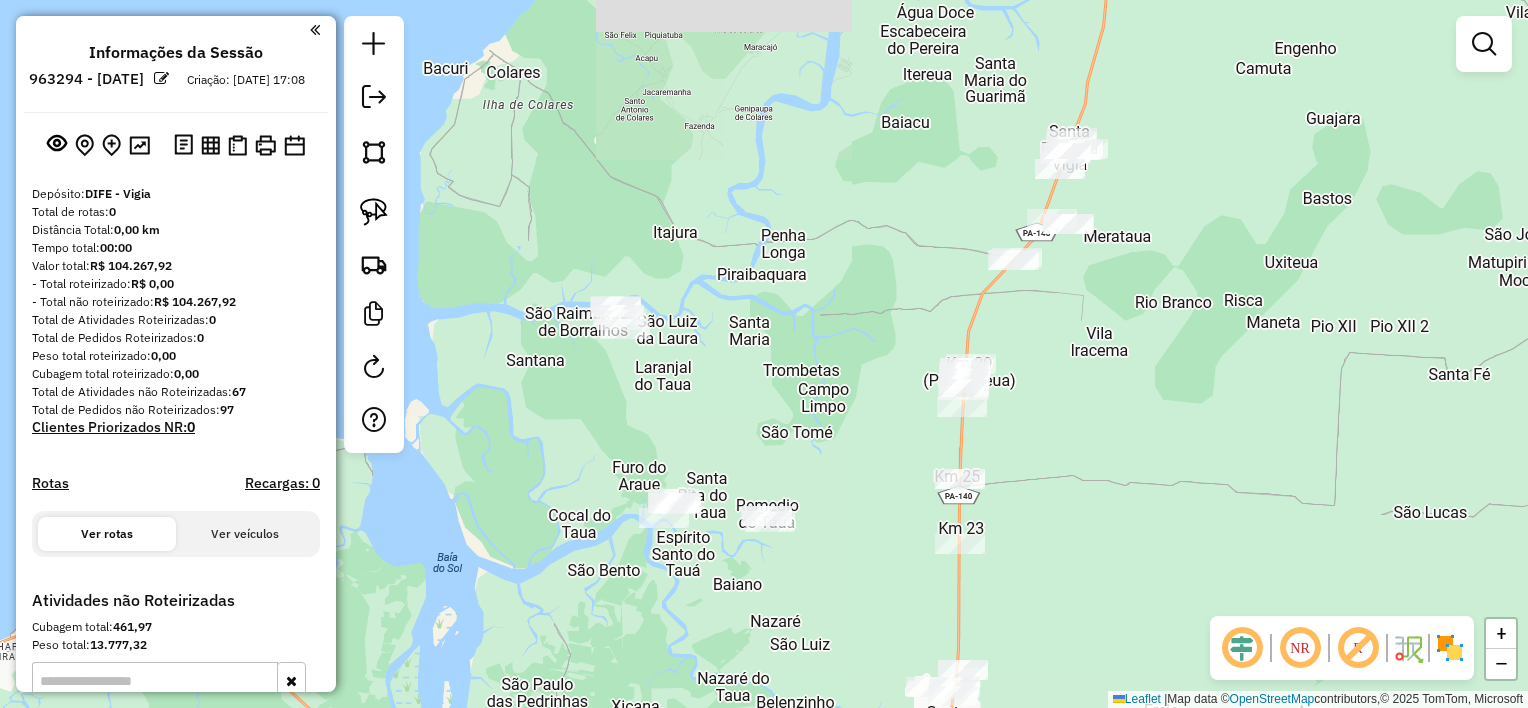 drag, startPoint x: 376, startPoint y: 216, endPoint x: 516, endPoint y: 225, distance: 140.28899 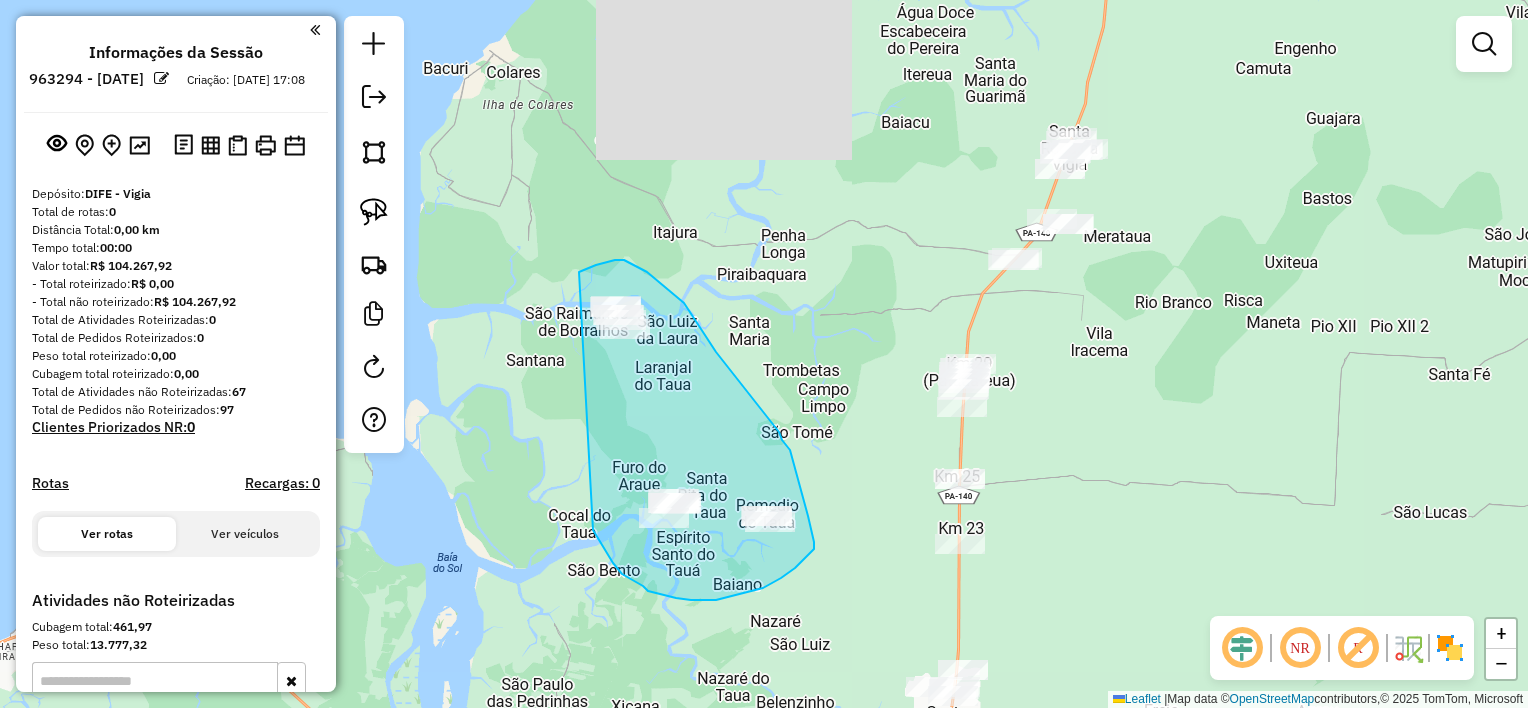 drag, startPoint x: 579, startPoint y: 272, endPoint x: 592, endPoint y: 512, distance: 240.35182 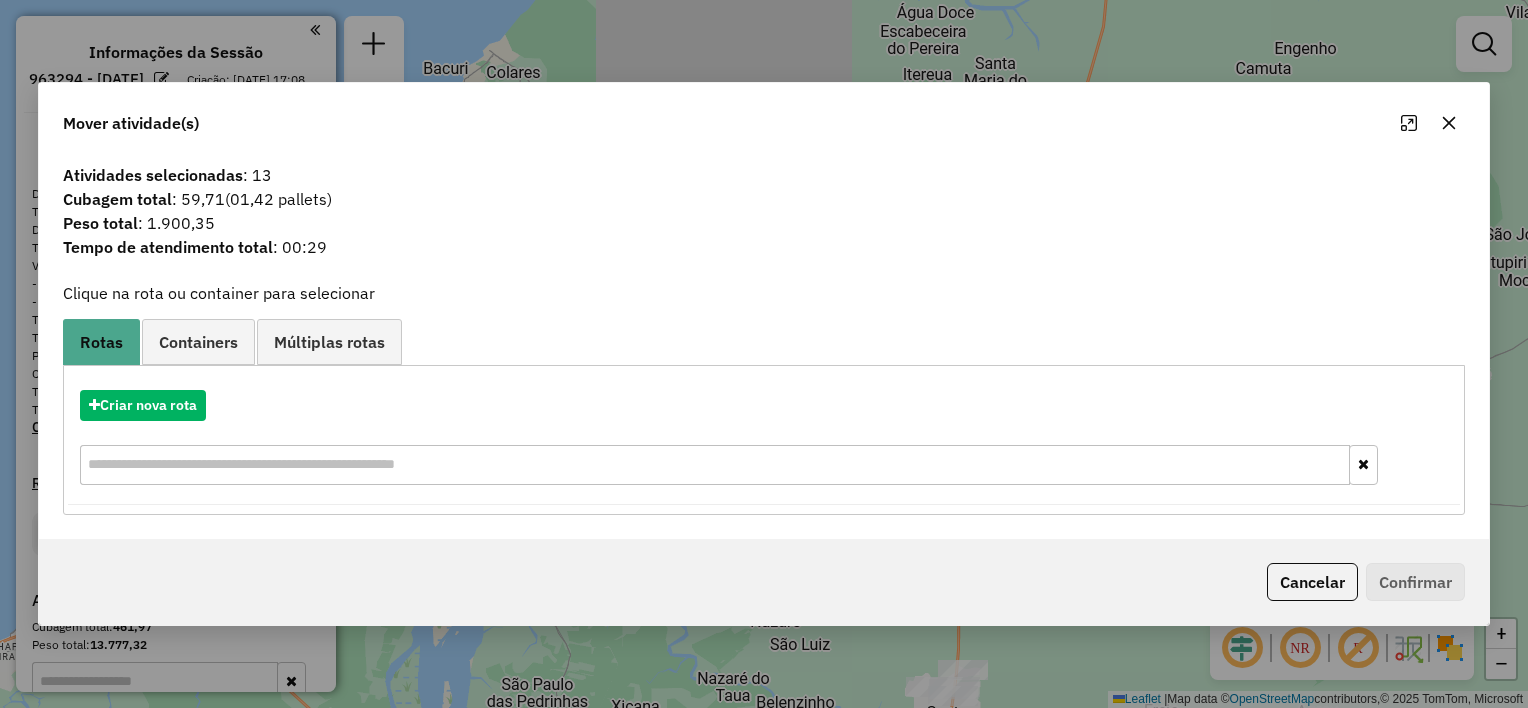 click 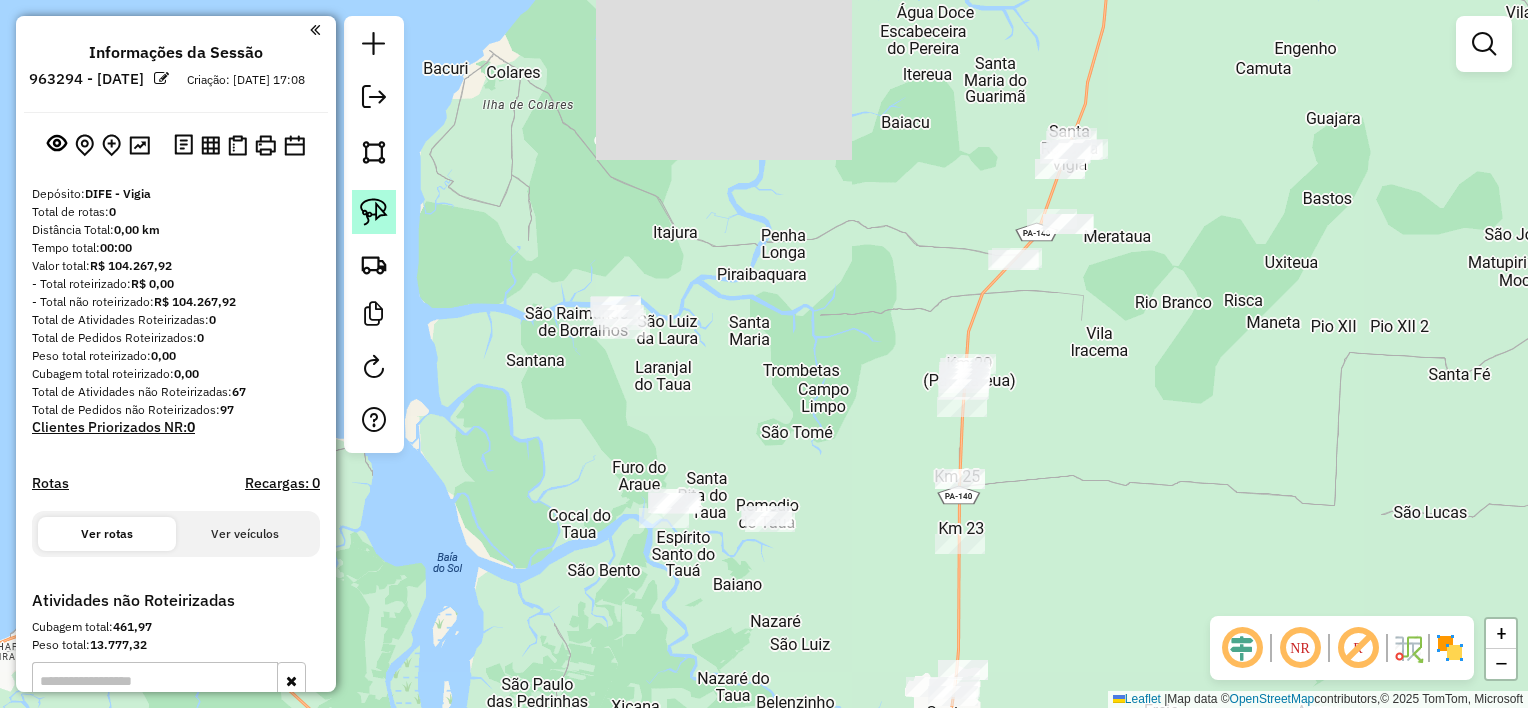 click 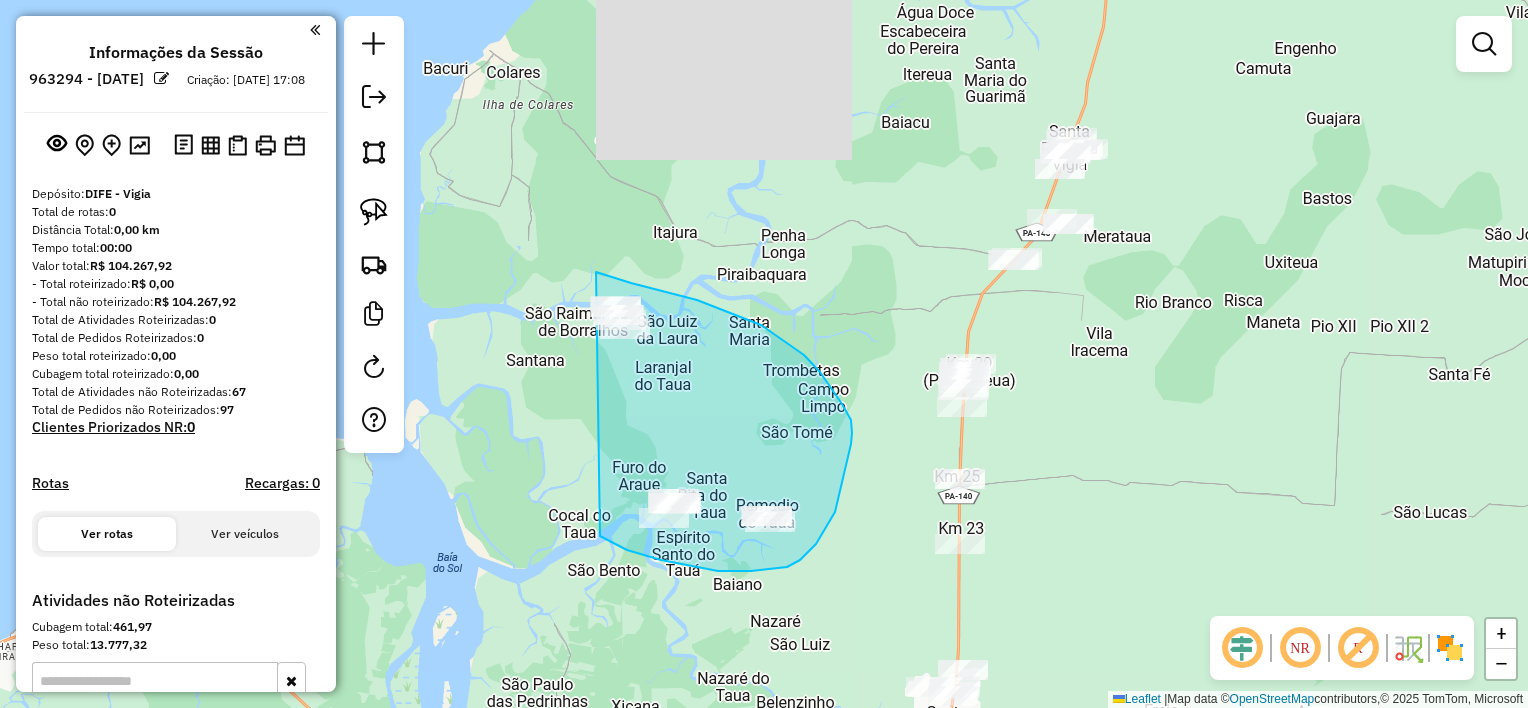 drag, startPoint x: 596, startPoint y: 272, endPoint x: 600, endPoint y: 535, distance: 263.03043 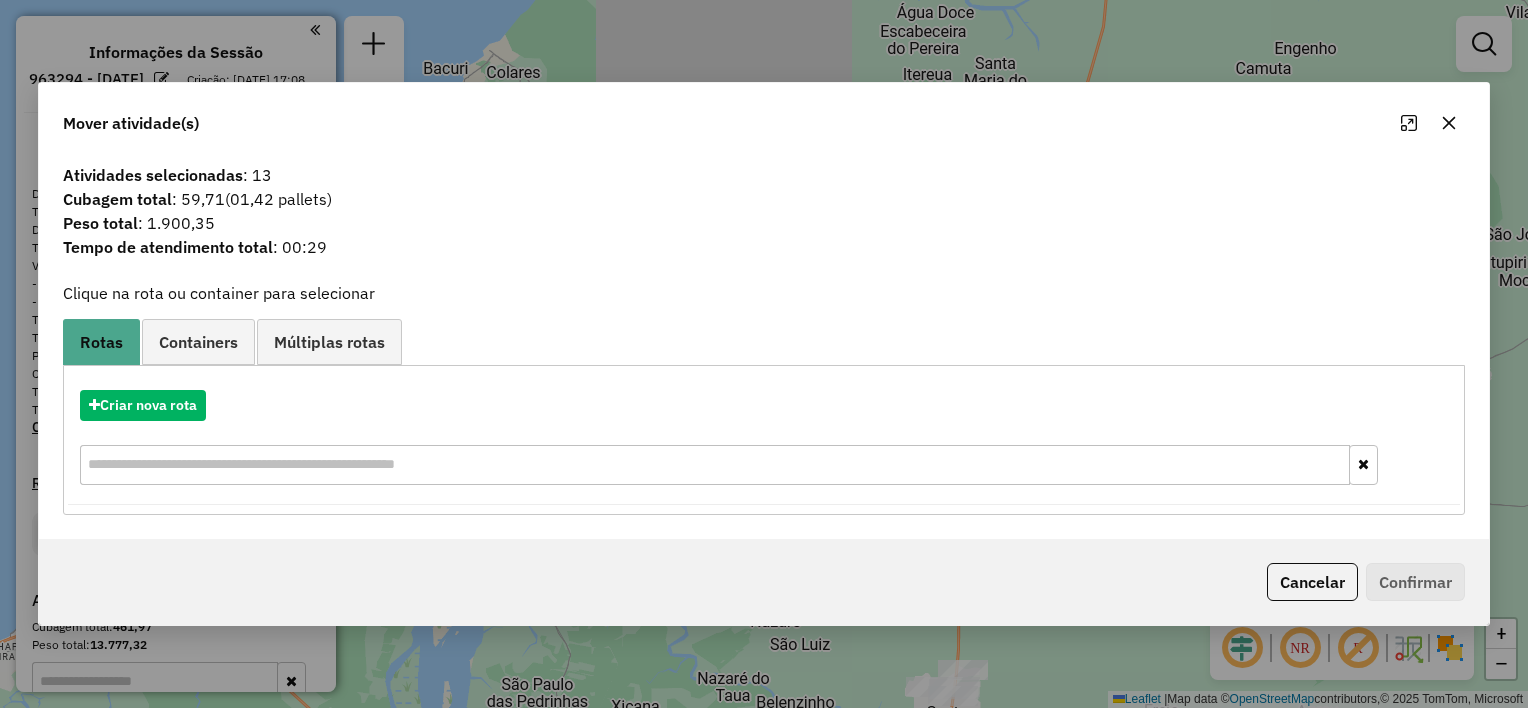 click 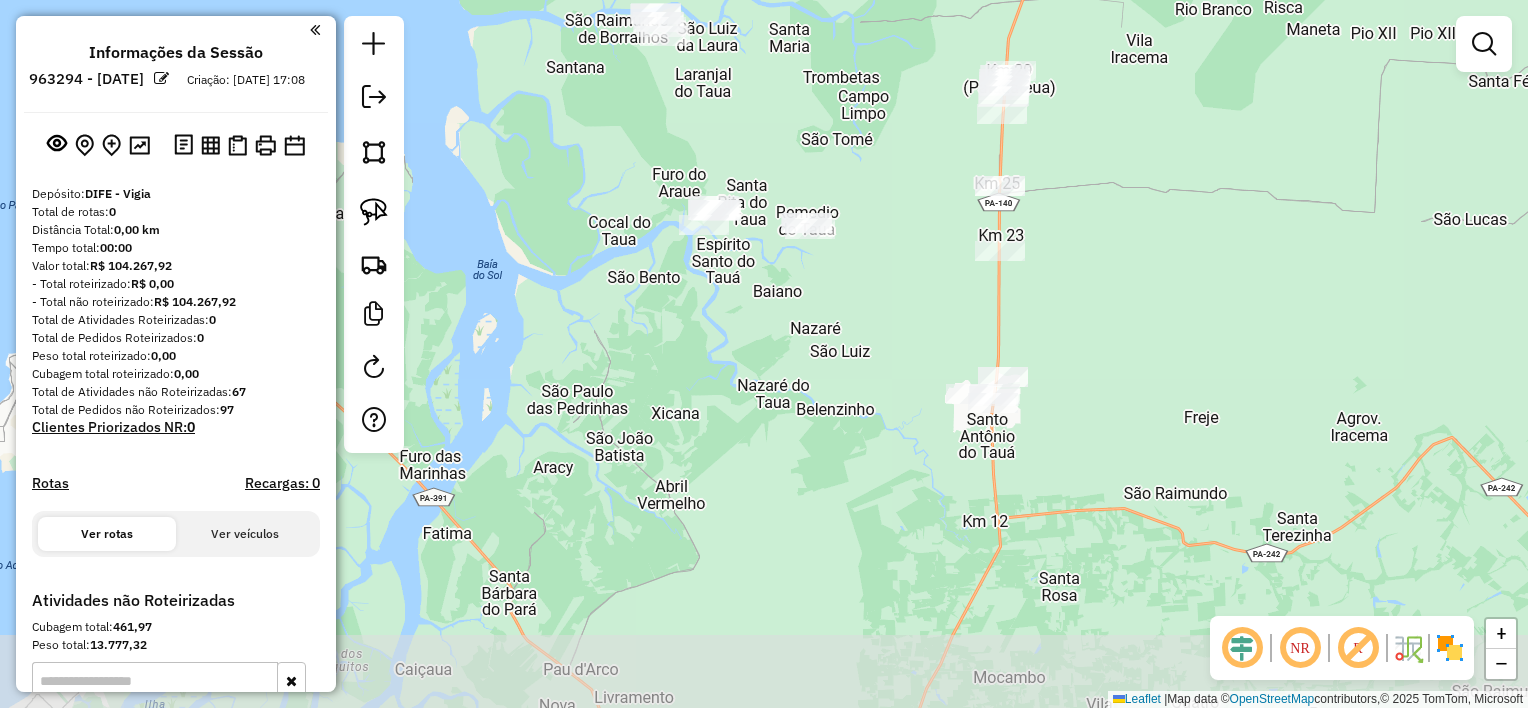 drag, startPoint x: 752, startPoint y: 396, endPoint x: 792, endPoint y: 103, distance: 295.71777 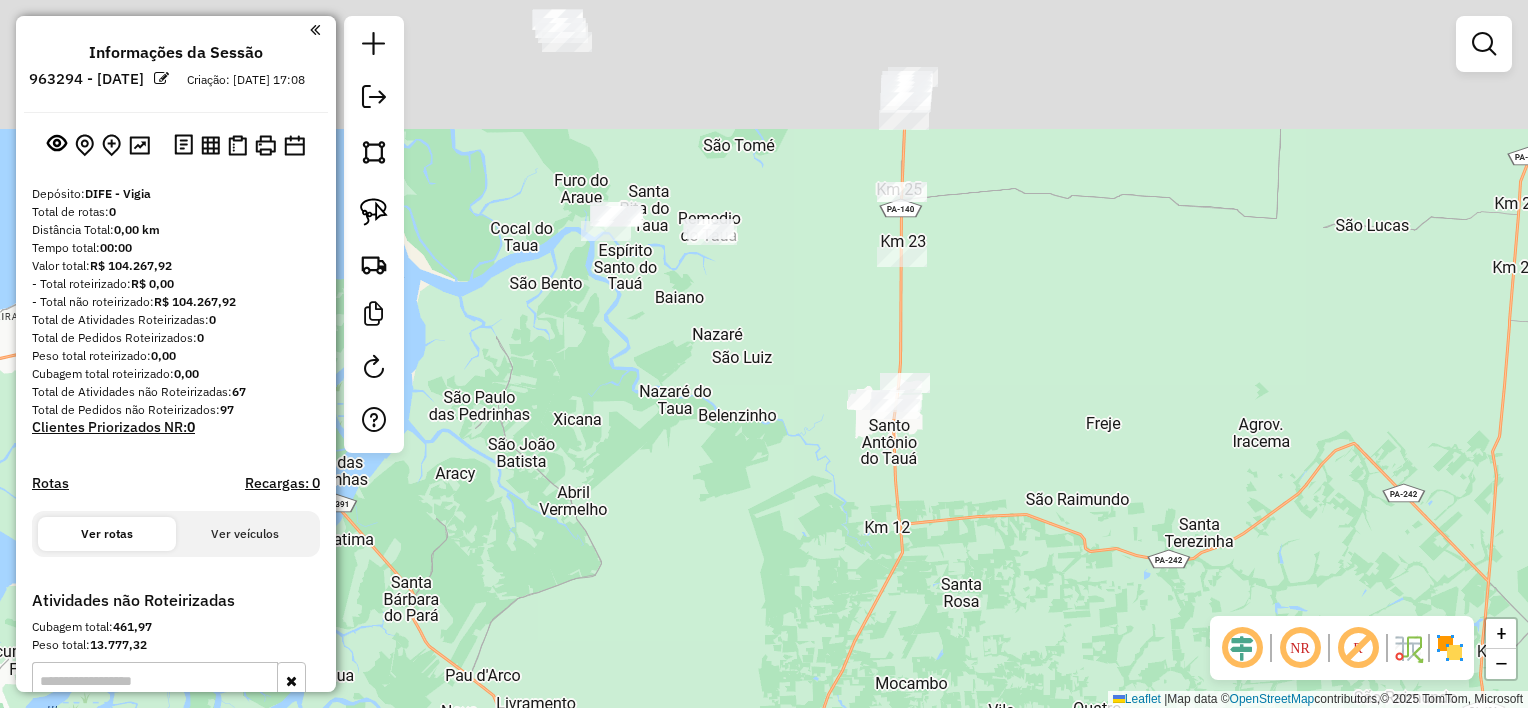 drag, startPoint x: 896, startPoint y: 152, endPoint x: 799, endPoint y: 510, distance: 370.90836 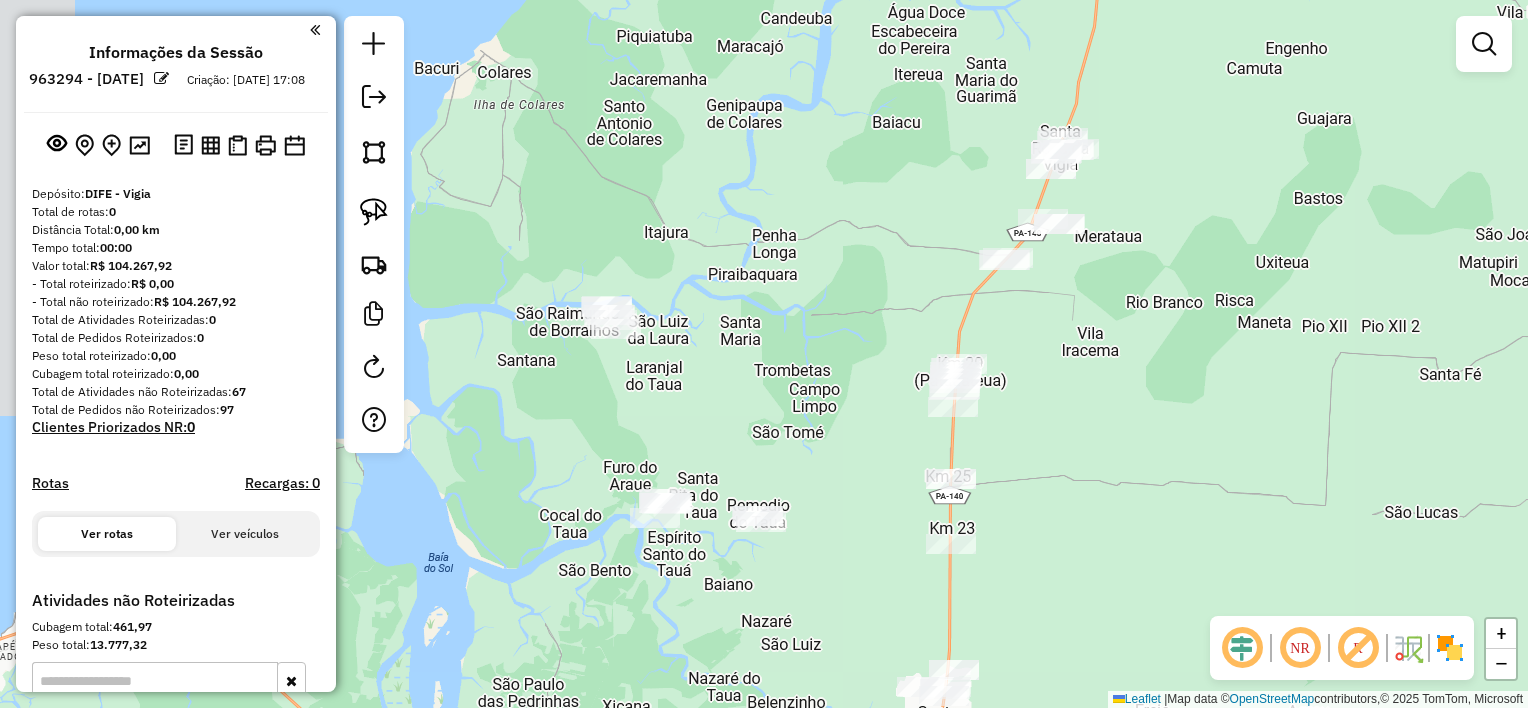drag, startPoint x: 952, startPoint y: 384, endPoint x: 1088, endPoint y: 459, distance: 155.30937 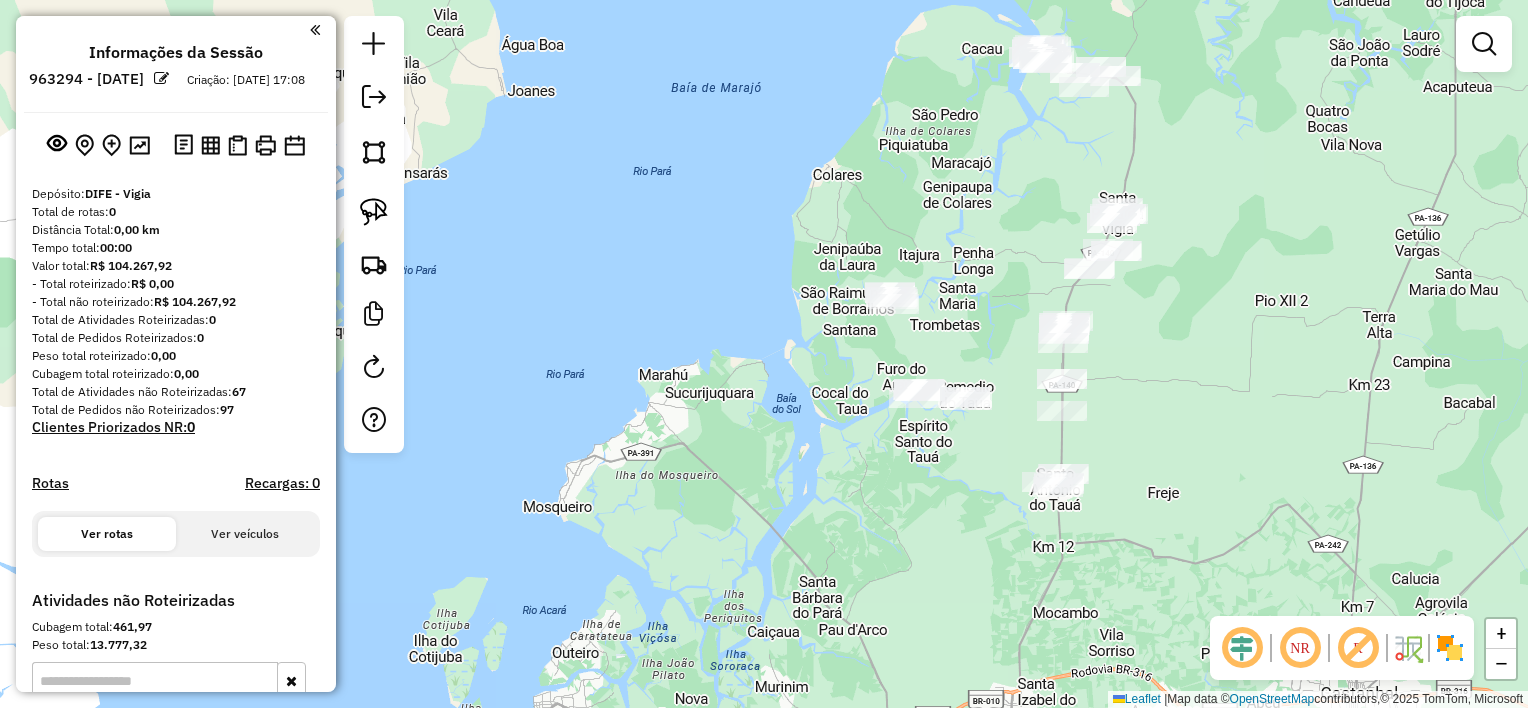 drag, startPoint x: 1117, startPoint y: 396, endPoint x: 1138, endPoint y: 334, distance: 65.459915 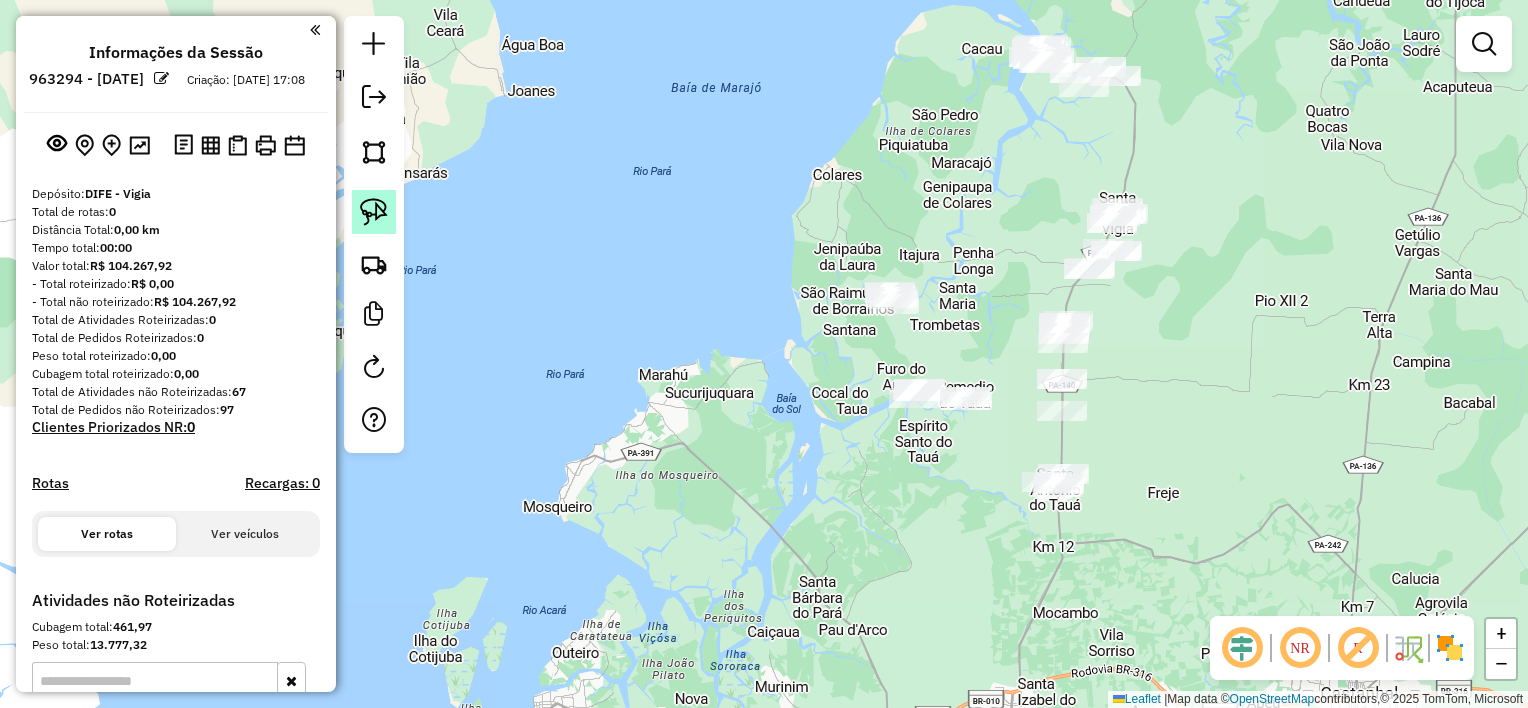click 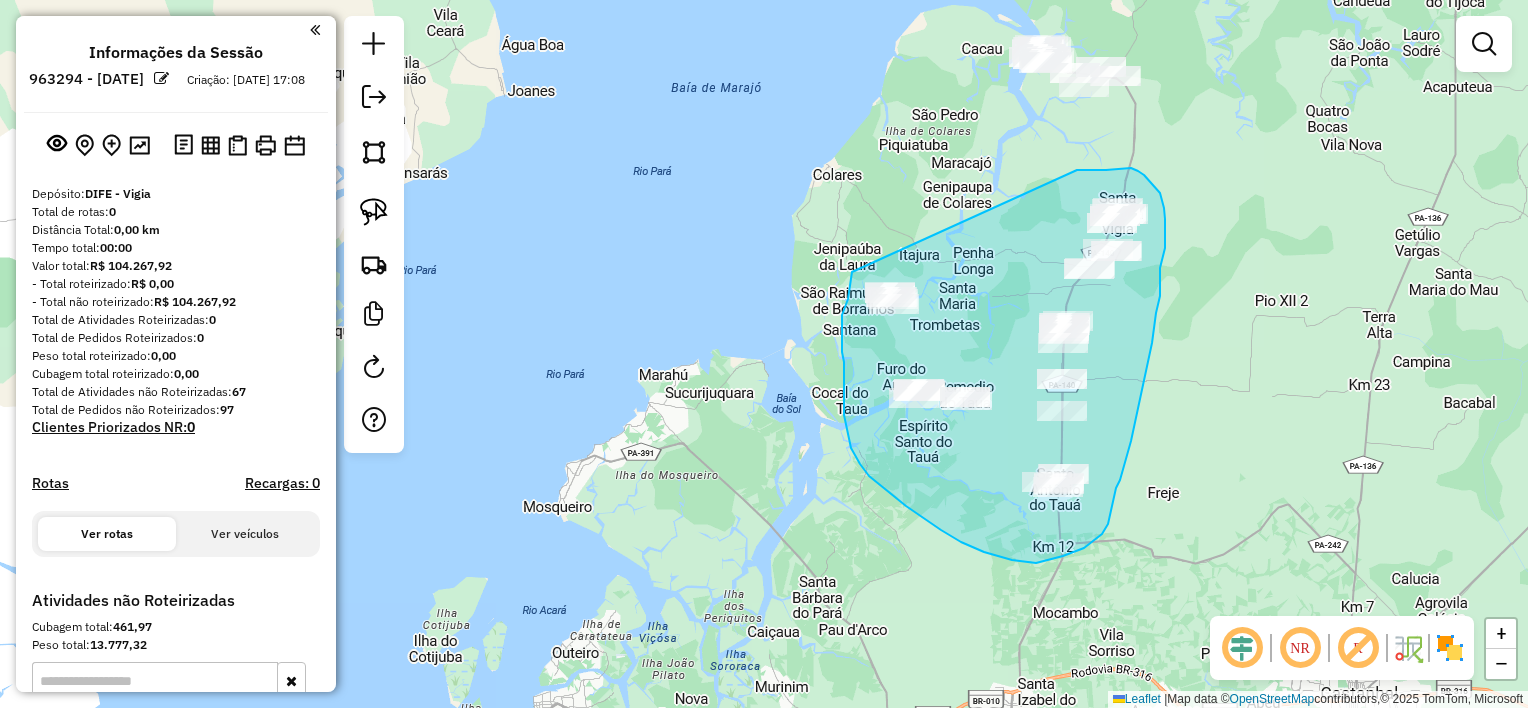 drag, startPoint x: 1077, startPoint y: 170, endPoint x: 852, endPoint y: 272, distance: 247.04048 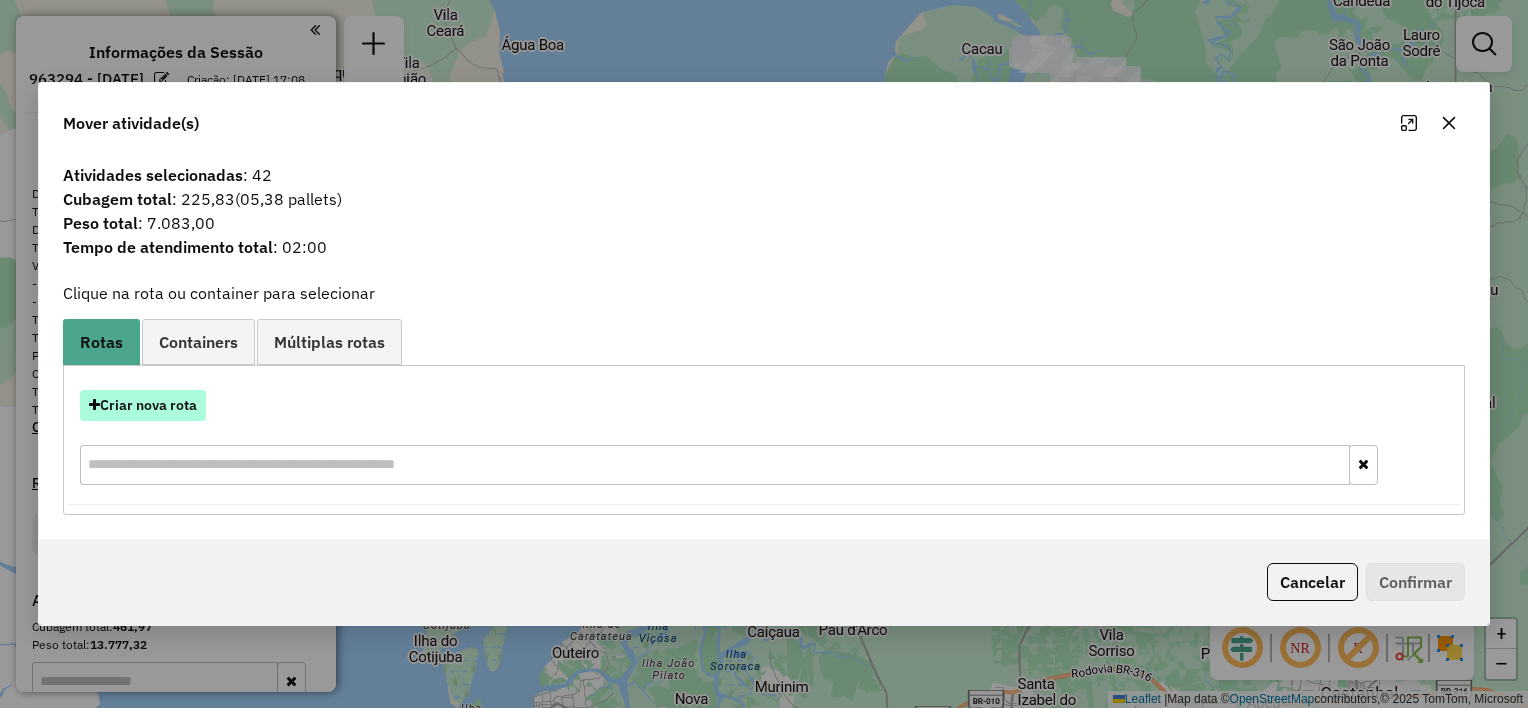 click on "Criar nova rota" at bounding box center (143, 405) 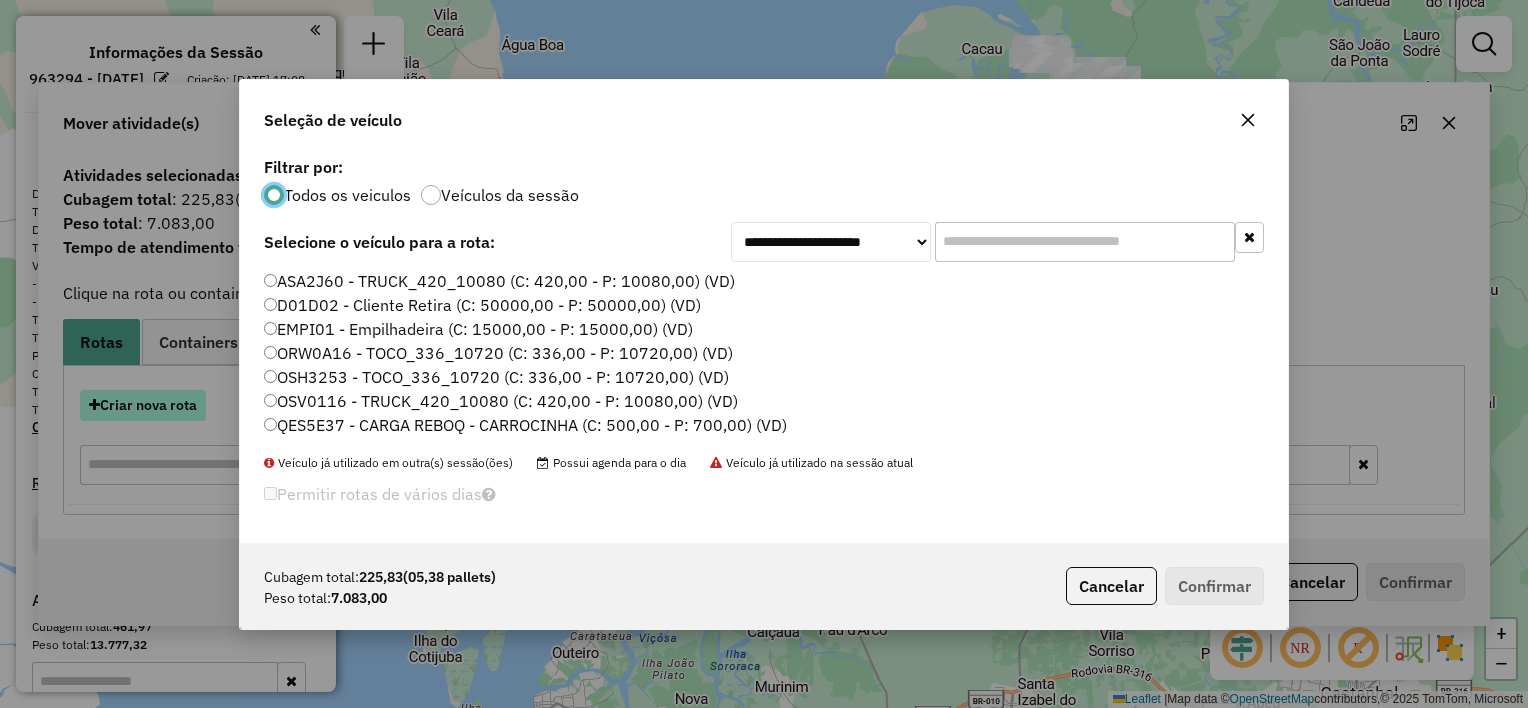scroll, scrollTop: 10, scrollLeft: 6, axis: both 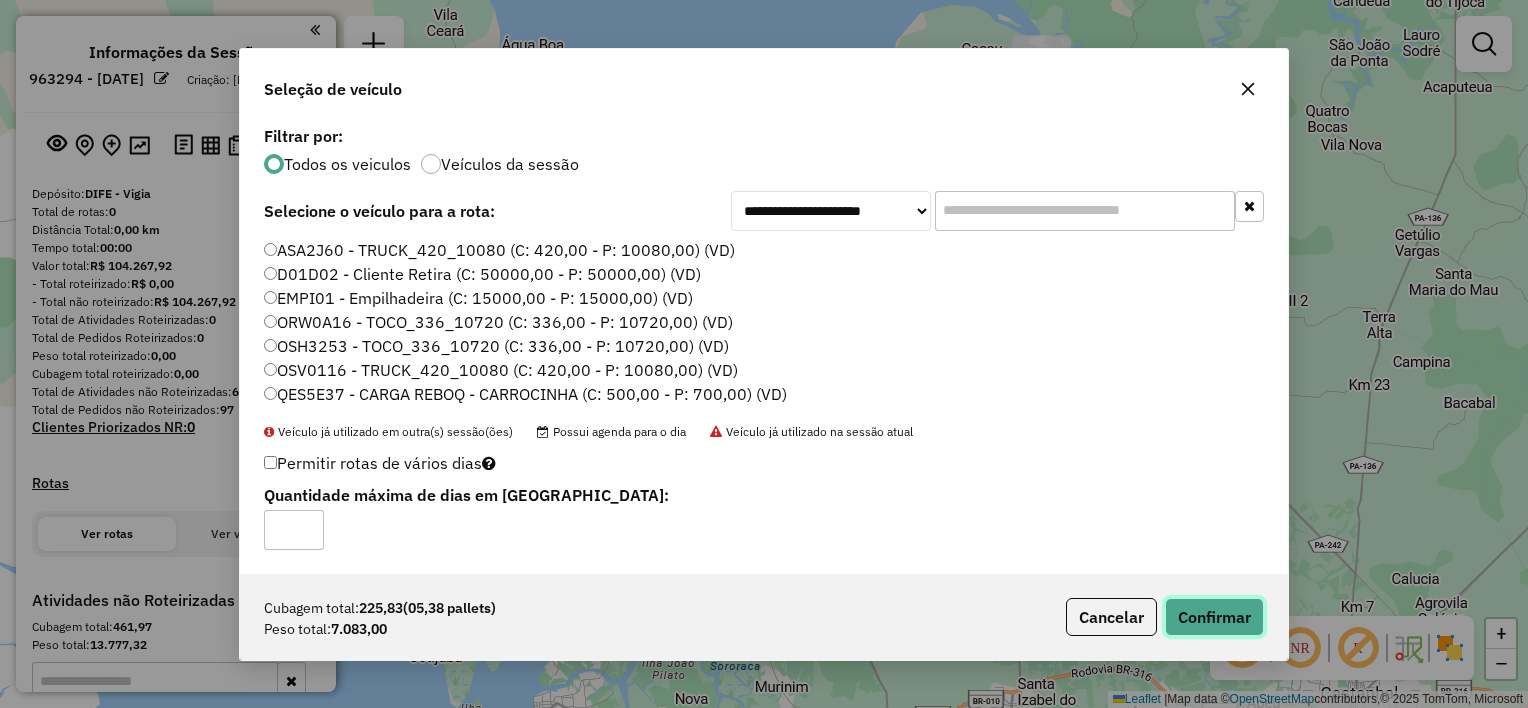 click on "Confirmar" 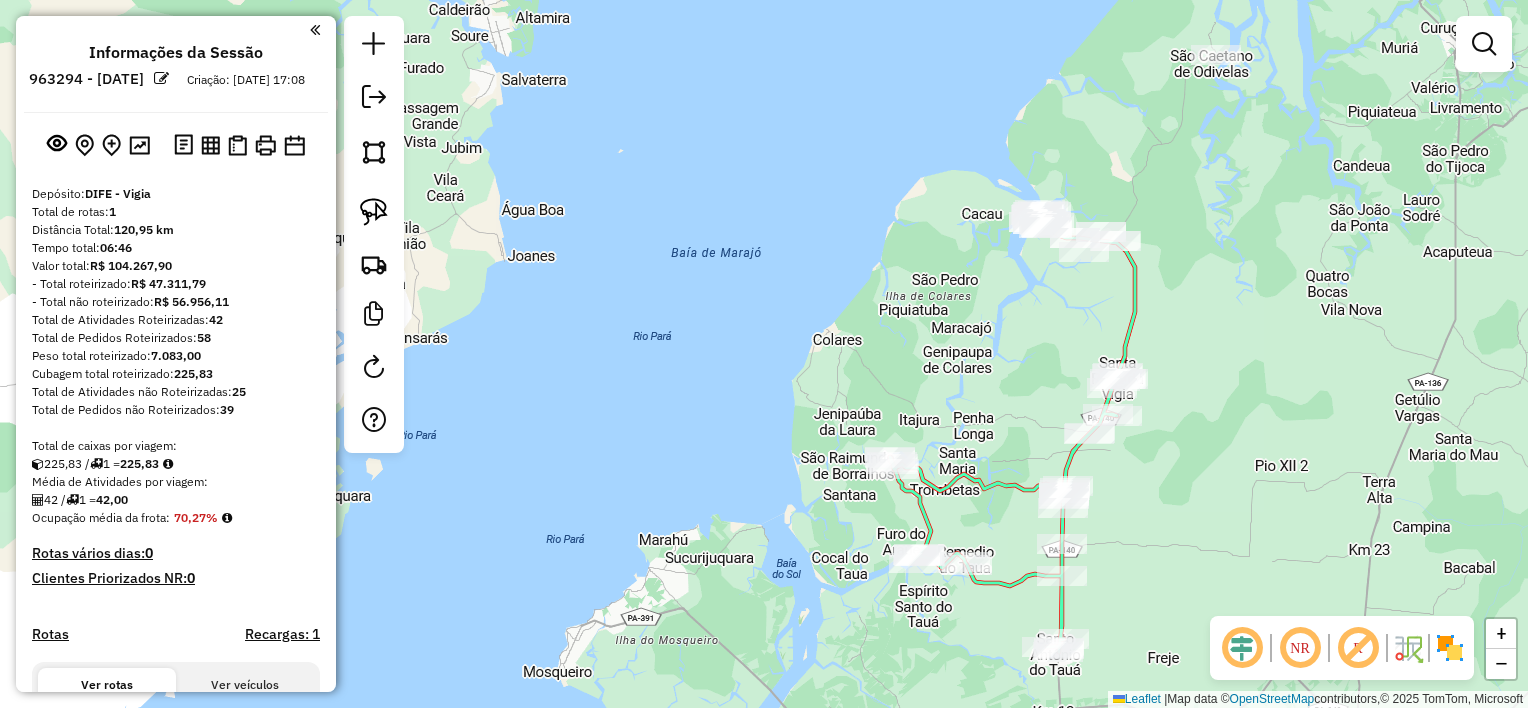 drag, startPoint x: 955, startPoint y: 208, endPoint x: 969, endPoint y: 349, distance: 141.69333 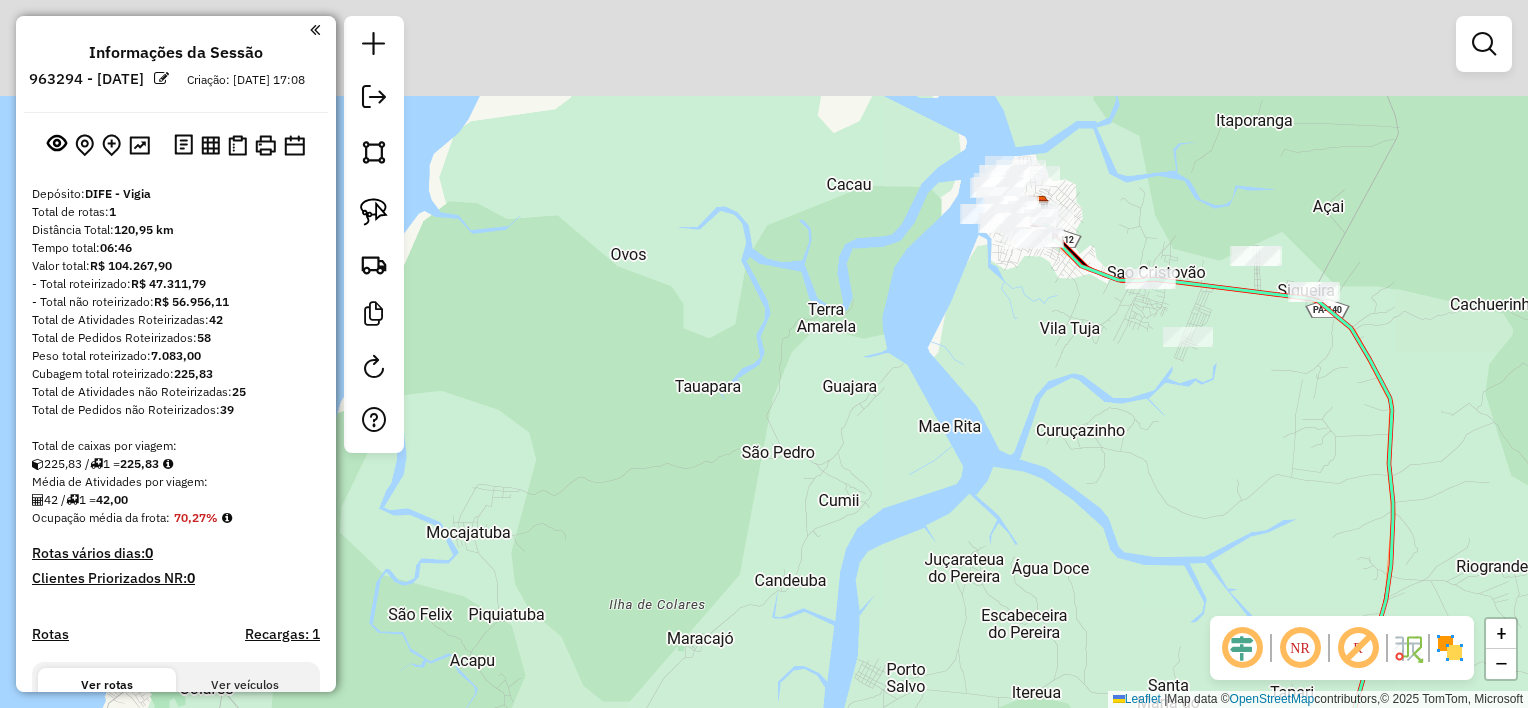drag, startPoint x: 1062, startPoint y: 230, endPoint x: 1068, endPoint y: 352, distance: 122.14745 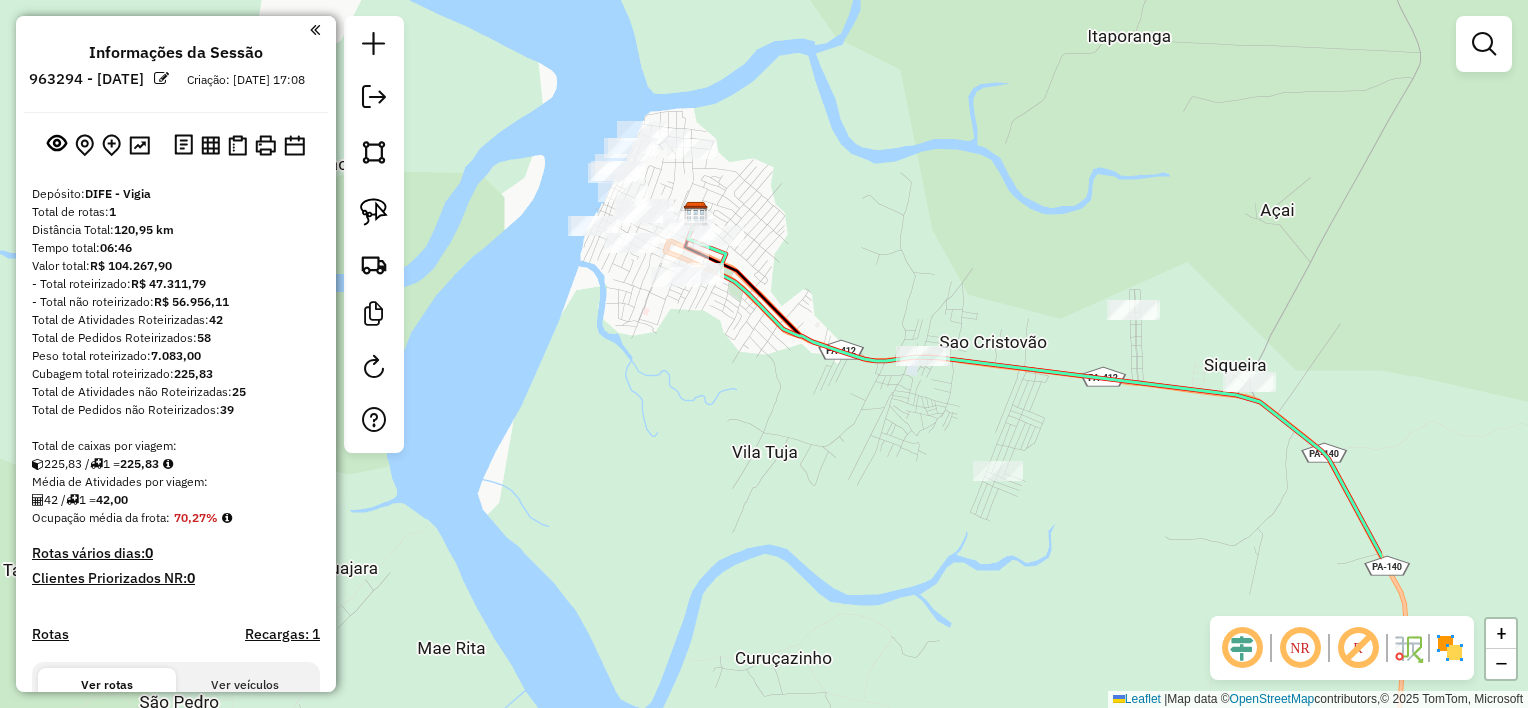 drag, startPoint x: 1073, startPoint y: 292, endPoint x: 774, endPoint y: 372, distance: 309.51736 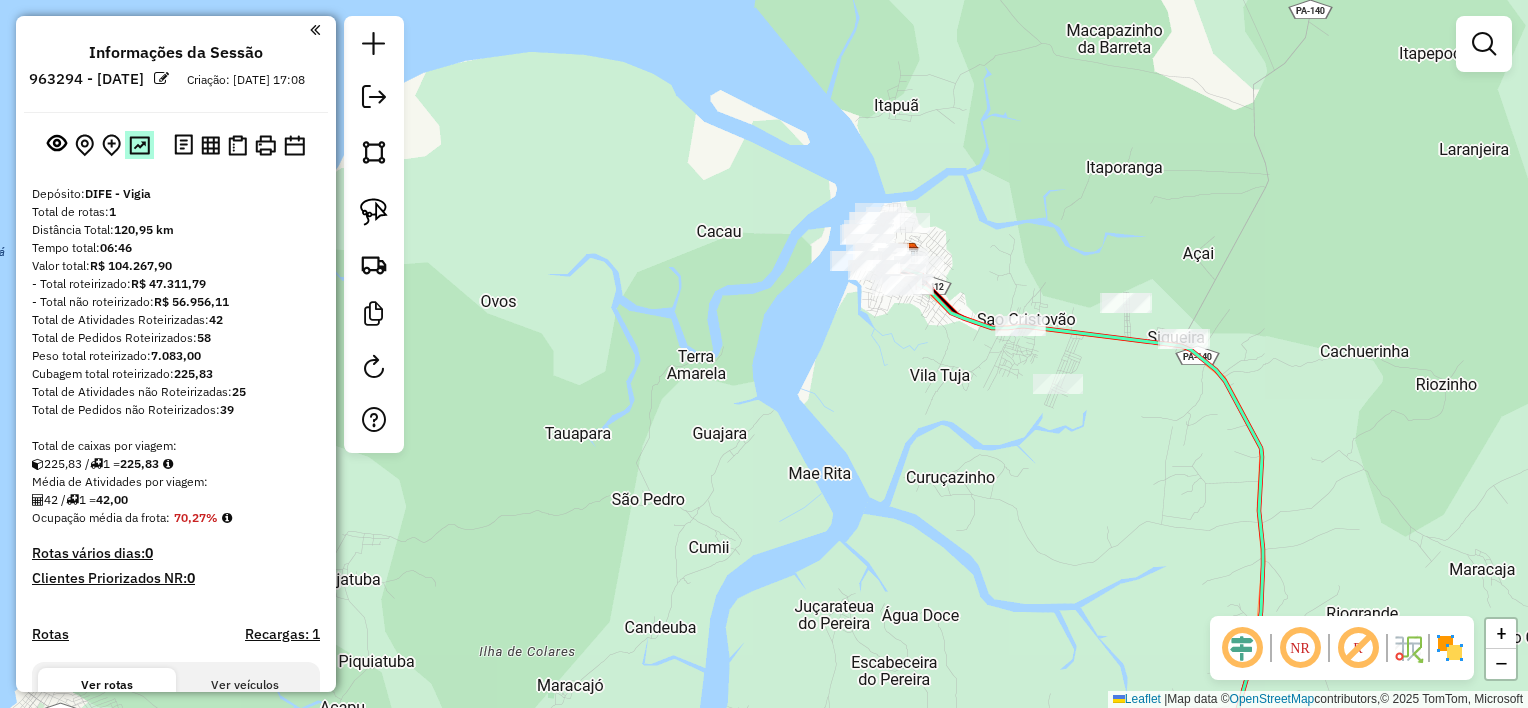 click at bounding box center [139, 145] 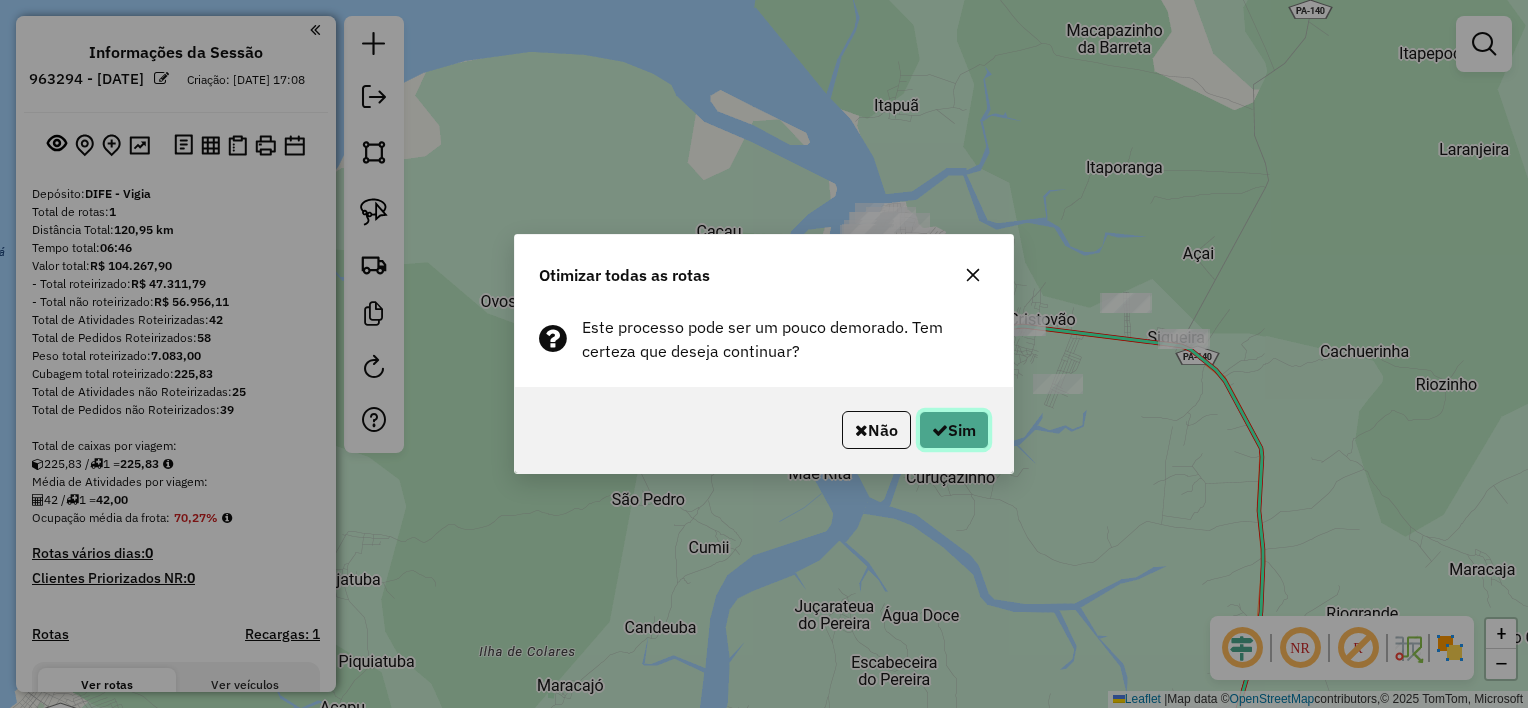 click 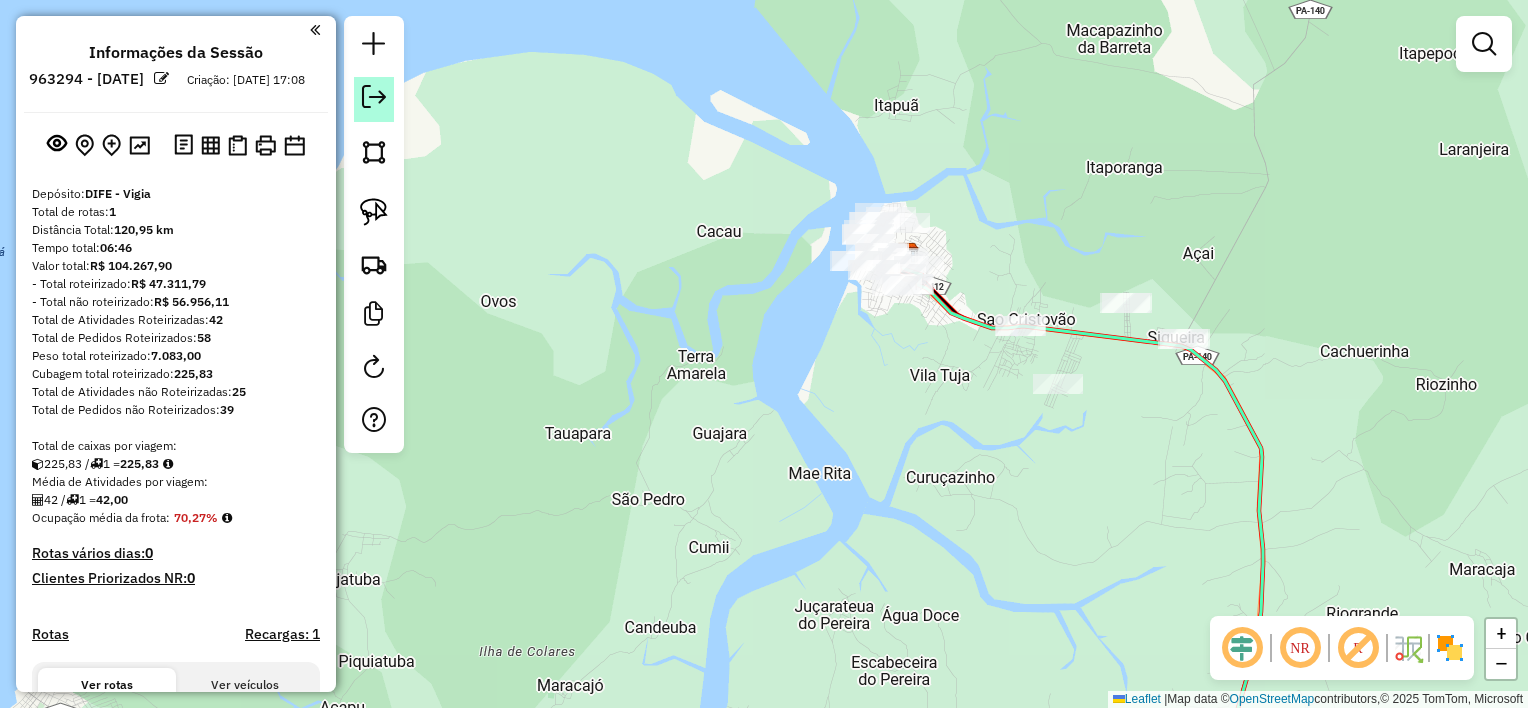 click 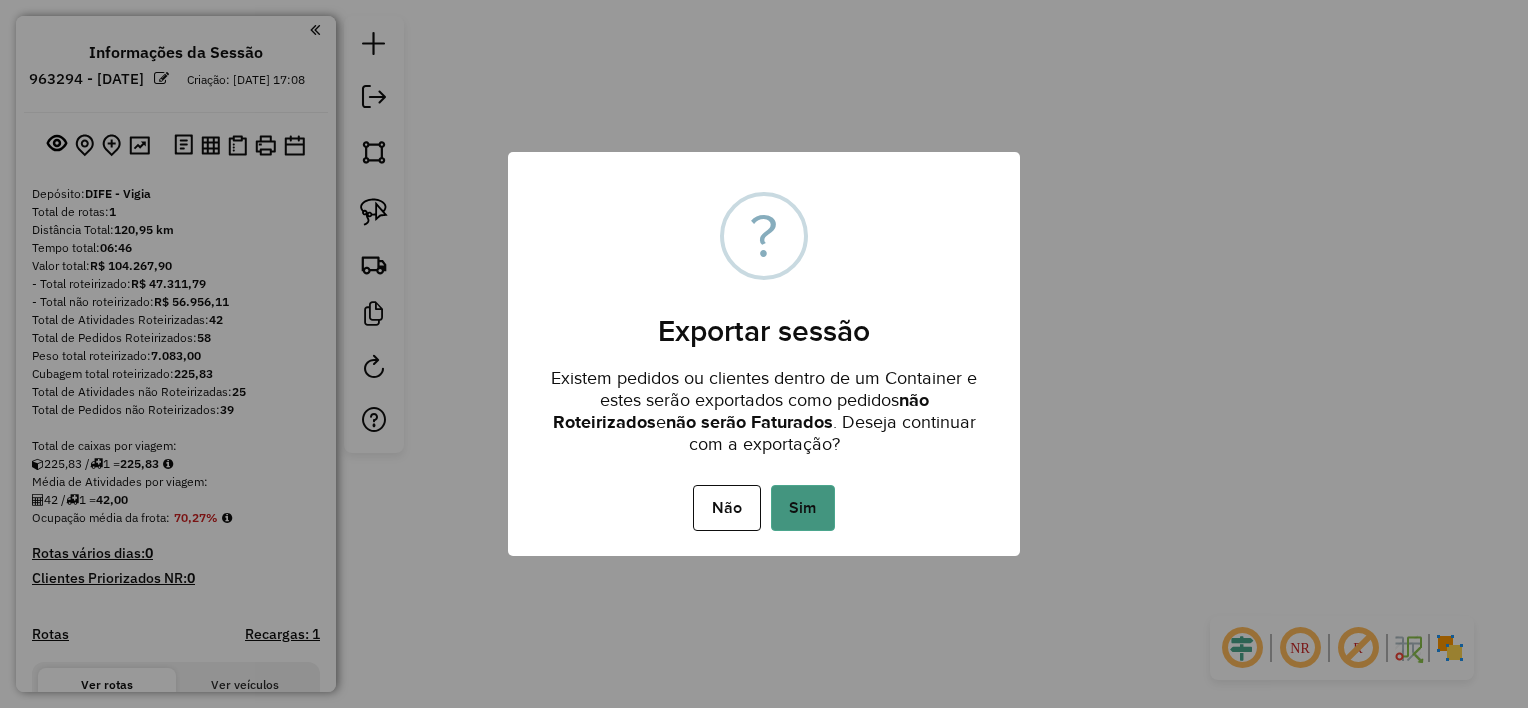 click on "Sim" at bounding box center (803, 508) 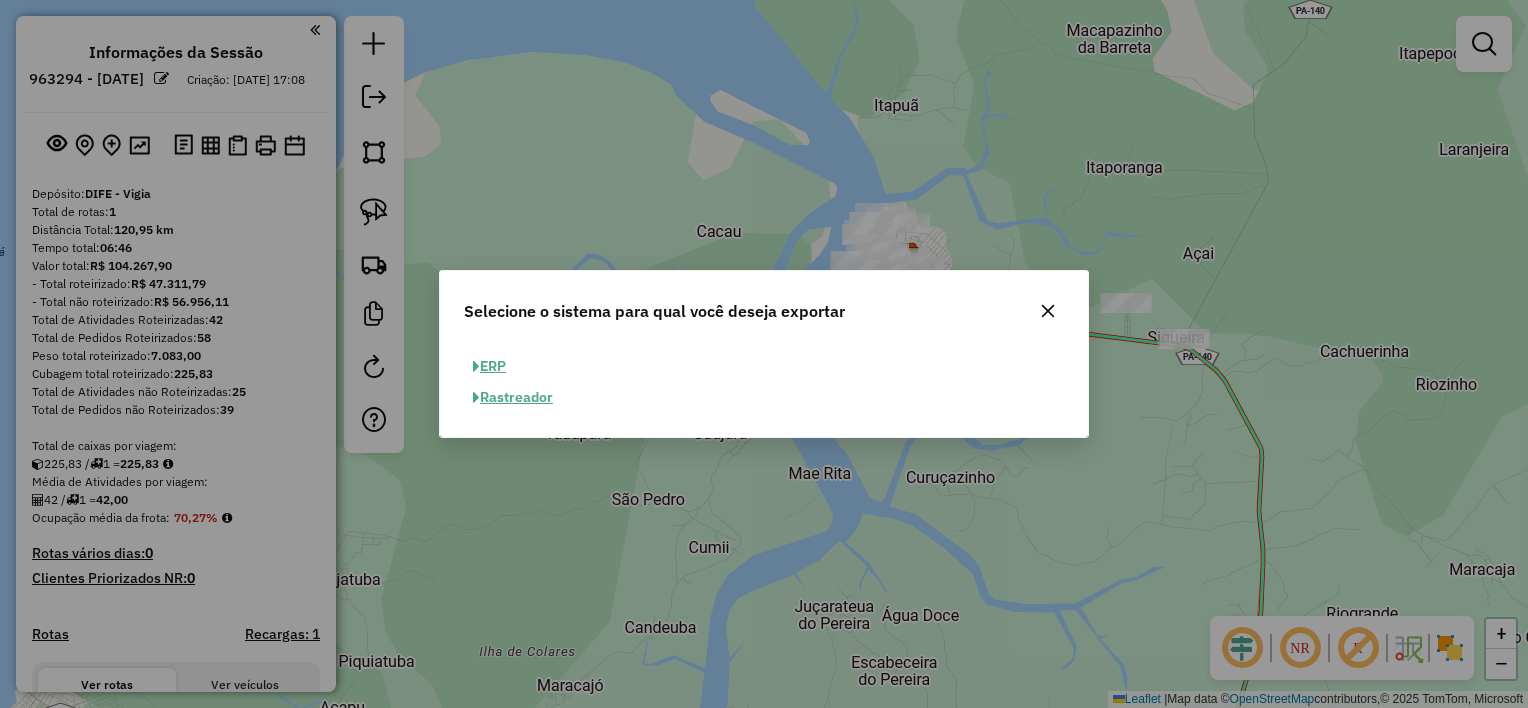 click on "ERP" 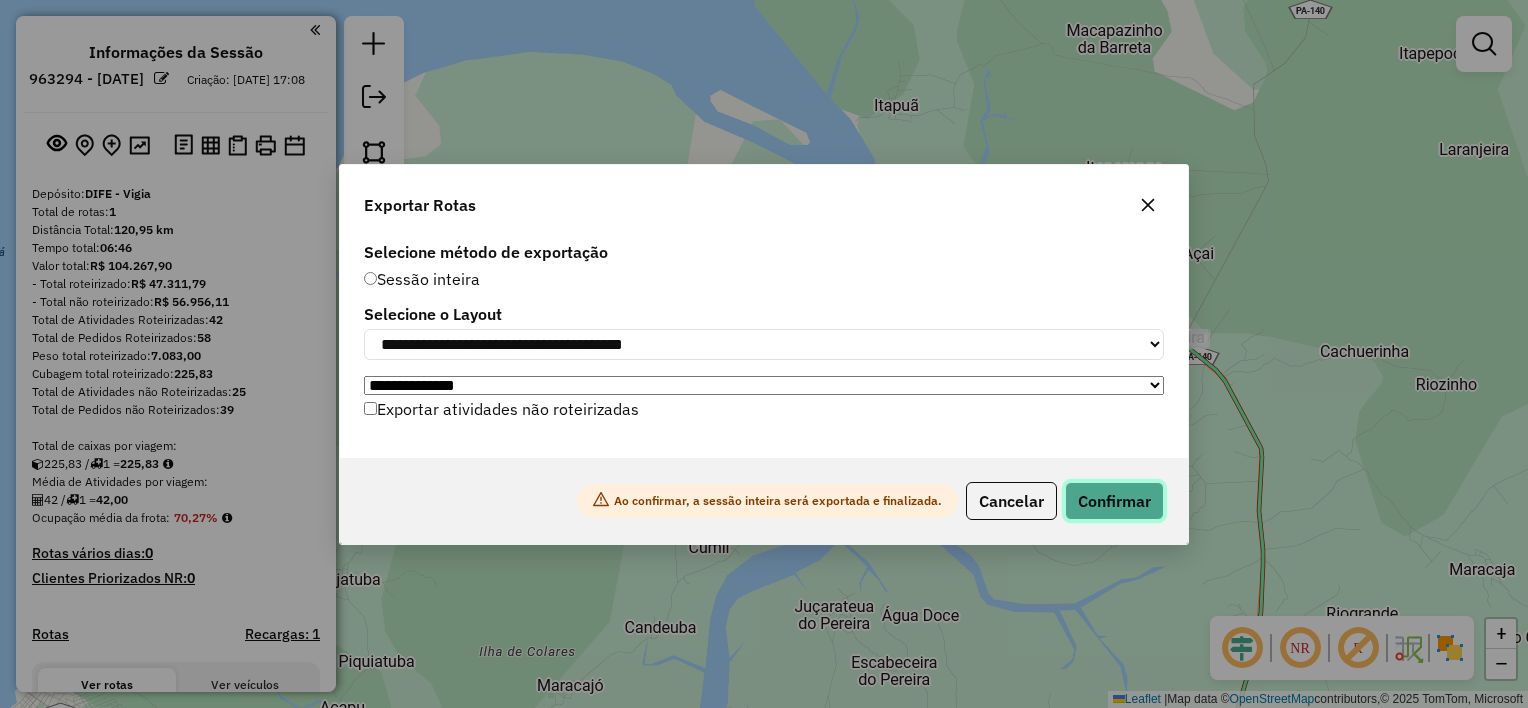 click on "Confirmar" 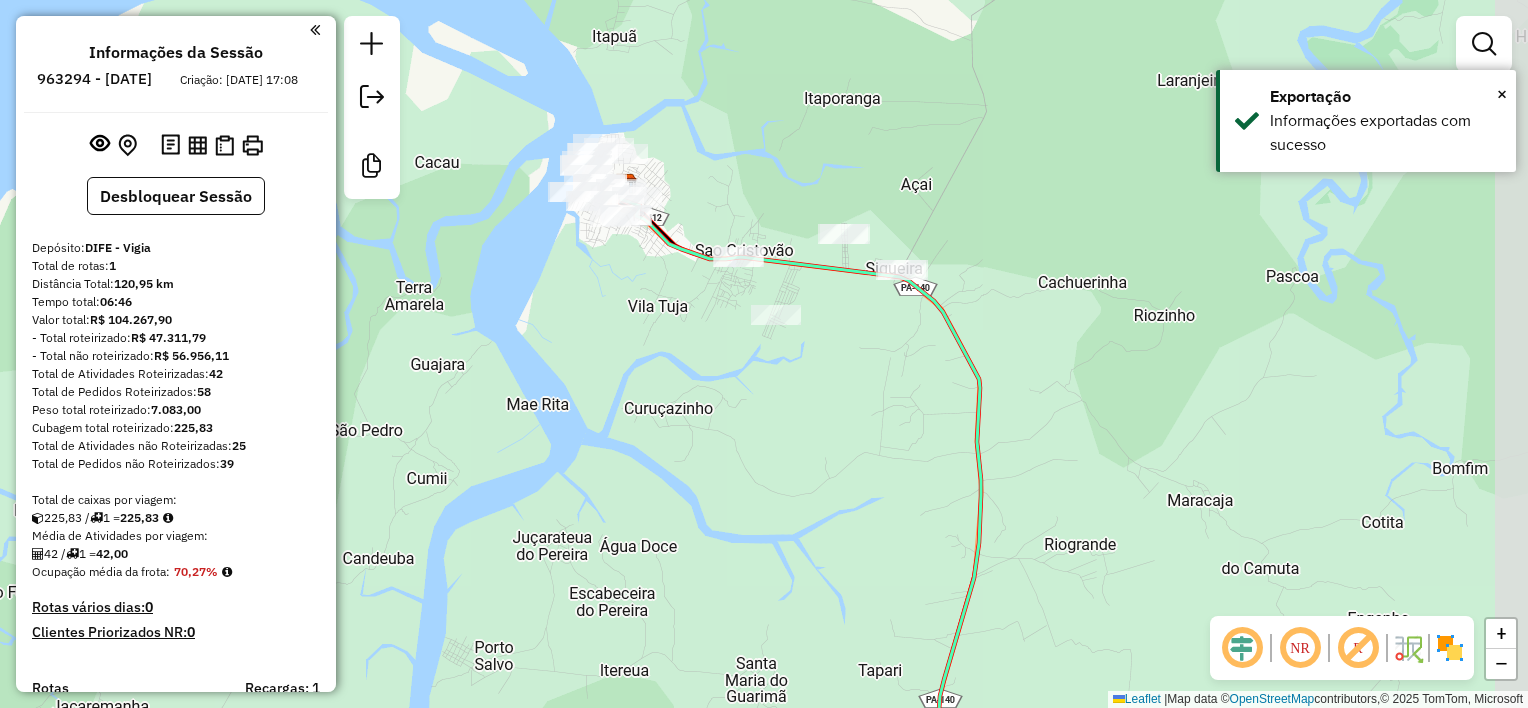 drag, startPoint x: 1205, startPoint y: 465, endPoint x: 910, endPoint y: 413, distance: 299.548 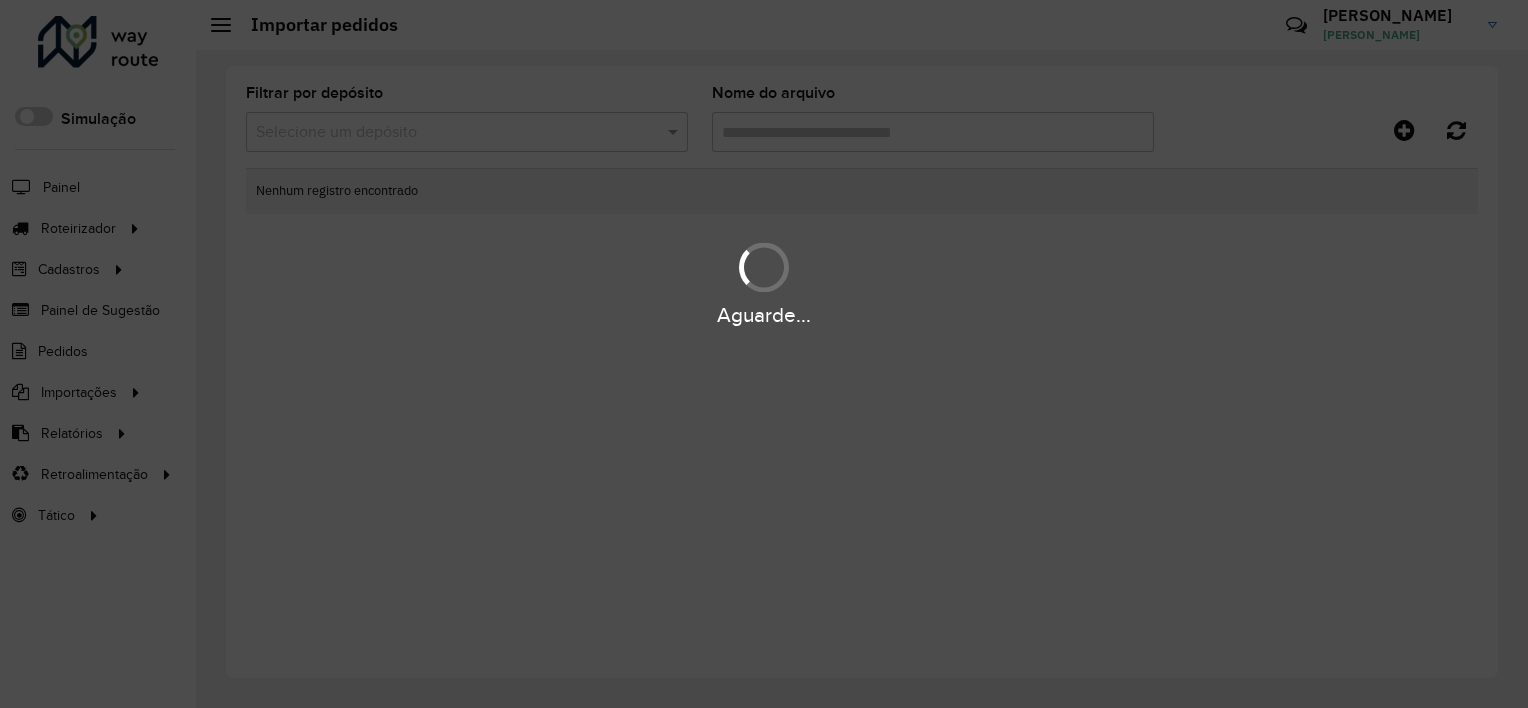 scroll, scrollTop: 0, scrollLeft: 0, axis: both 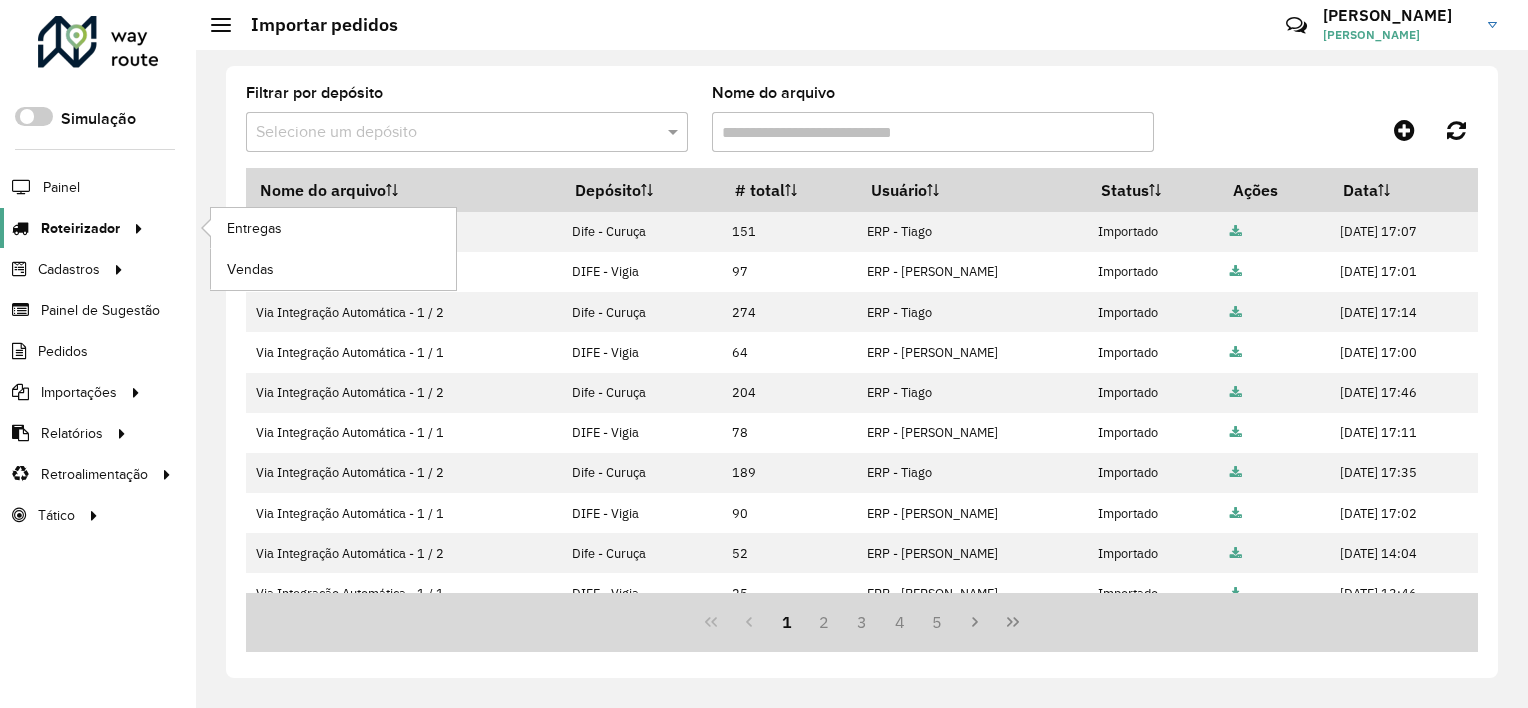 click on "Roteirizador" 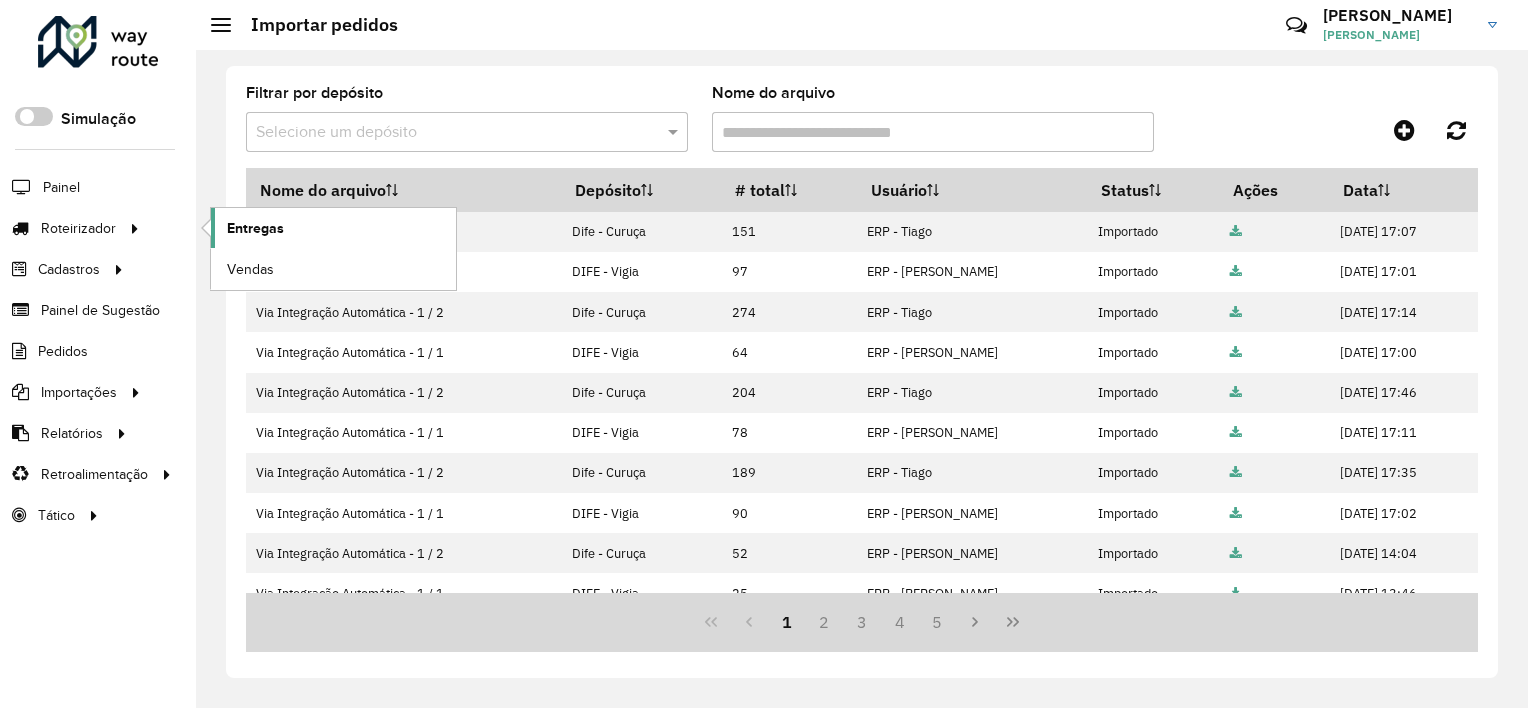 click on "Entregas" 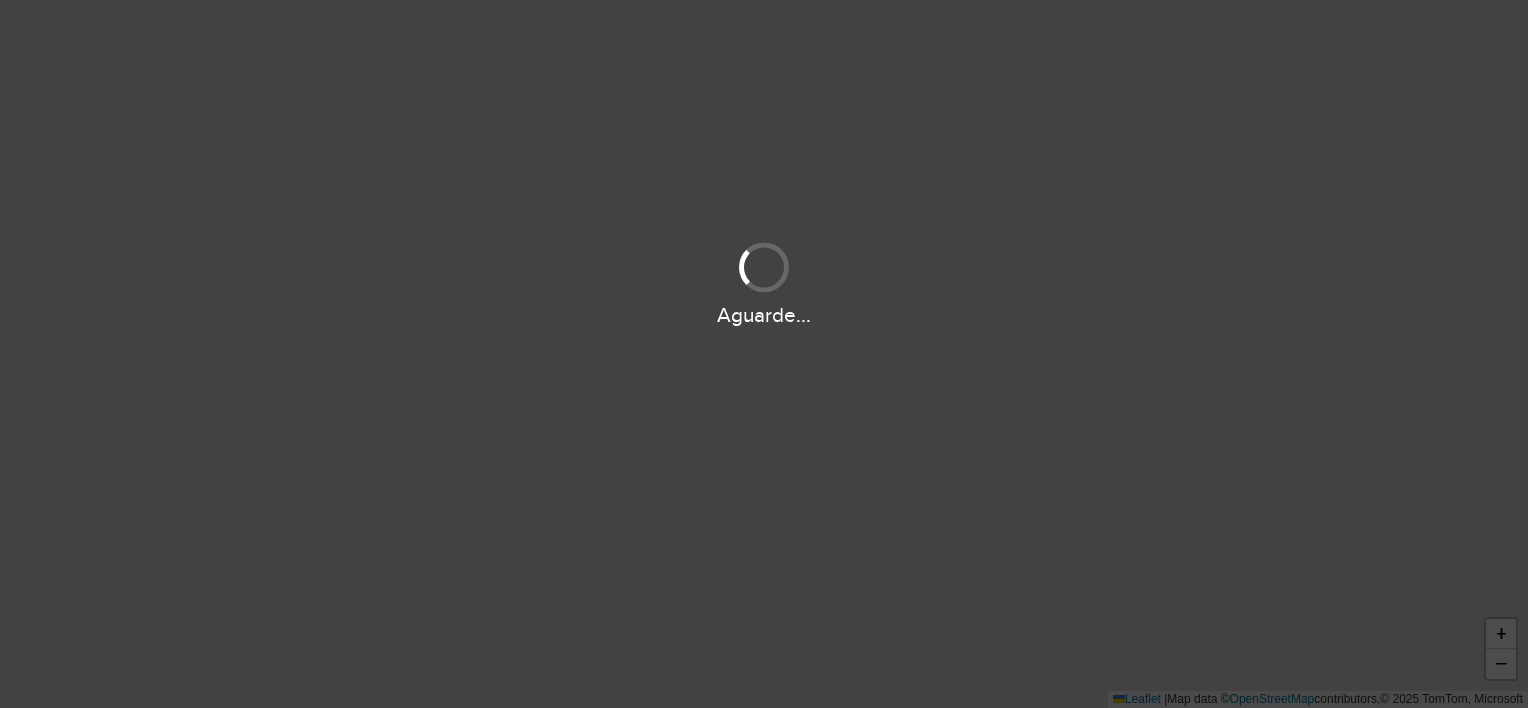 scroll, scrollTop: 0, scrollLeft: 0, axis: both 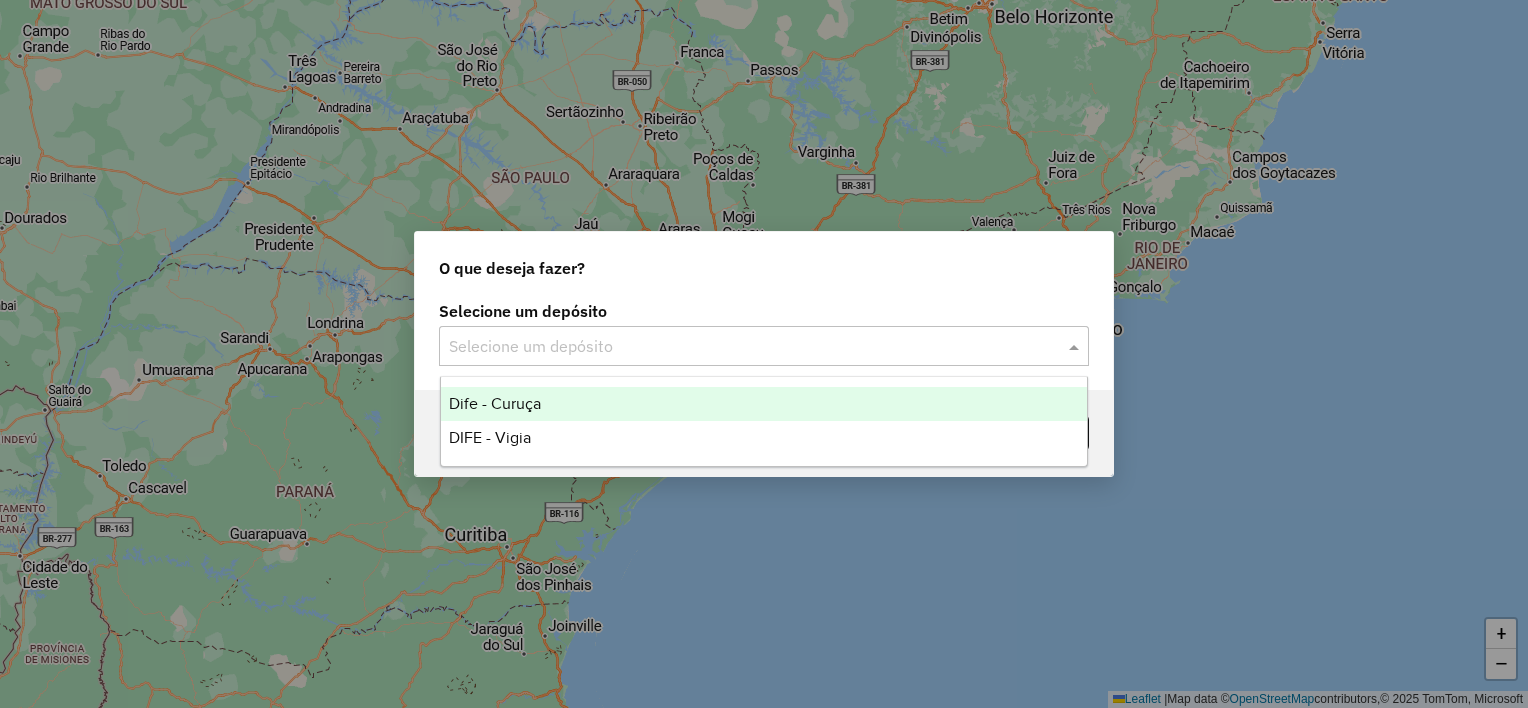 click 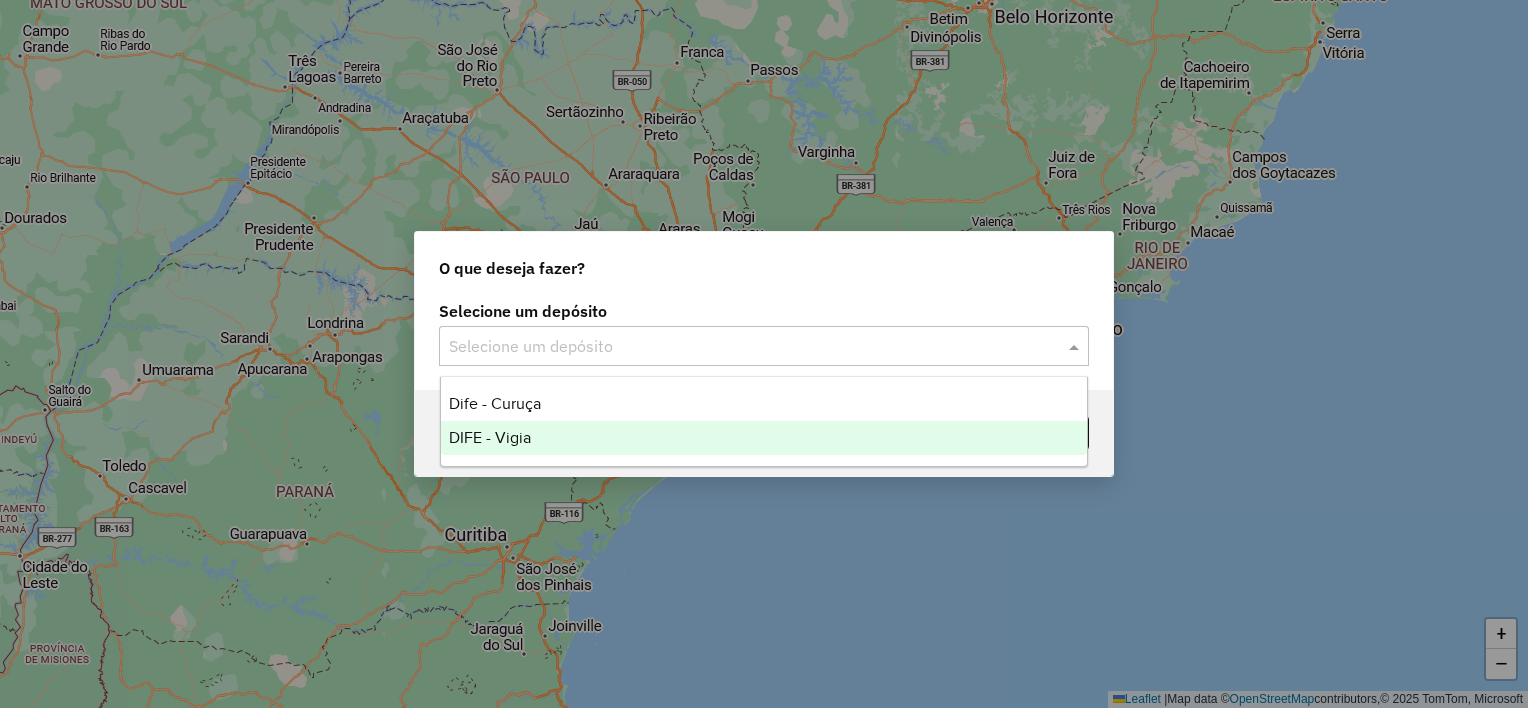 click on "DIFE - Vigia" at bounding box center [490, 437] 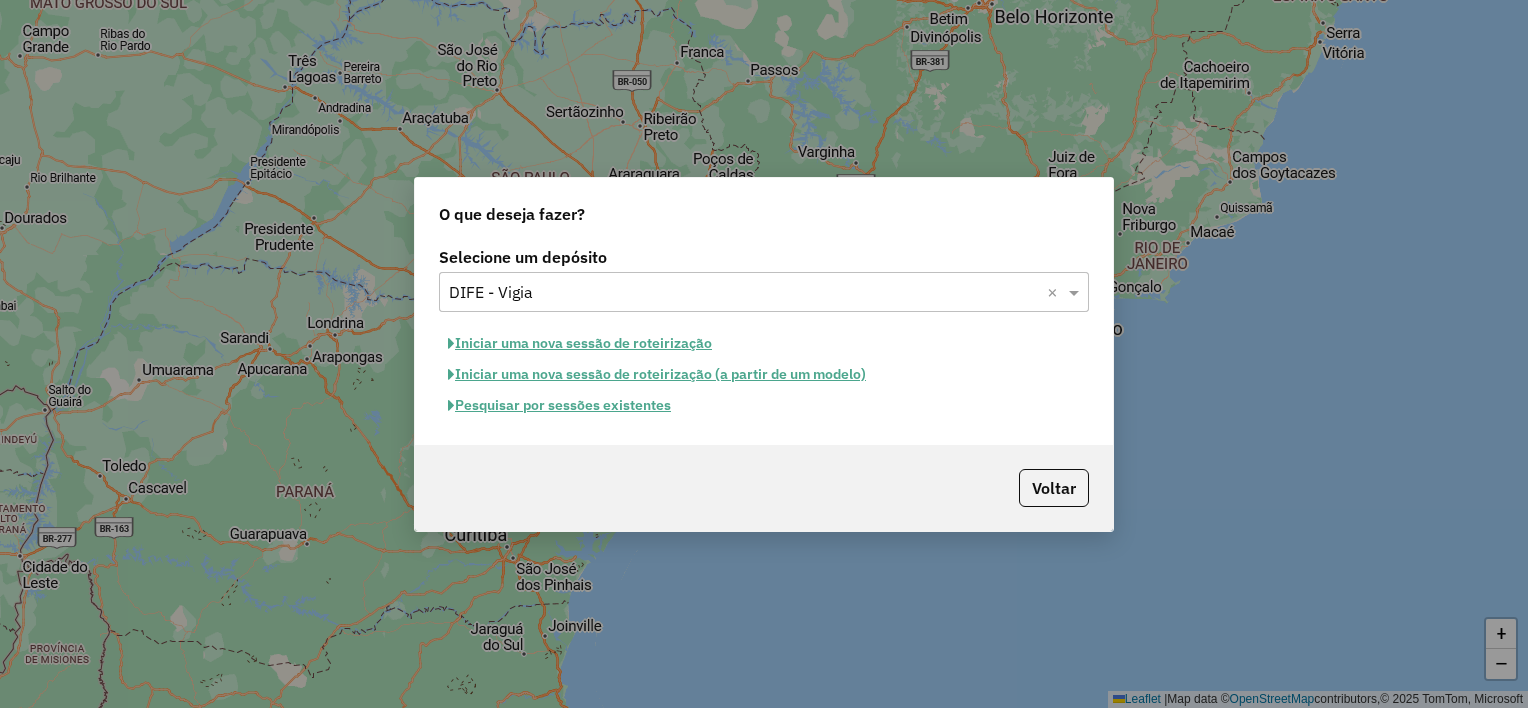 click on "Iniciar uma nova sessão de roteirização" 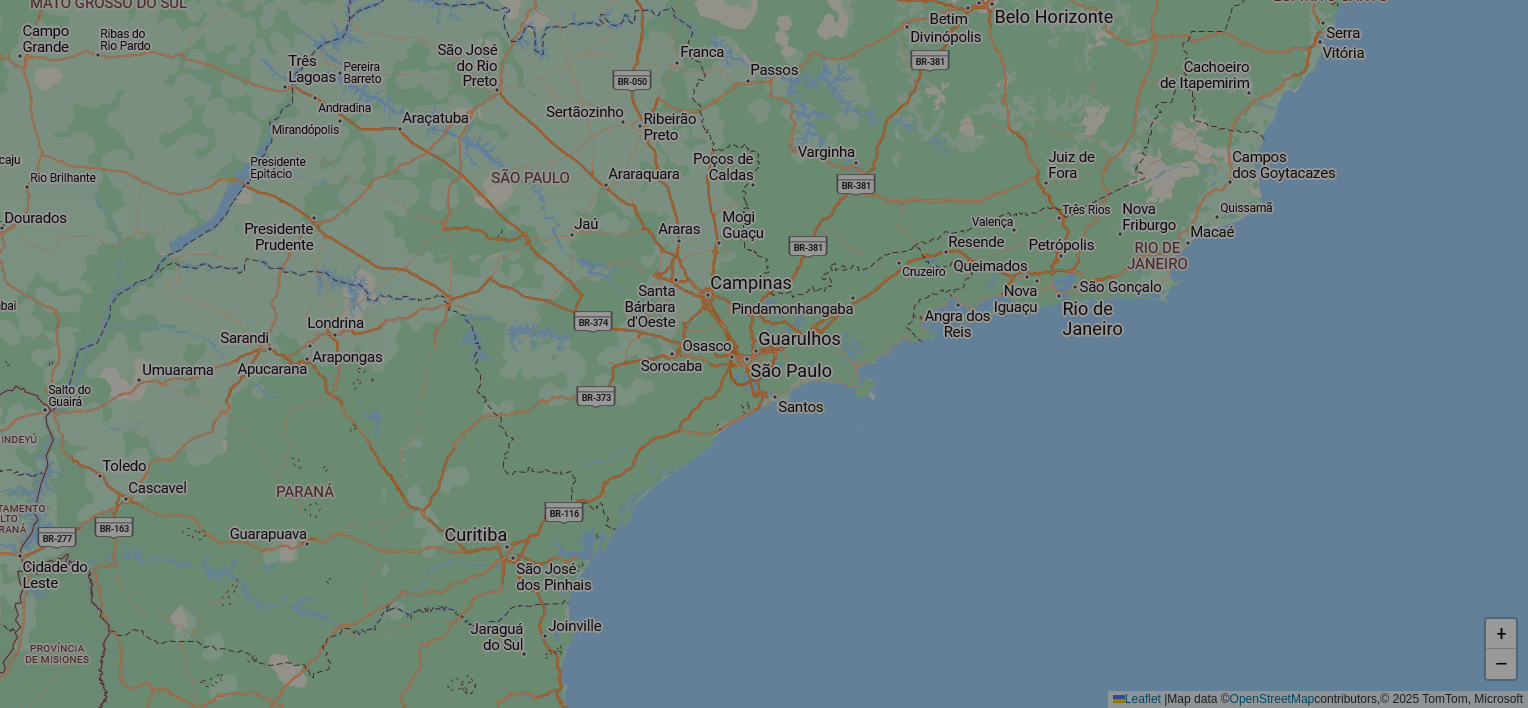 select on "*" 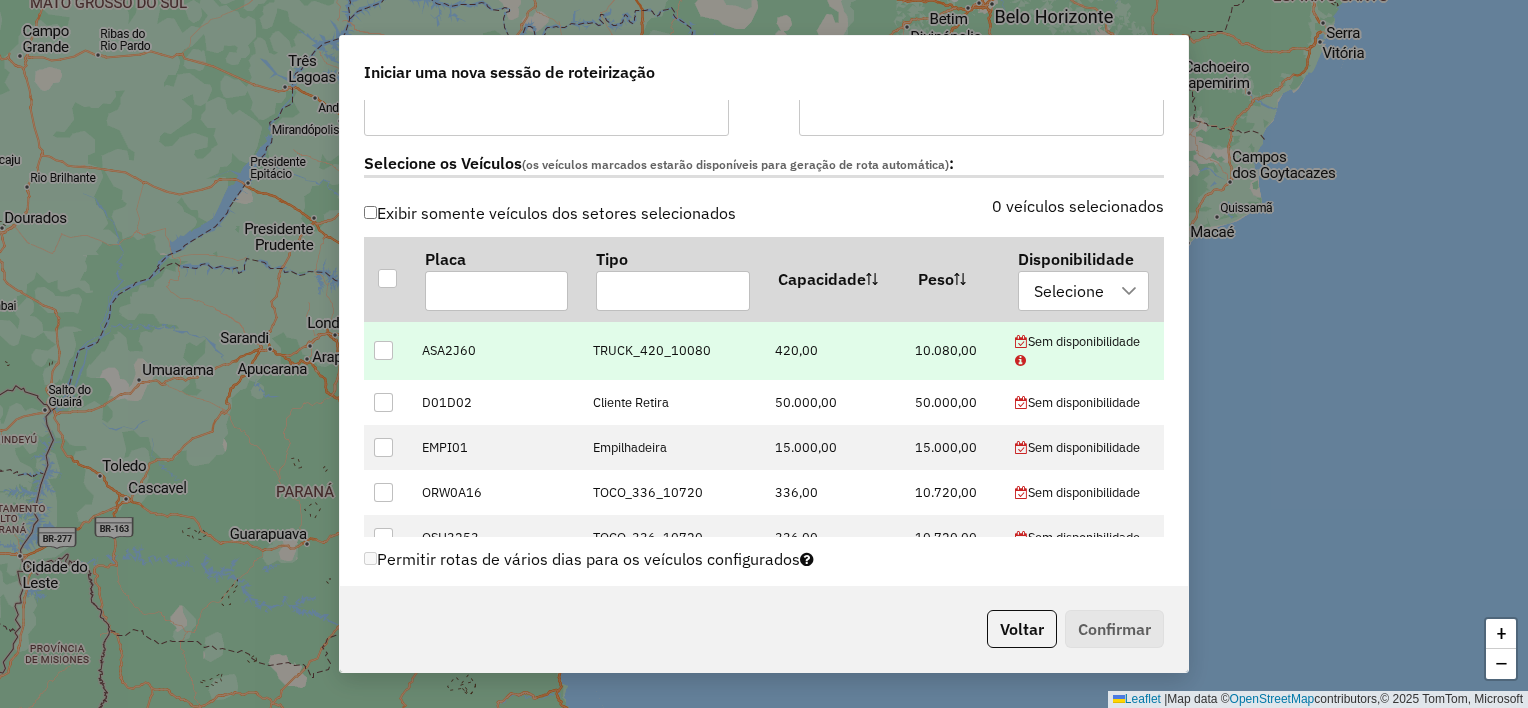 scroll, scrollTop: 600, scrollLeft: 0, axis: vertical 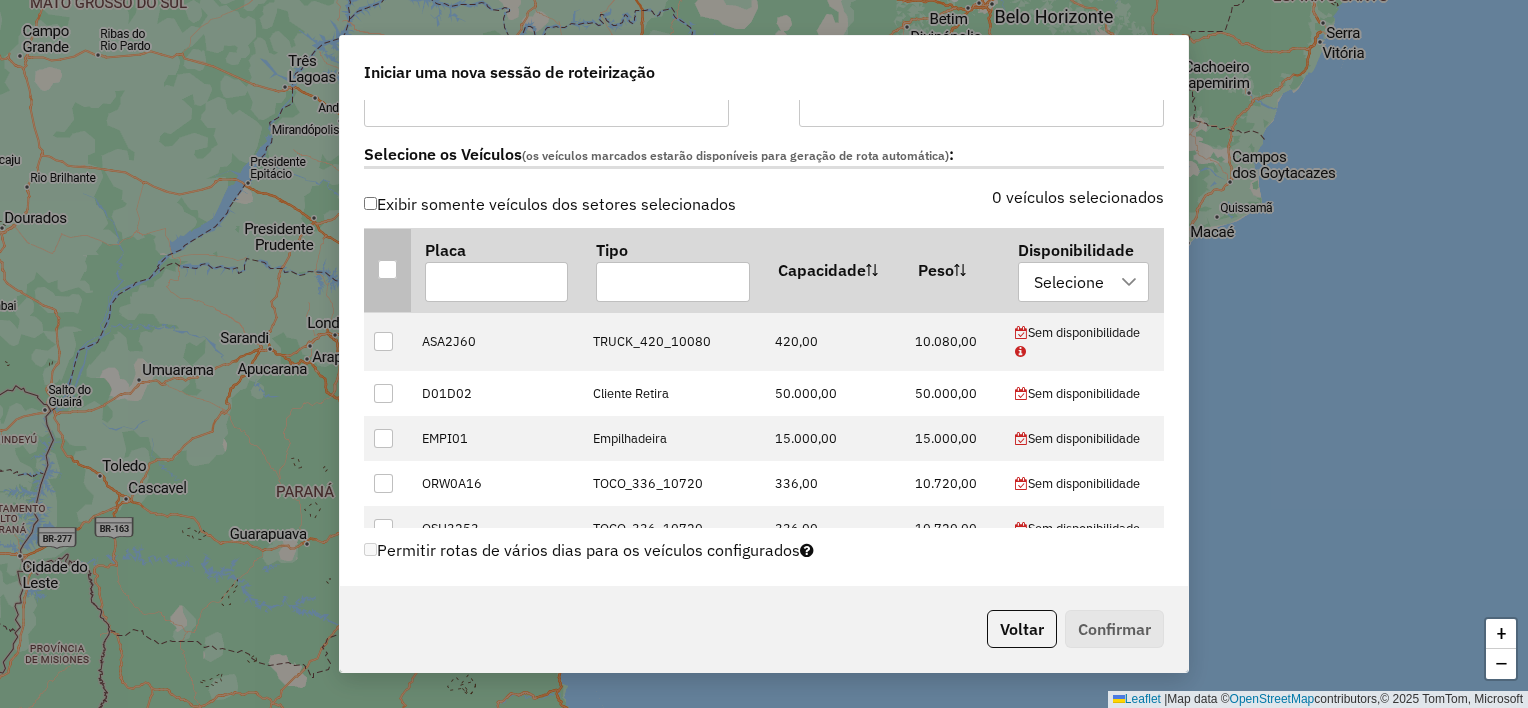 click at bounding box center [387, 269] 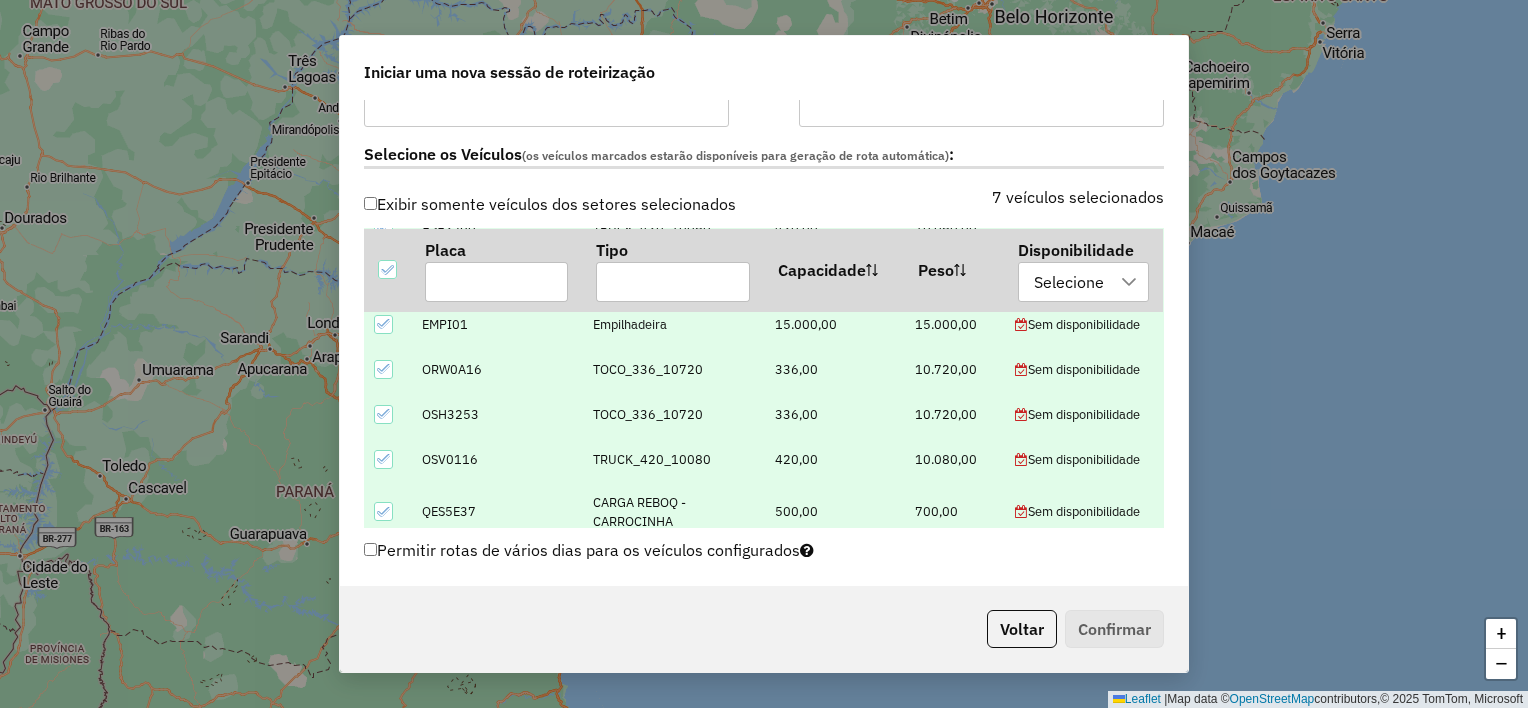 scroll, scrollTop: 127, scrollLeft: 0, axis: vertical 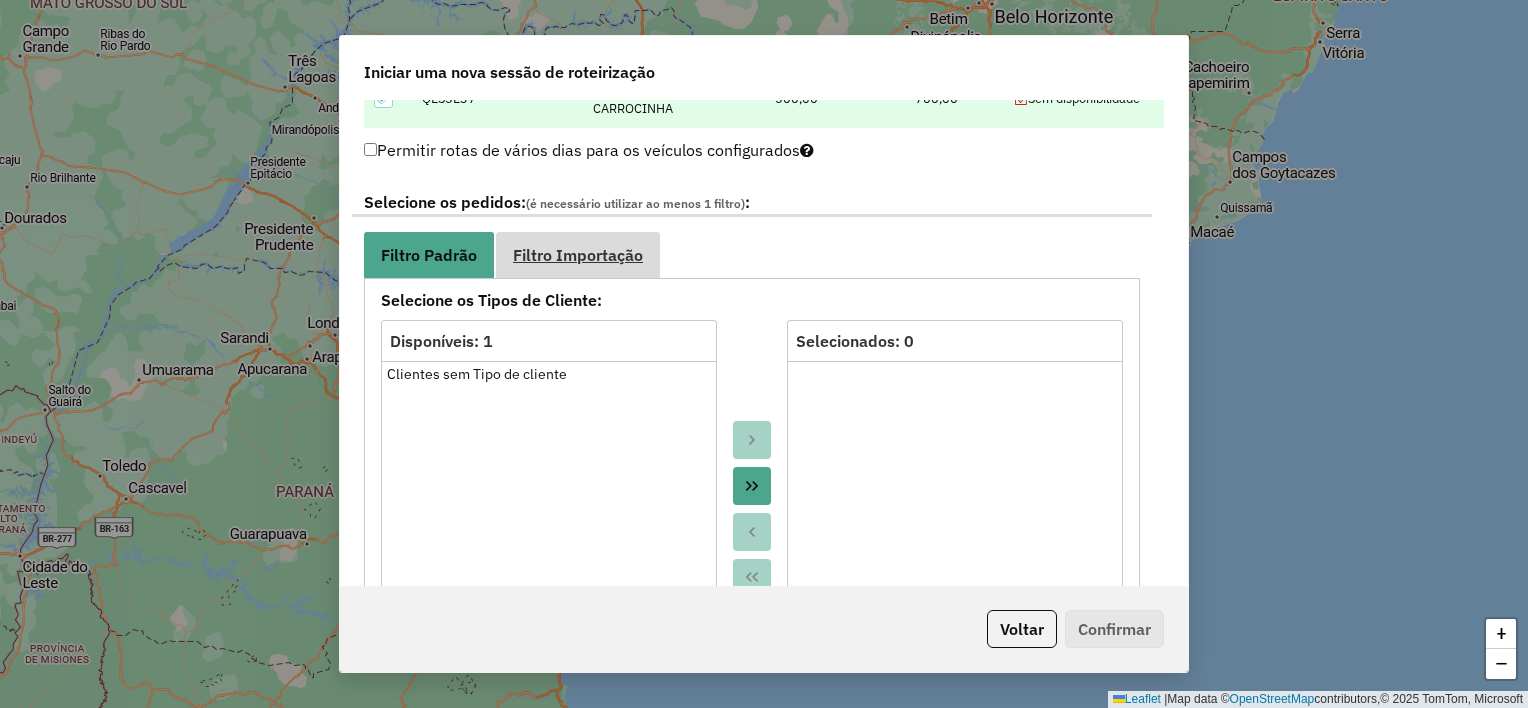 click on "Filtro Importação" at bounding box center [578, 255] 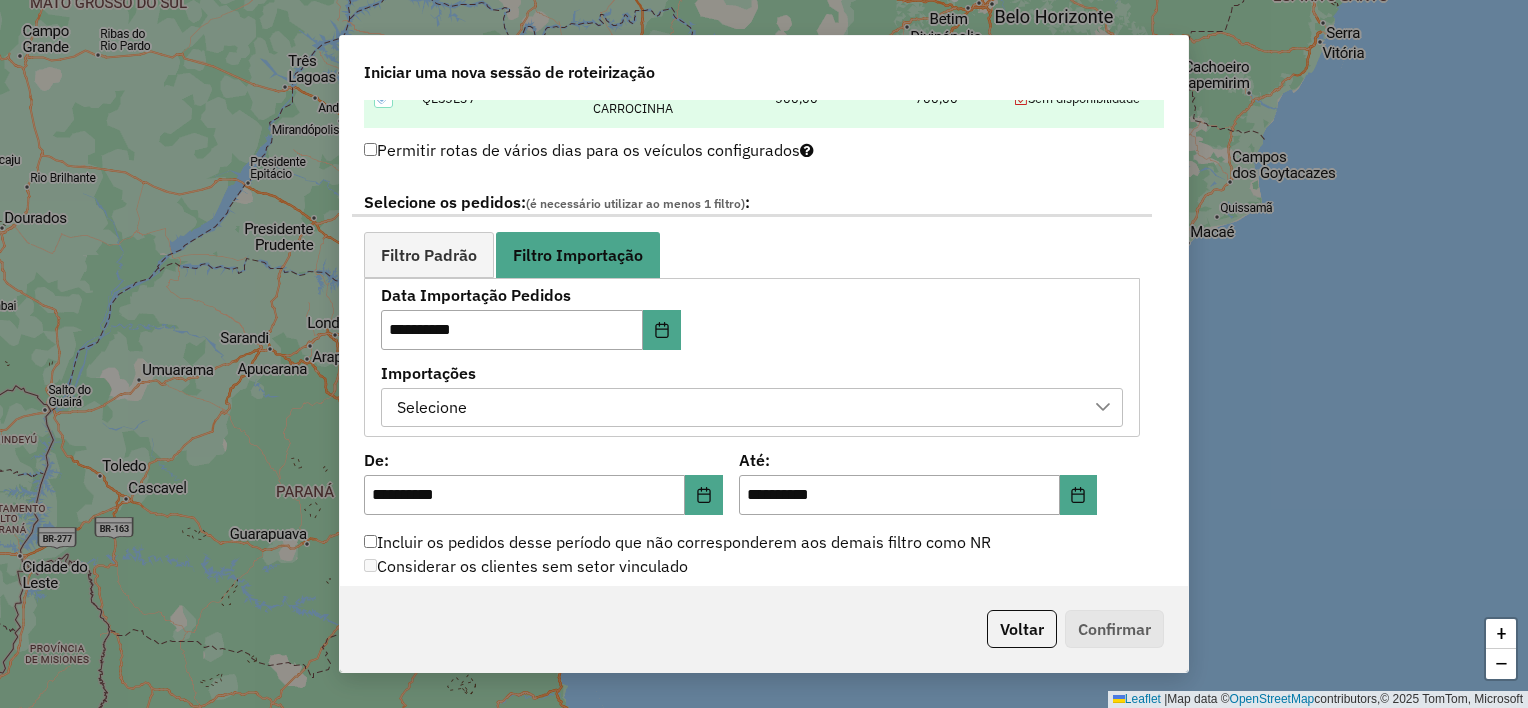 click on "Selecione" at bounding box center [737, 408] 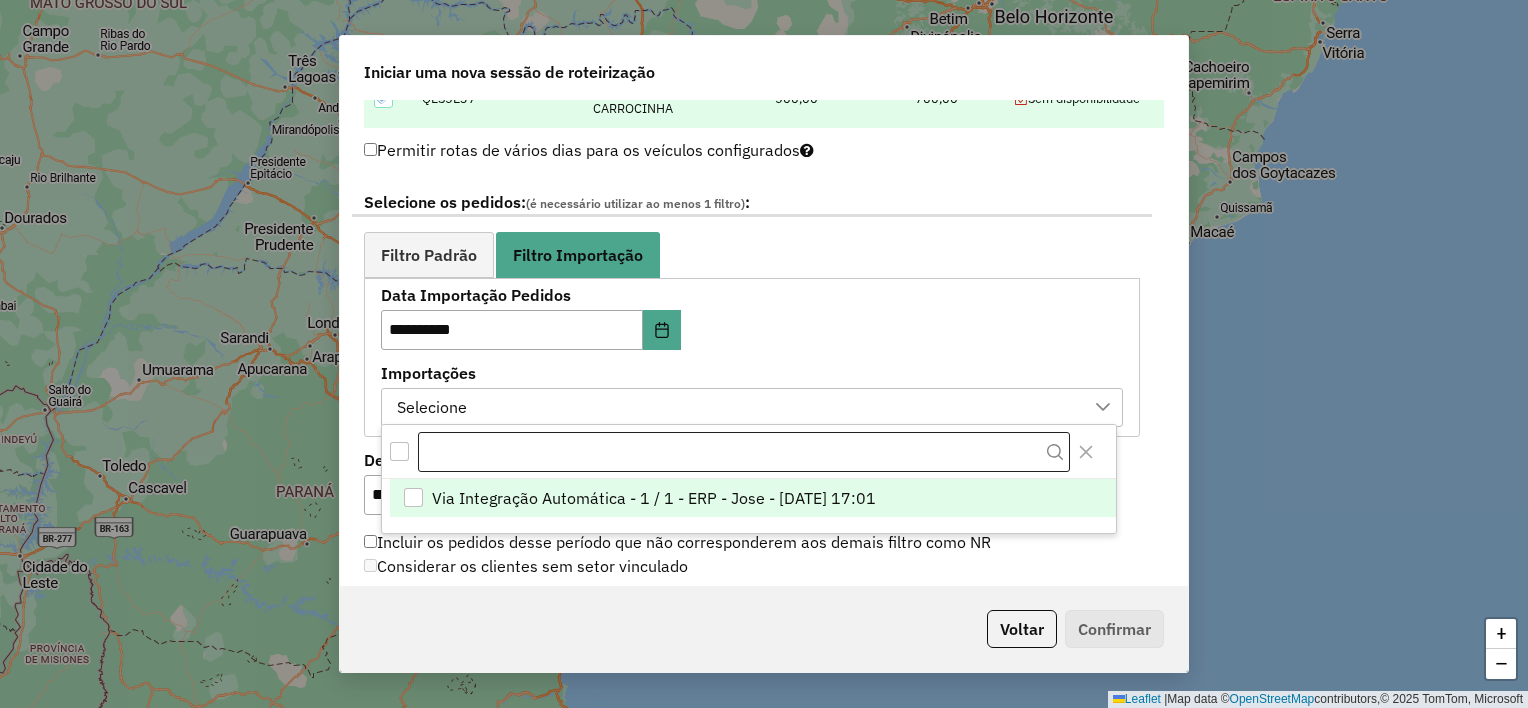 scroll, scrollTop: 14, scrollLeft: 90, axis: both 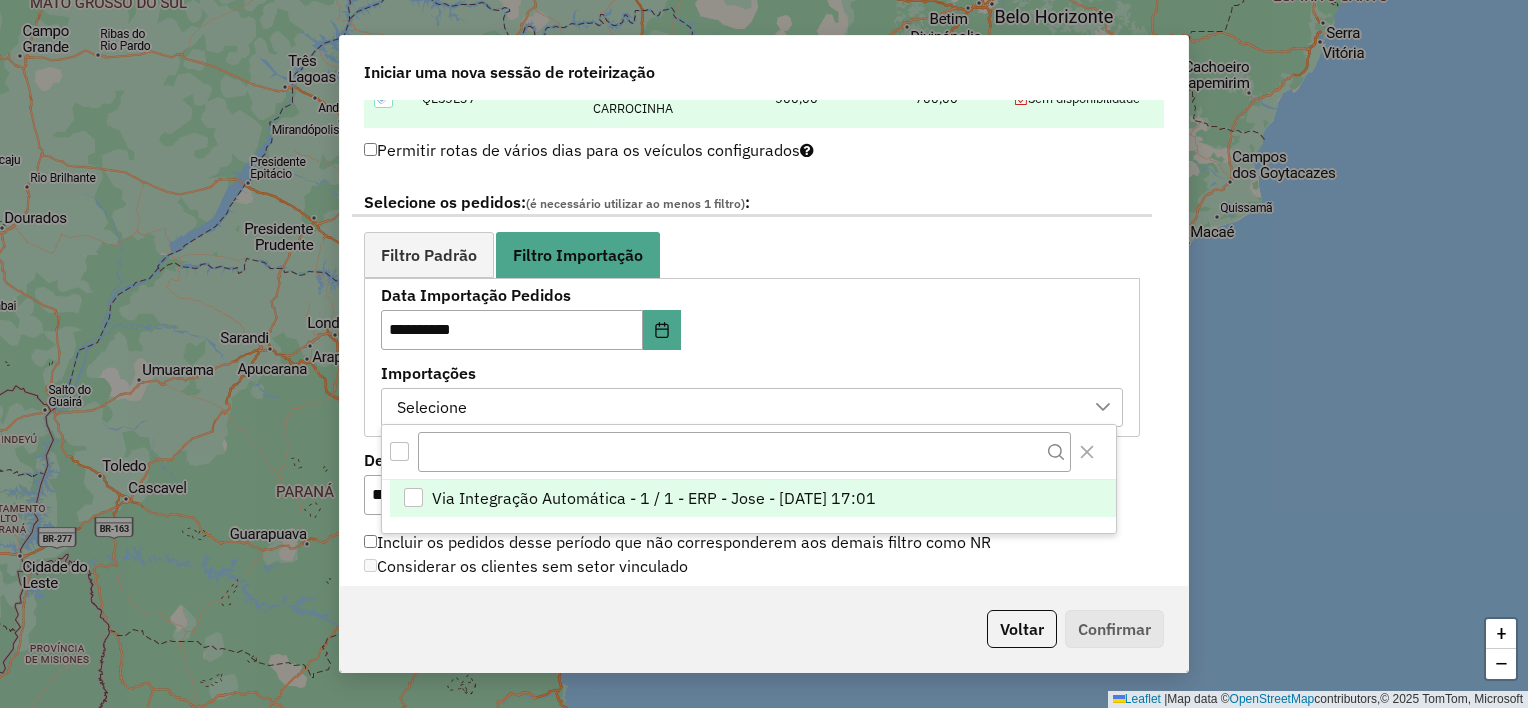 click on "Via Integração Automática - 1 / 1 - ERP - Jose - [DATE] 17:01" at bounding box center (654, 498) 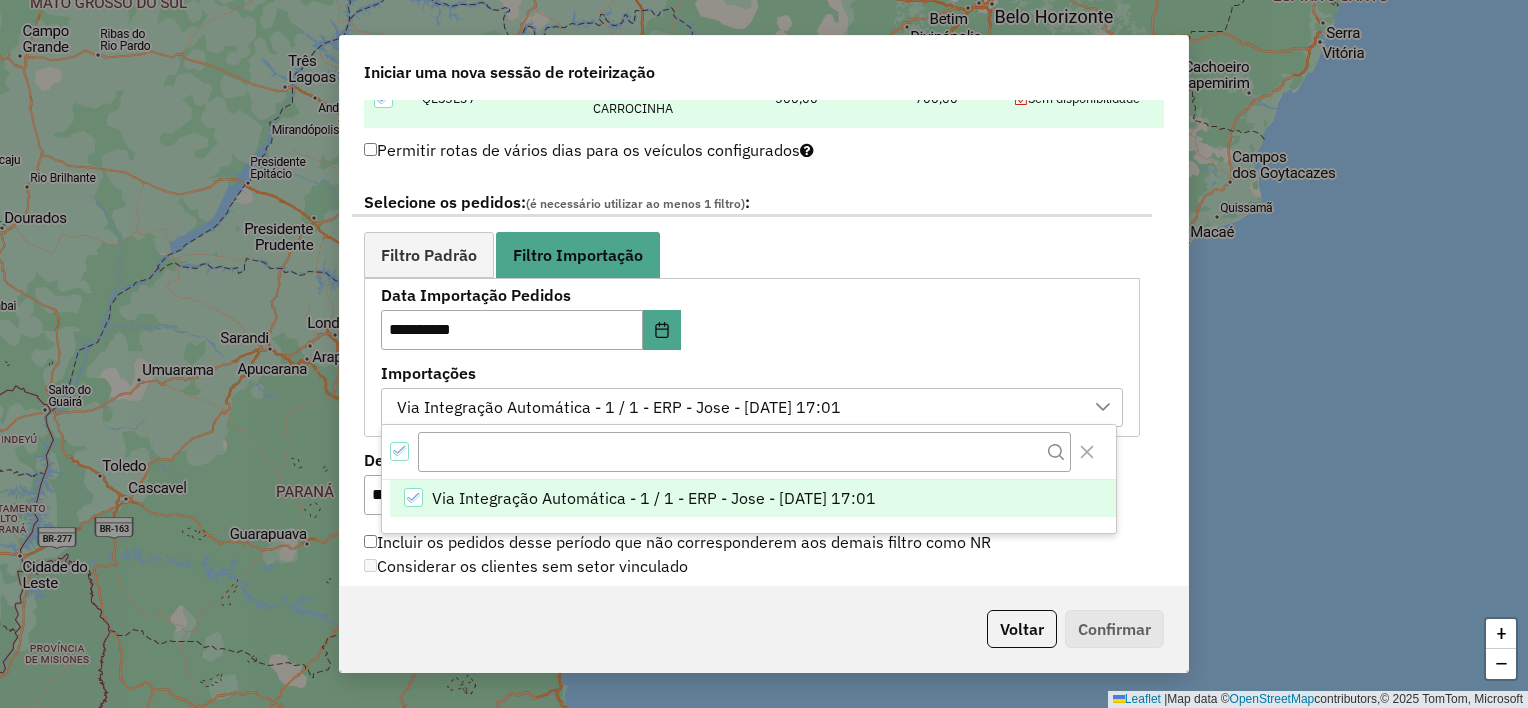 click on "Importações" at bounding box center (752, 373) 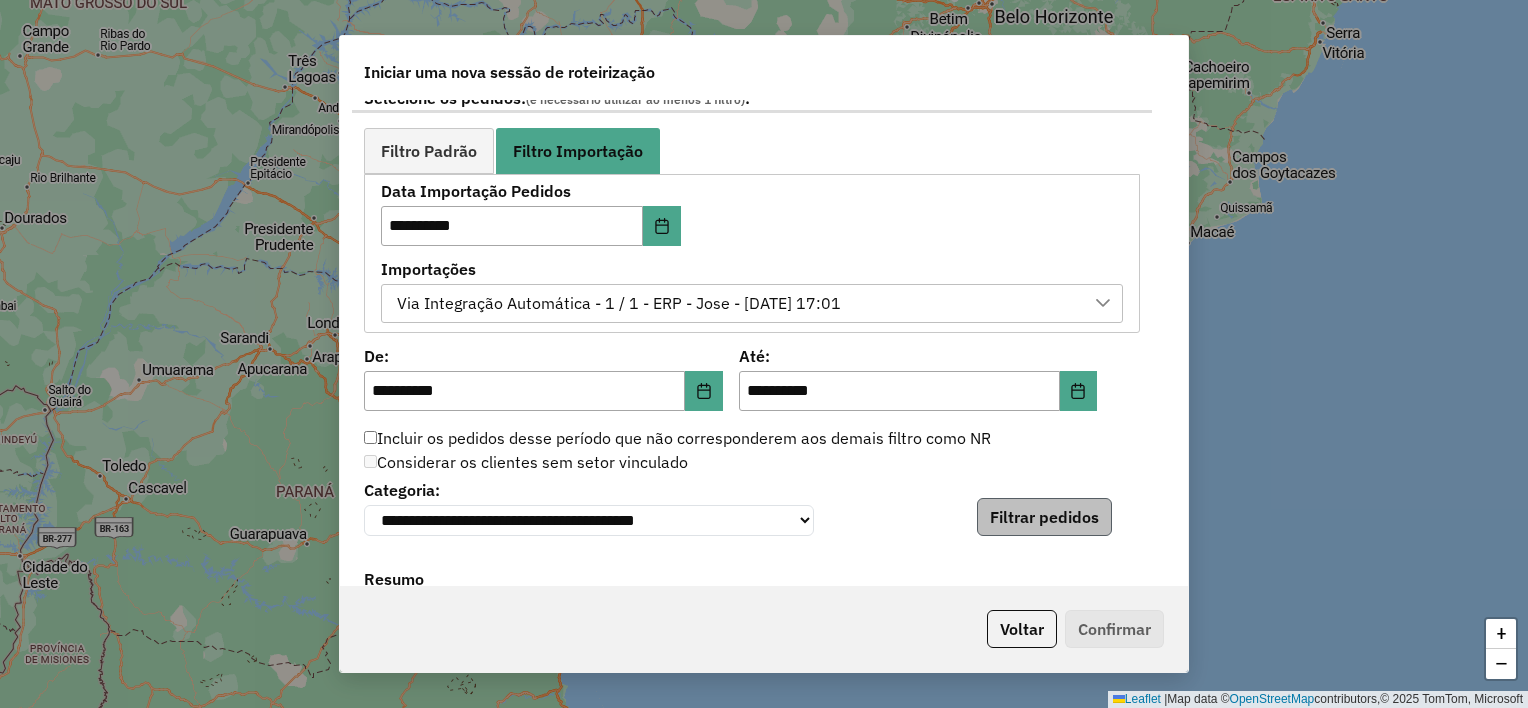 scroll, scrollTop: 1300, scrollLeft: 0, axis: vertical 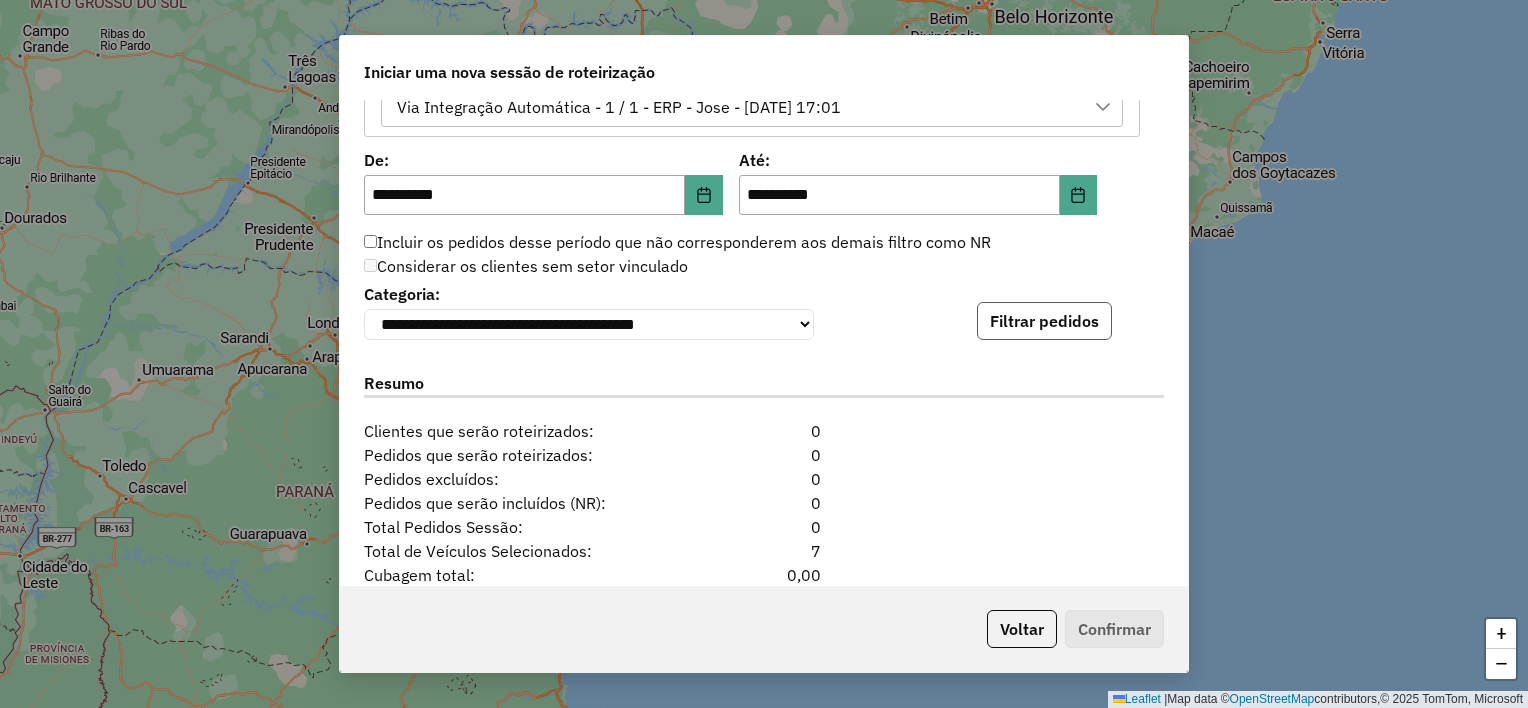 click on "Filtrar pedidos" 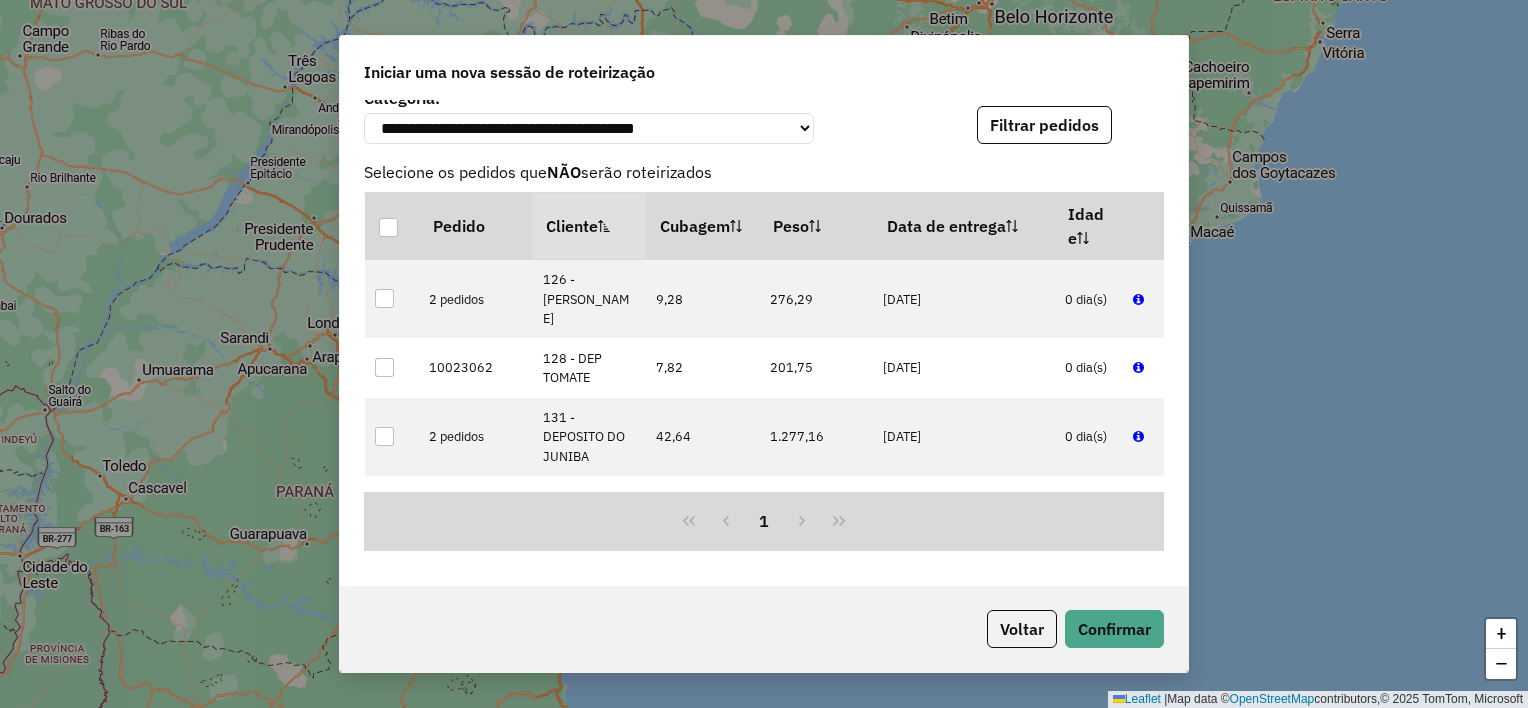 scroll, scrollTop: 1500, scrollLeft: 0, axis: vertical 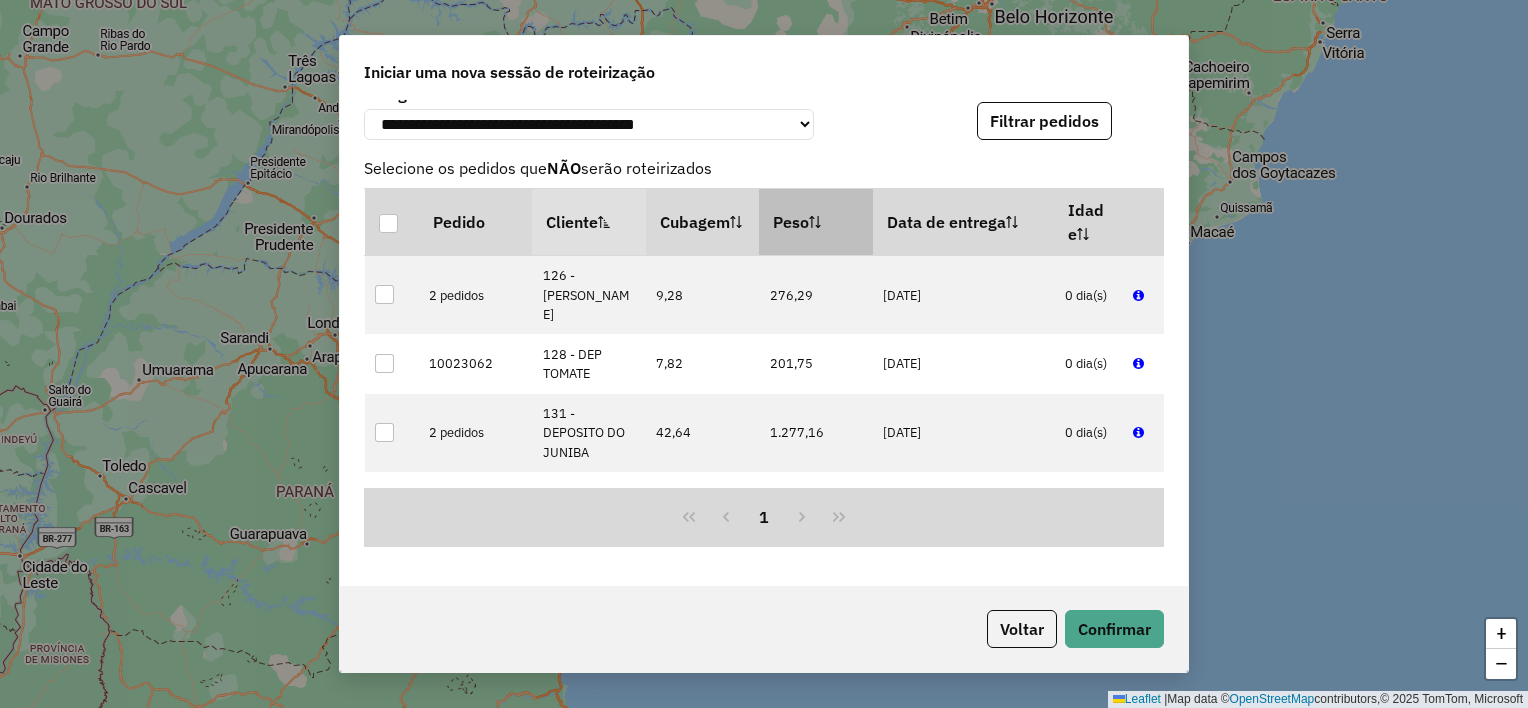 click on "Peso" at bounding box center (816, 222) 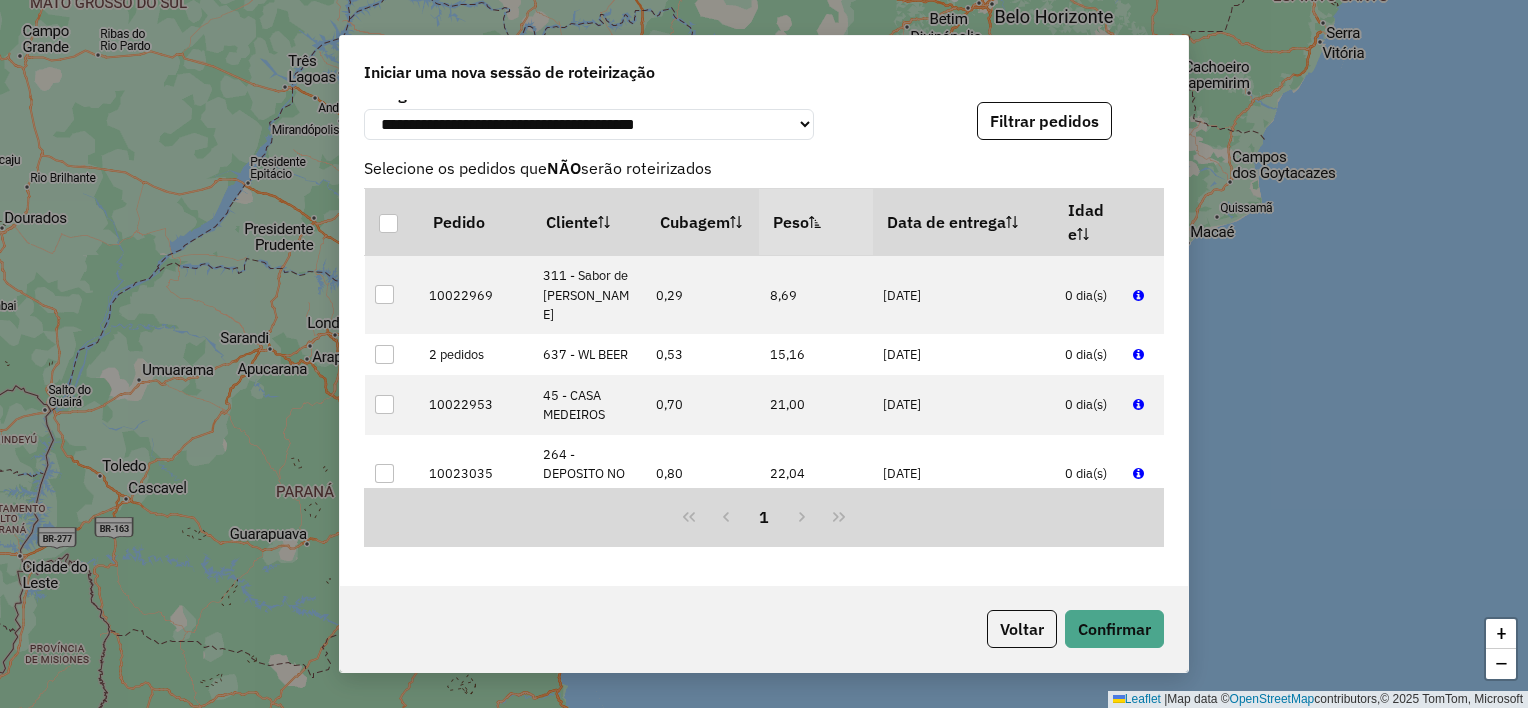 click on "Peso" at bounding box center [816, 222] 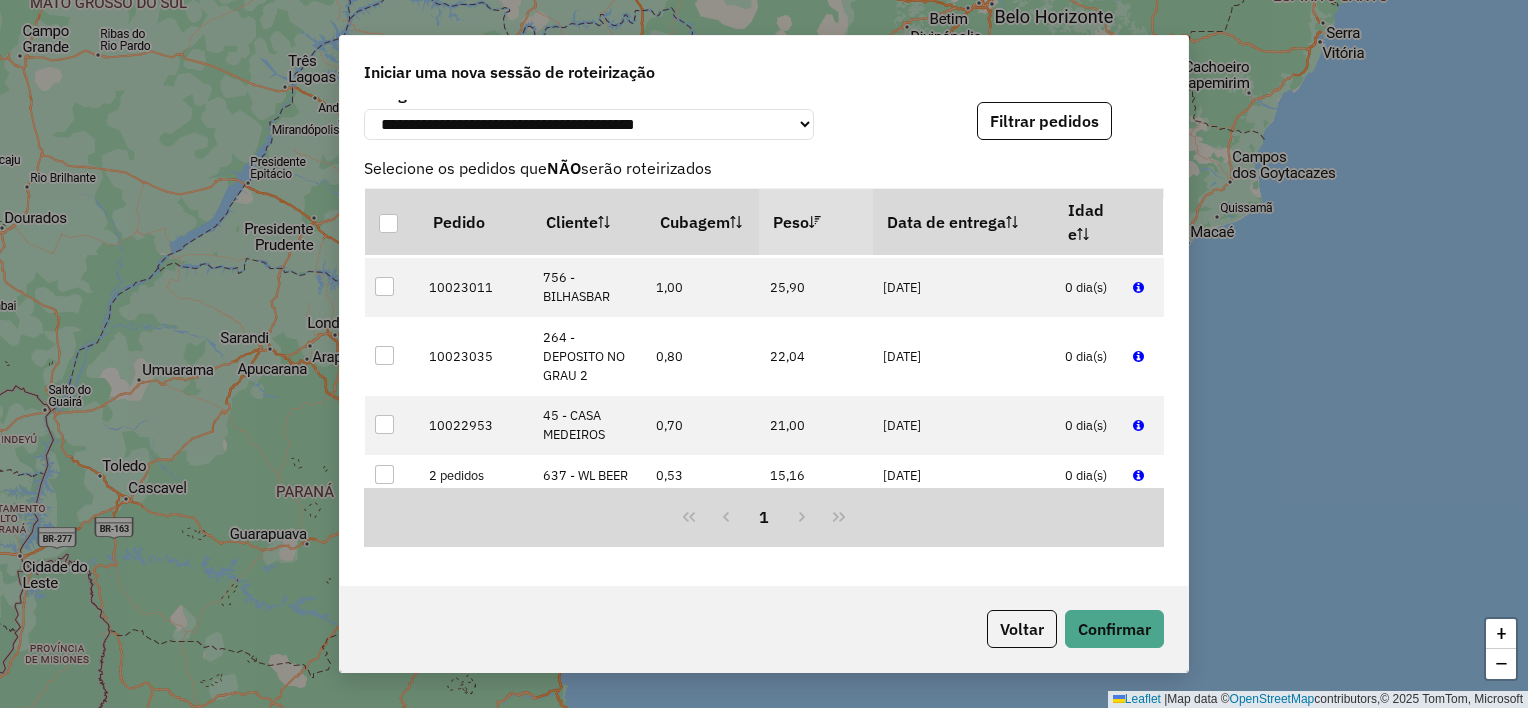 scroll, scrollTop: 1385, scrollLeft: 0, axis: vertical 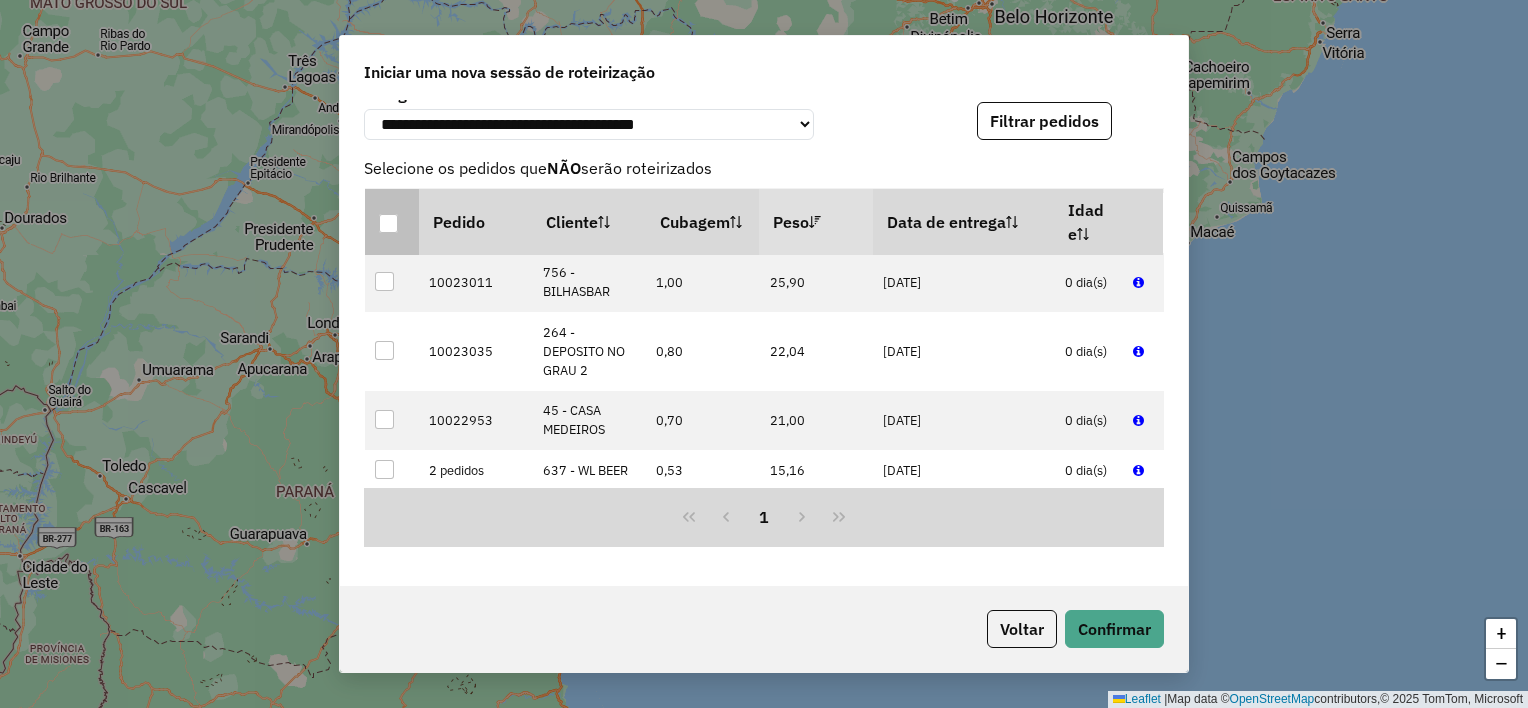 click at bounding box center (388, 223) 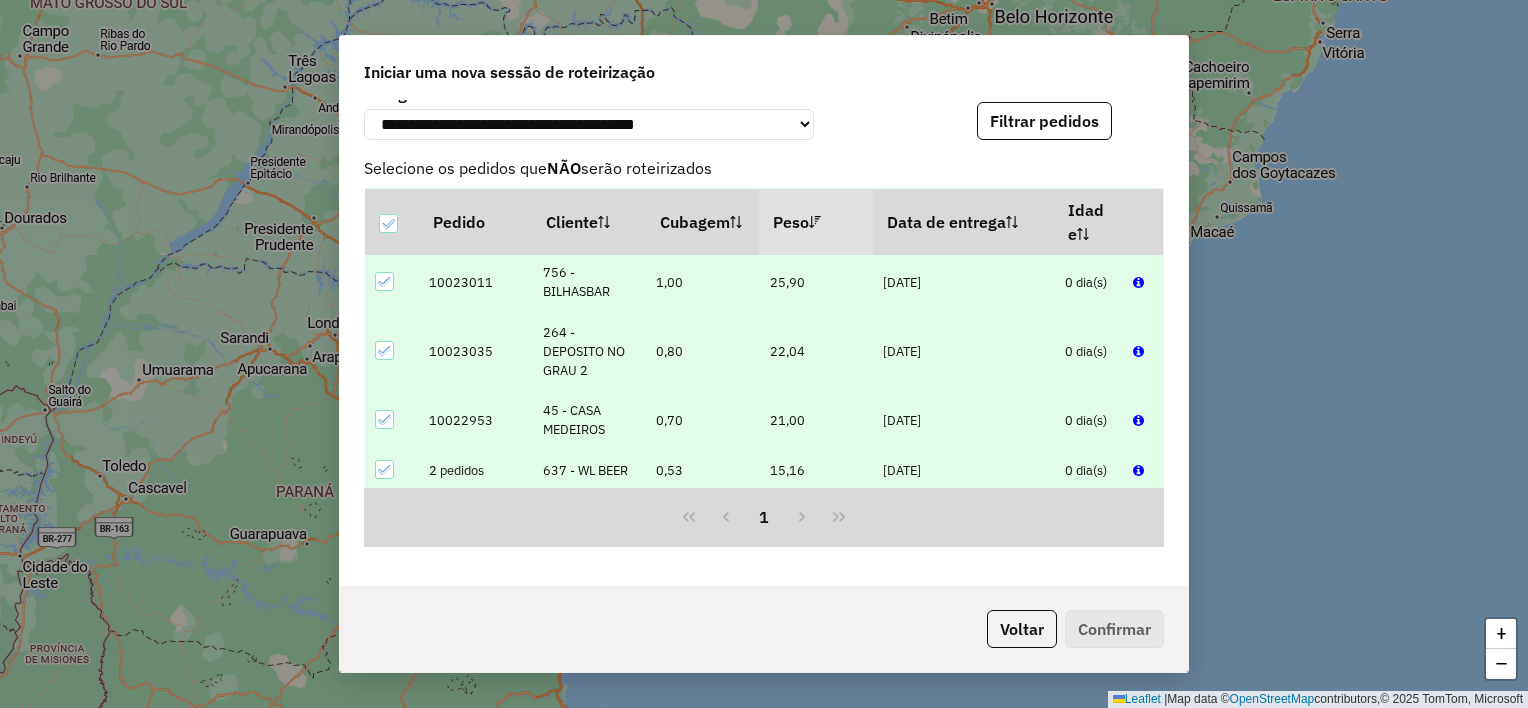 click 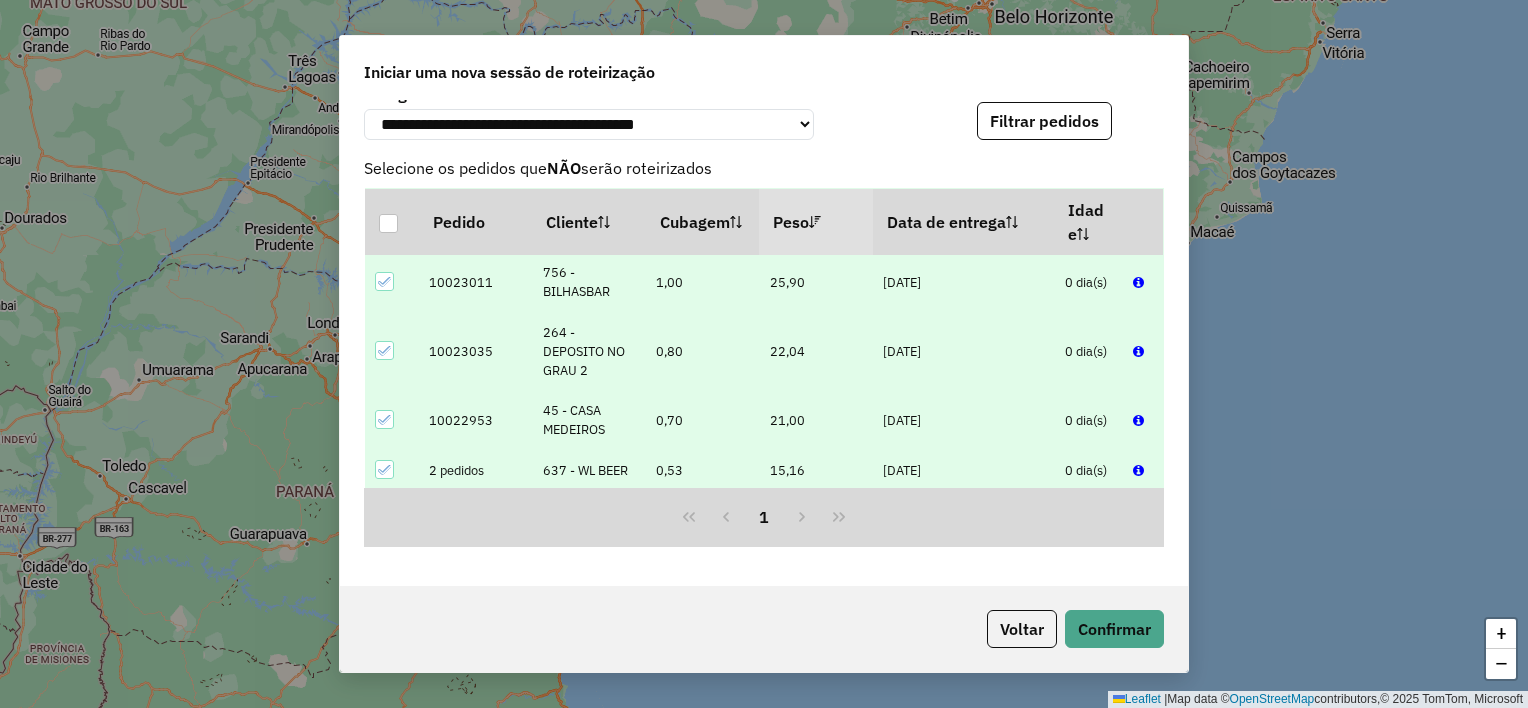 click at bounding box center [384, 469] 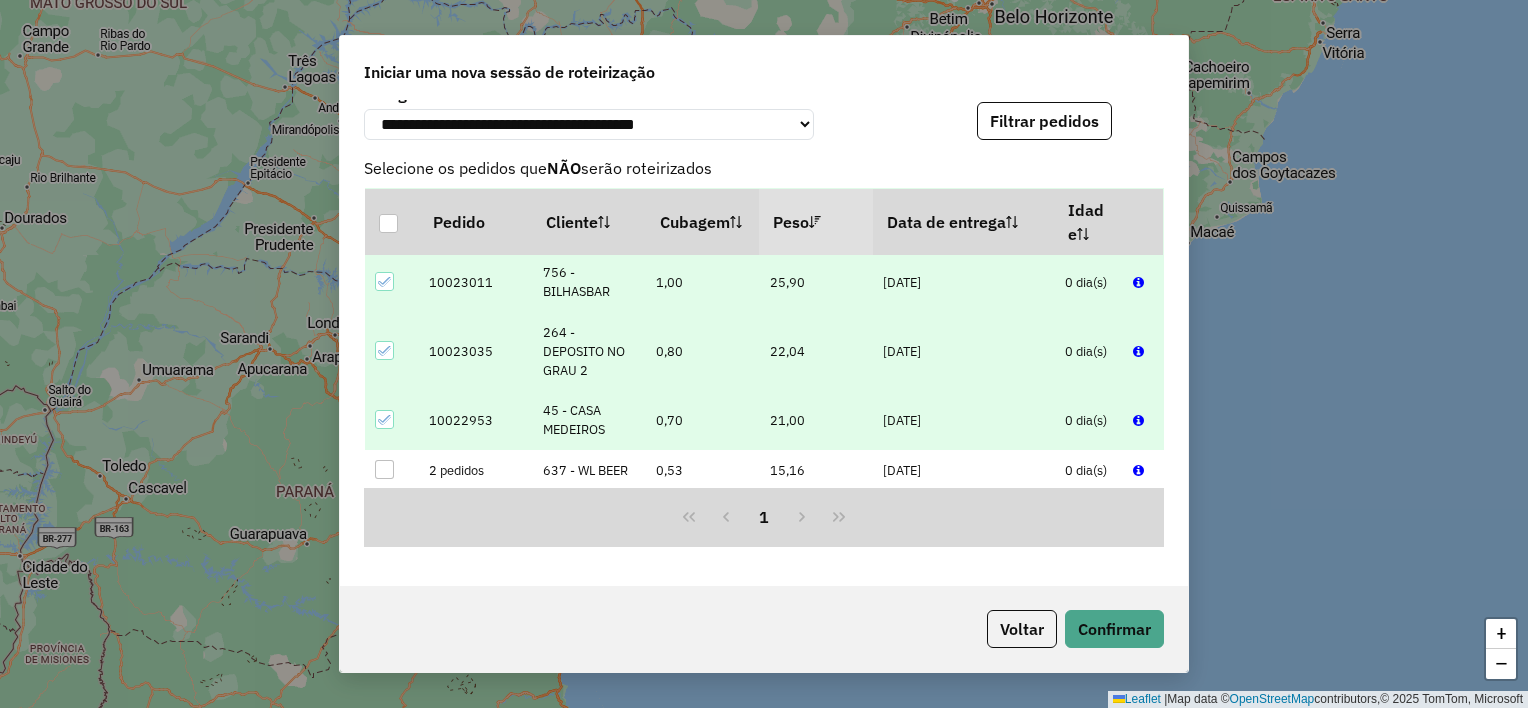 click 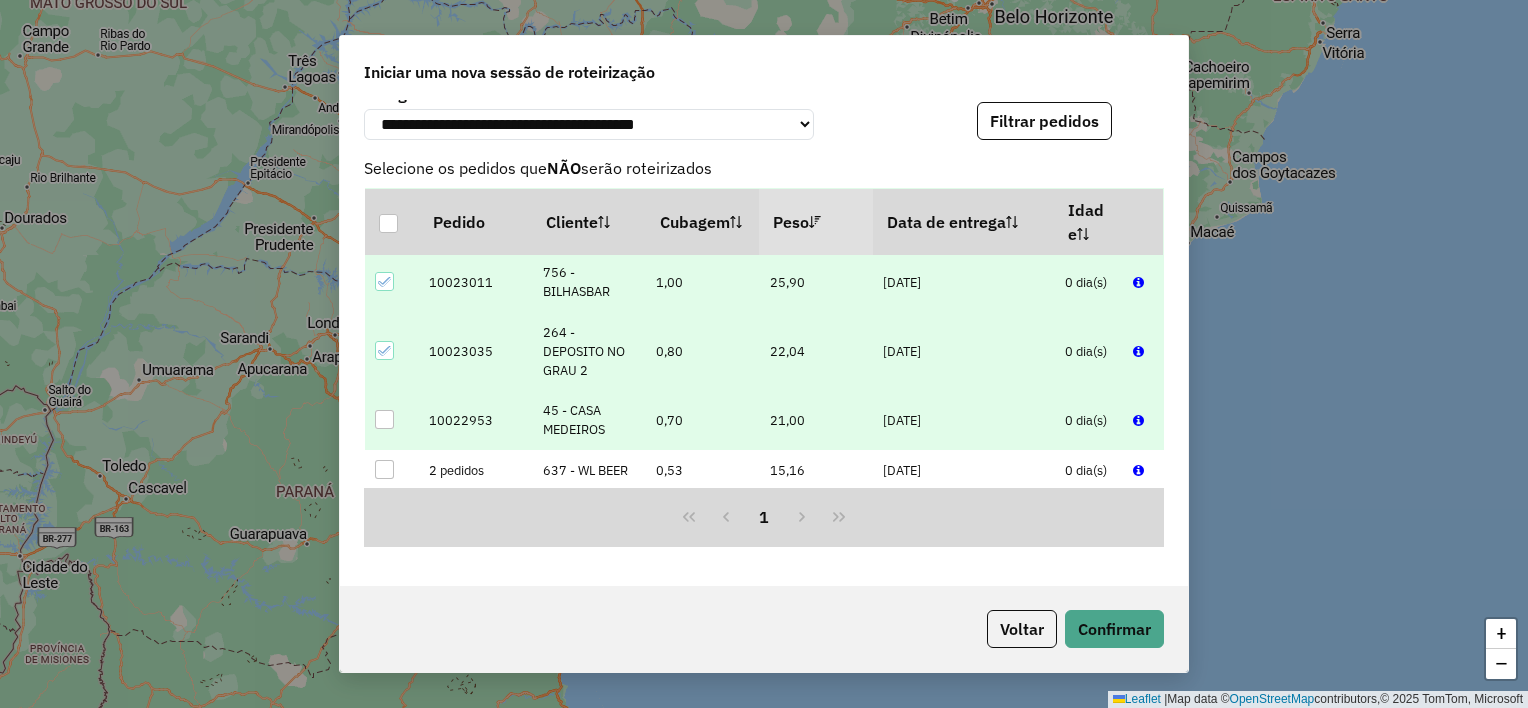 click 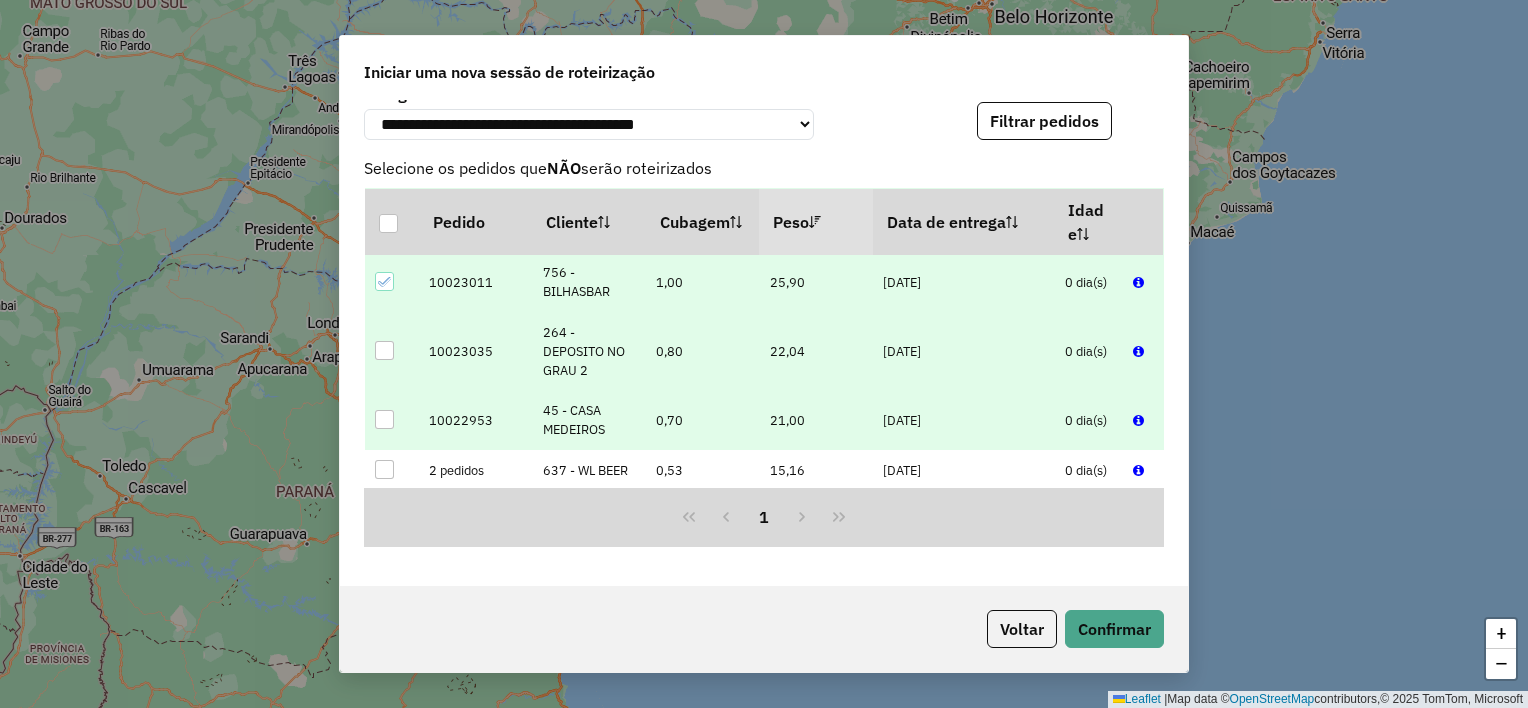 scroll, scrollTop: 1285, scrollLeft: 0, axis: vertical 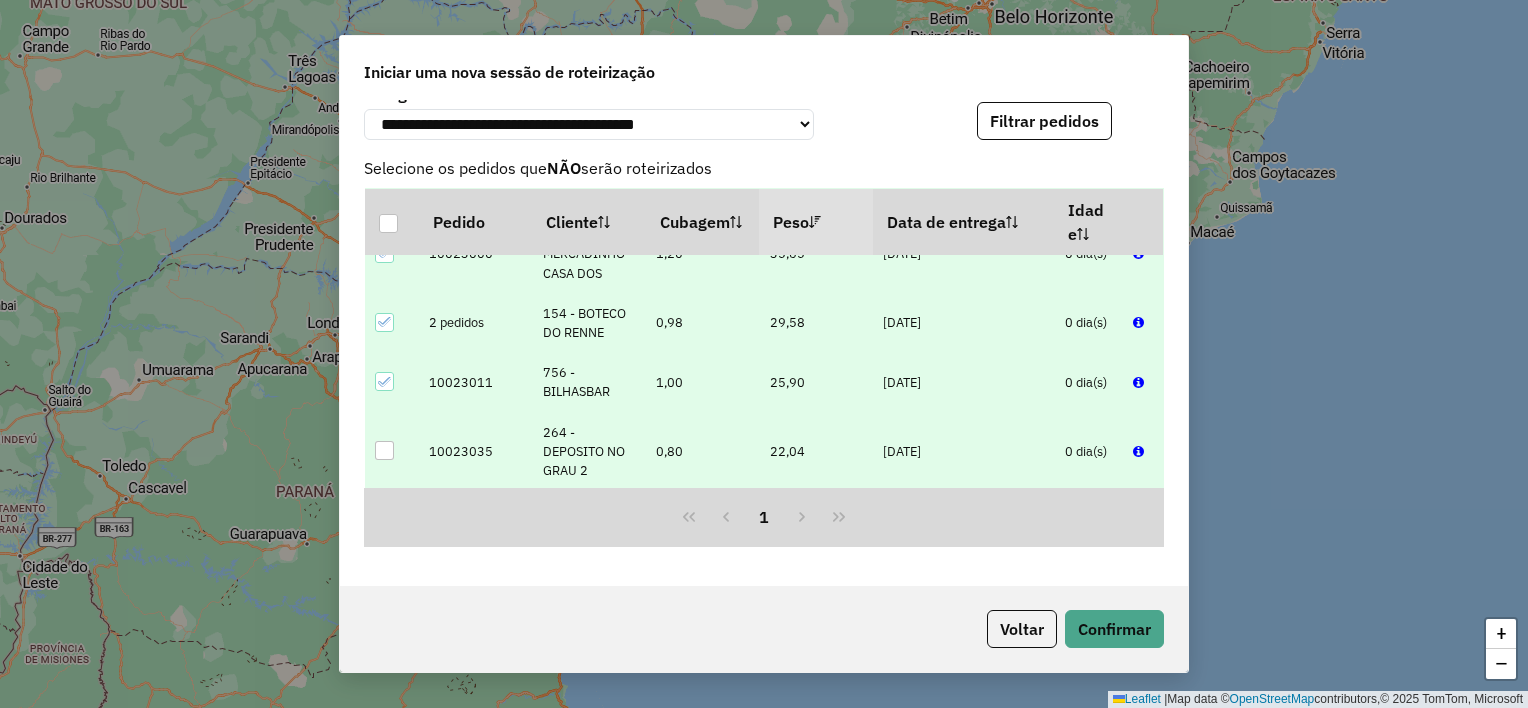 click 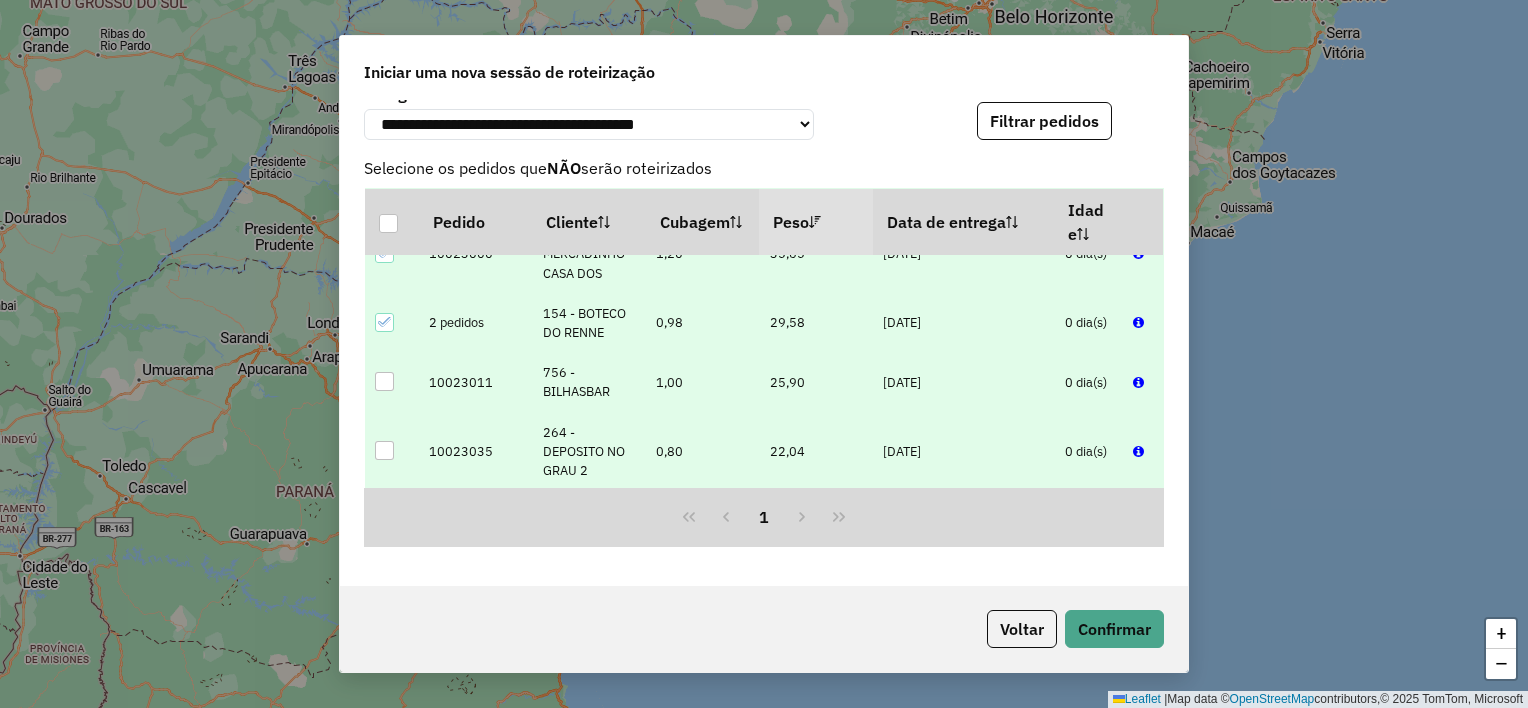 click 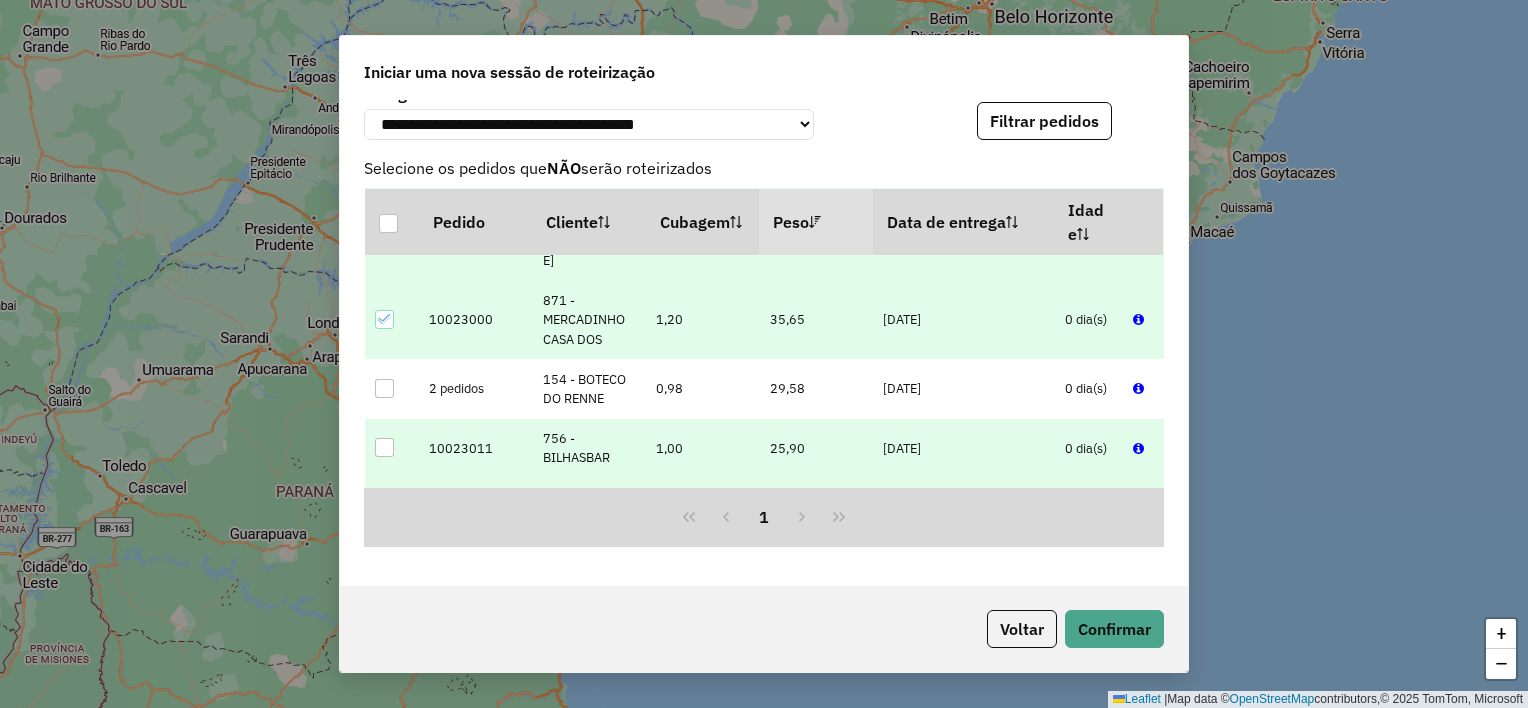 scroll, scrollTop: 1185, scrollLeft: 0, axis: vertical 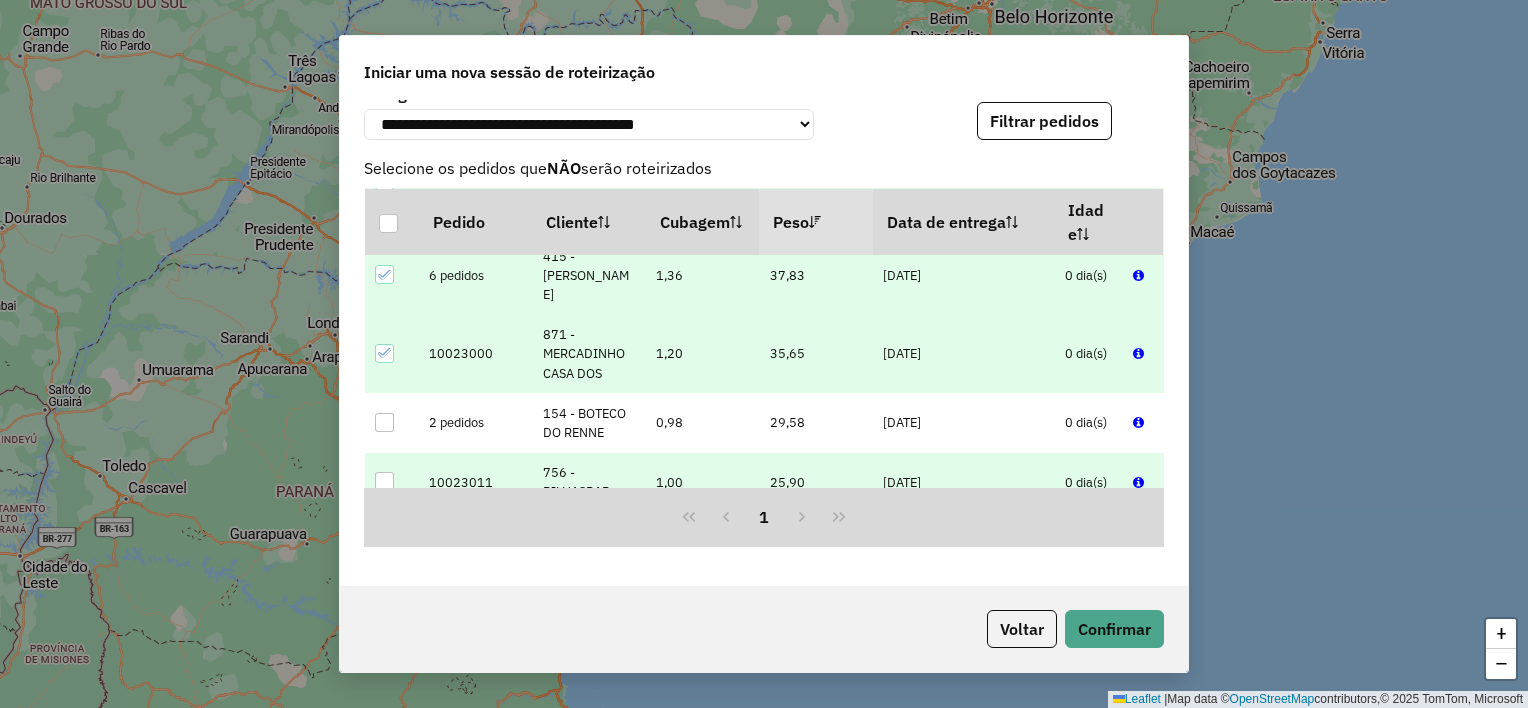click 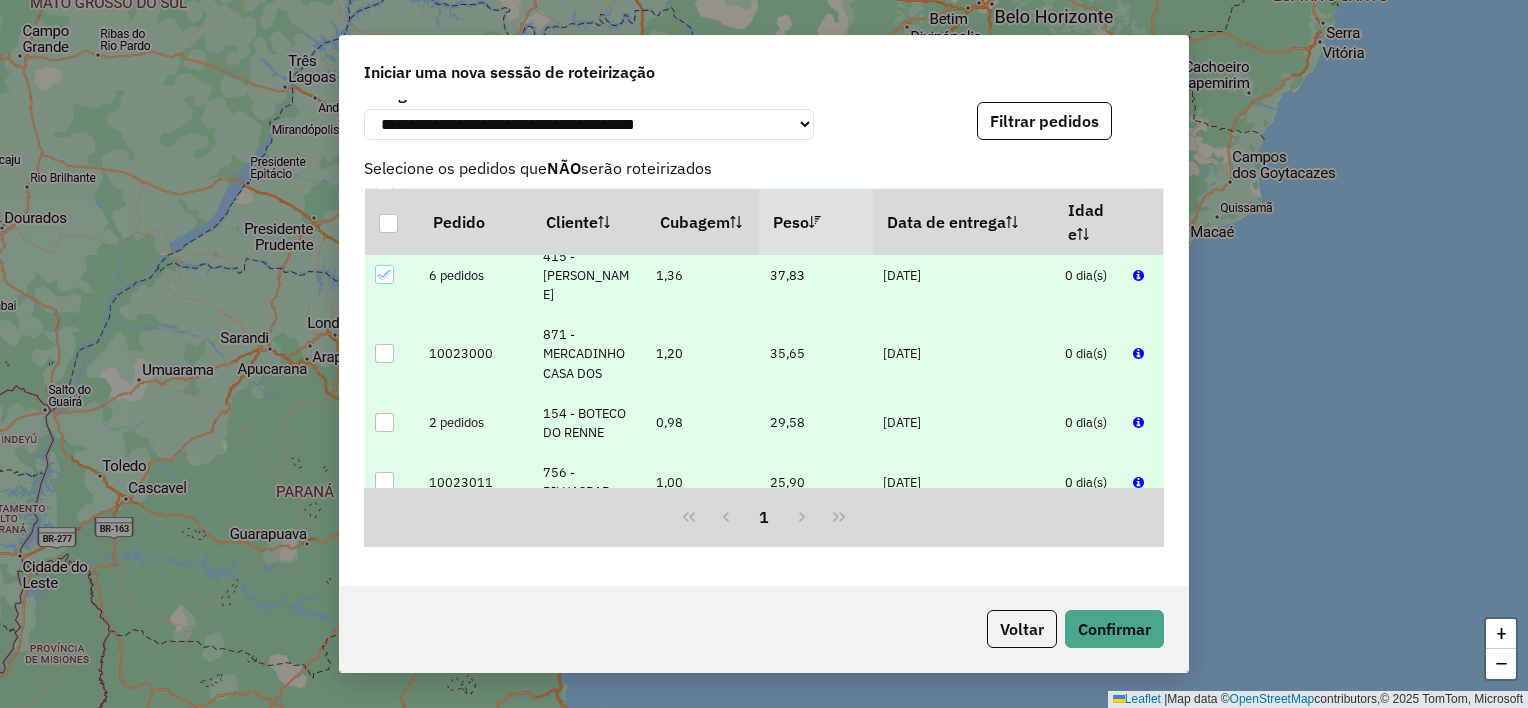scroll, scrollTop: 1085, scrollLeft: 0, axis: vertical 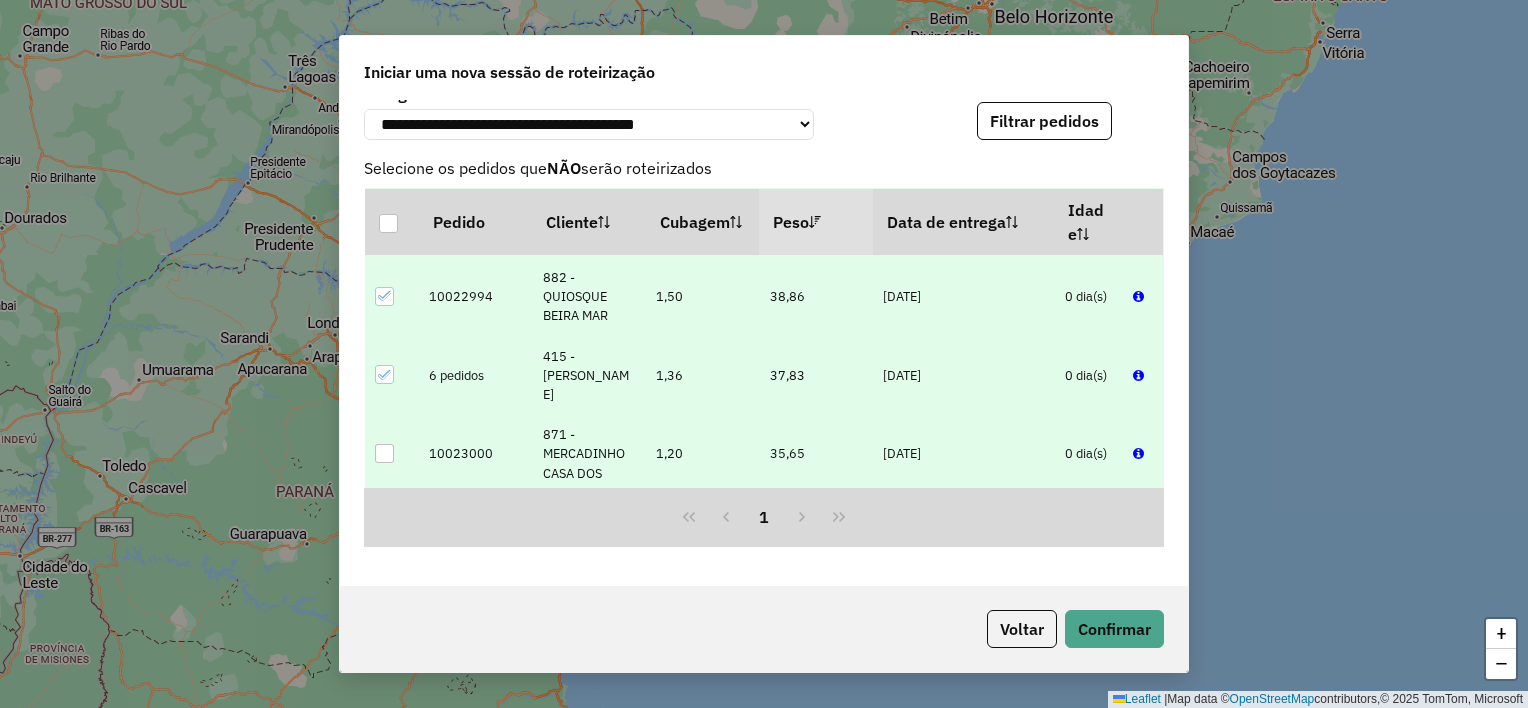 click 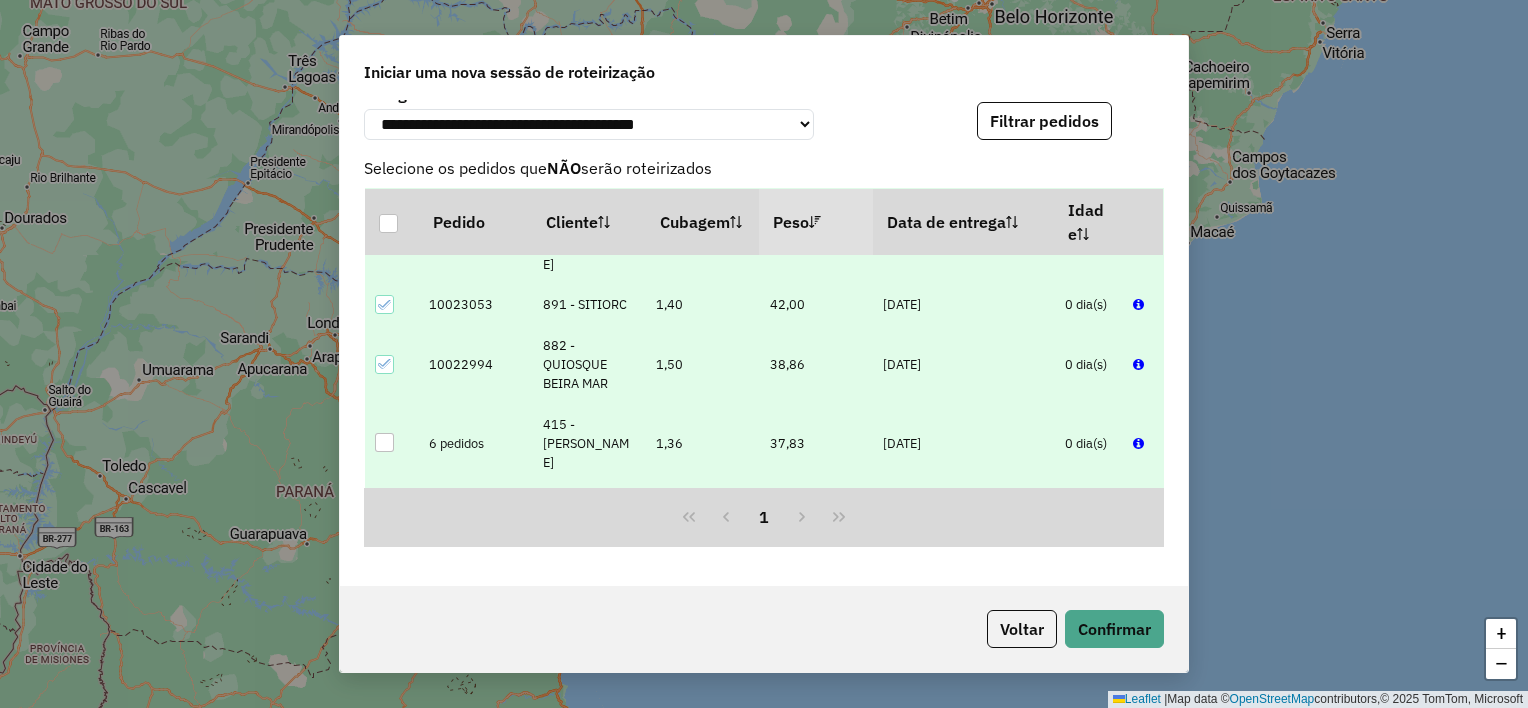 scroll, scrollTop: 985, scrollLeft: 0, axis: vertical 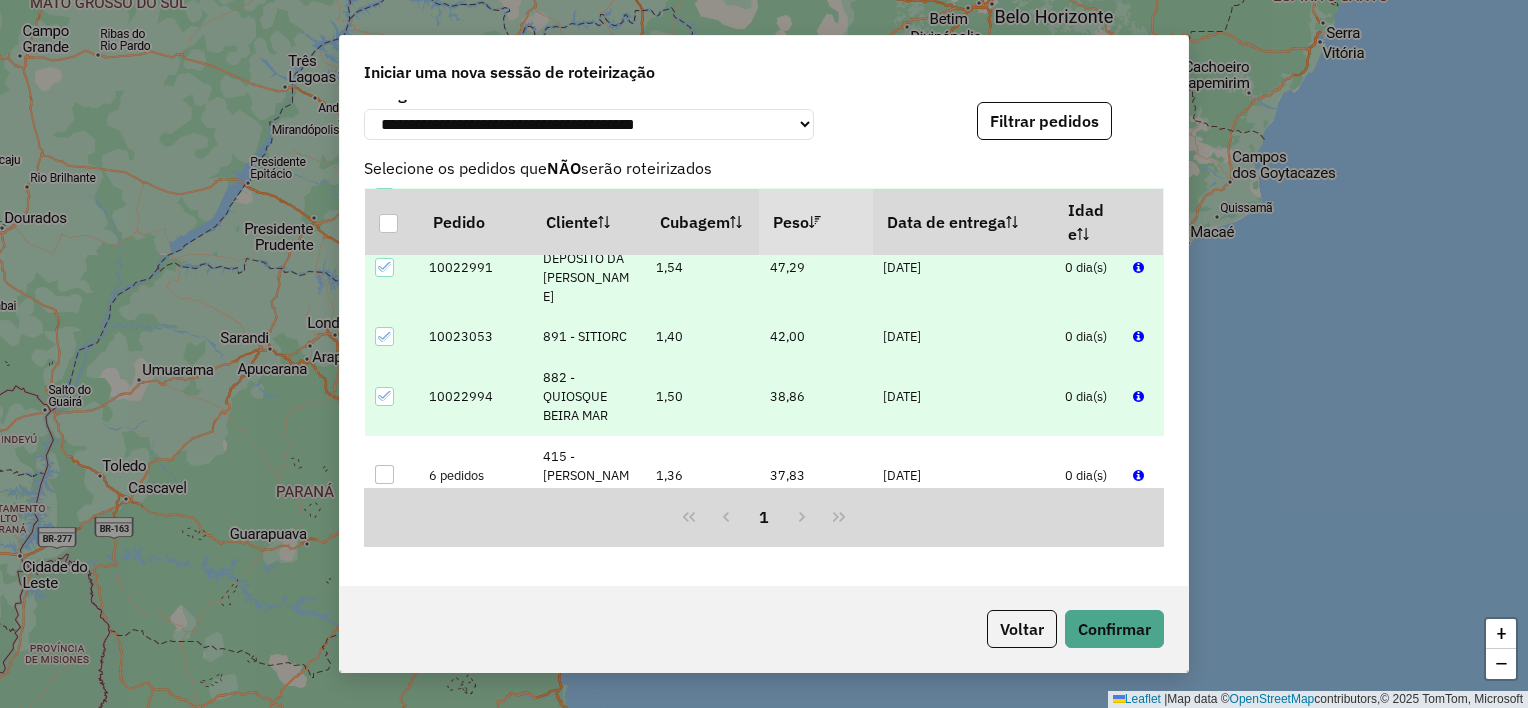 click 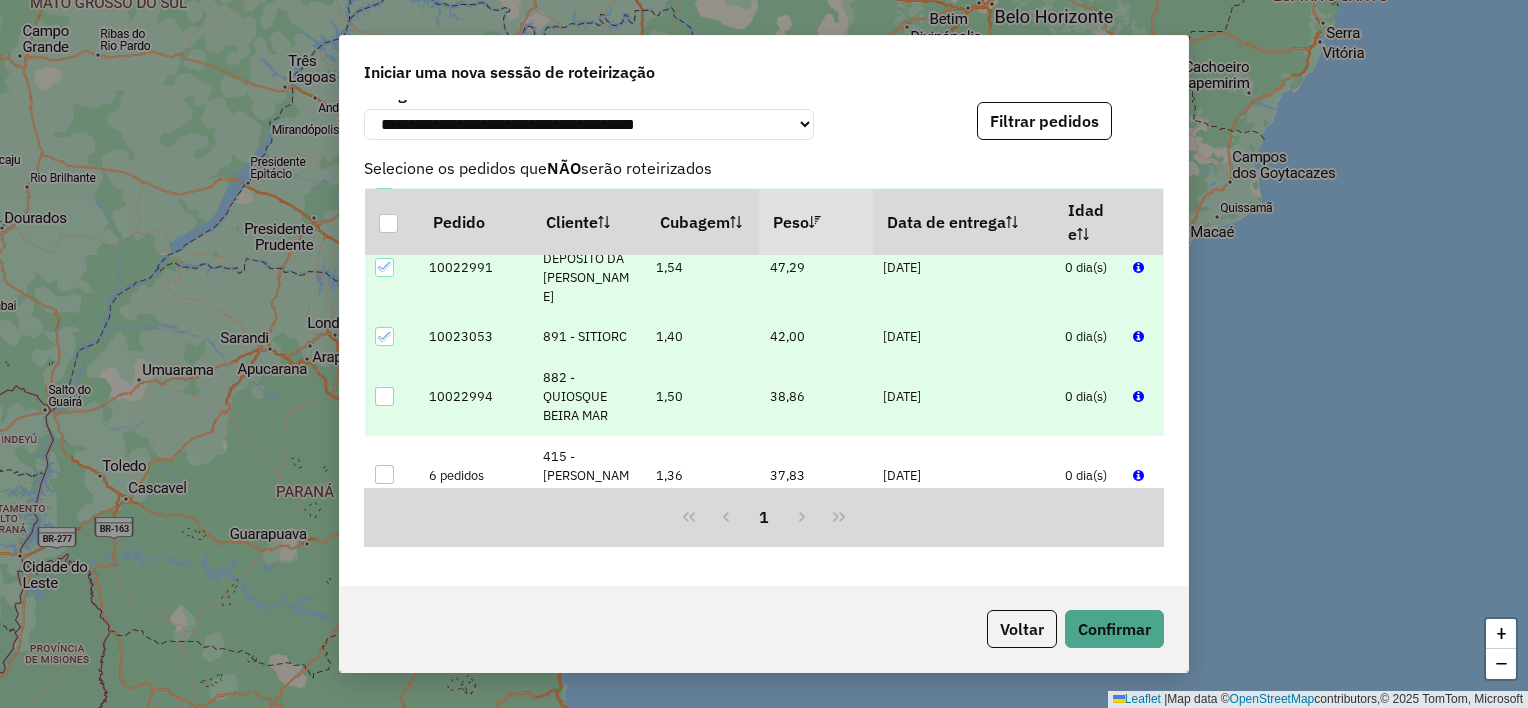 click 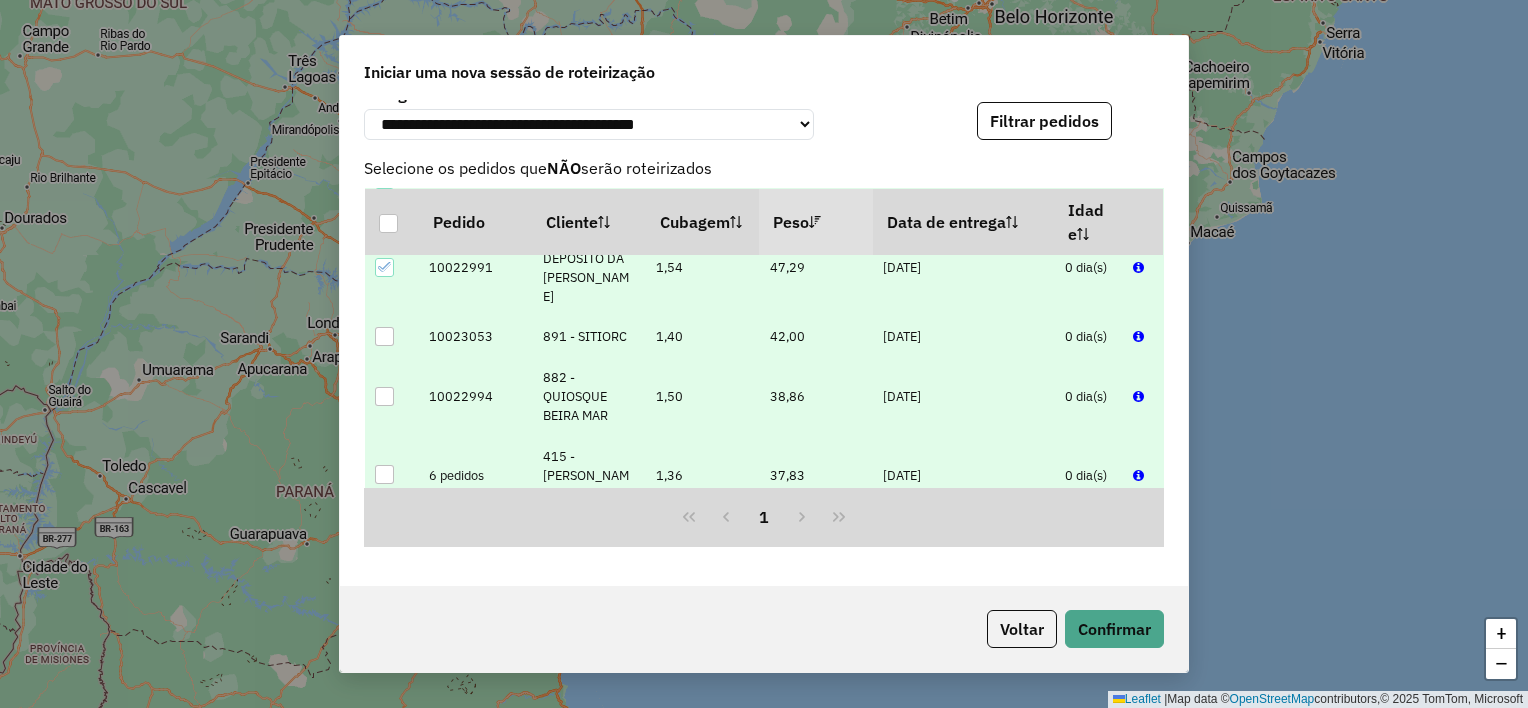 scroll, scrollTop: 885, scrollLeft: 0, axis: vertical 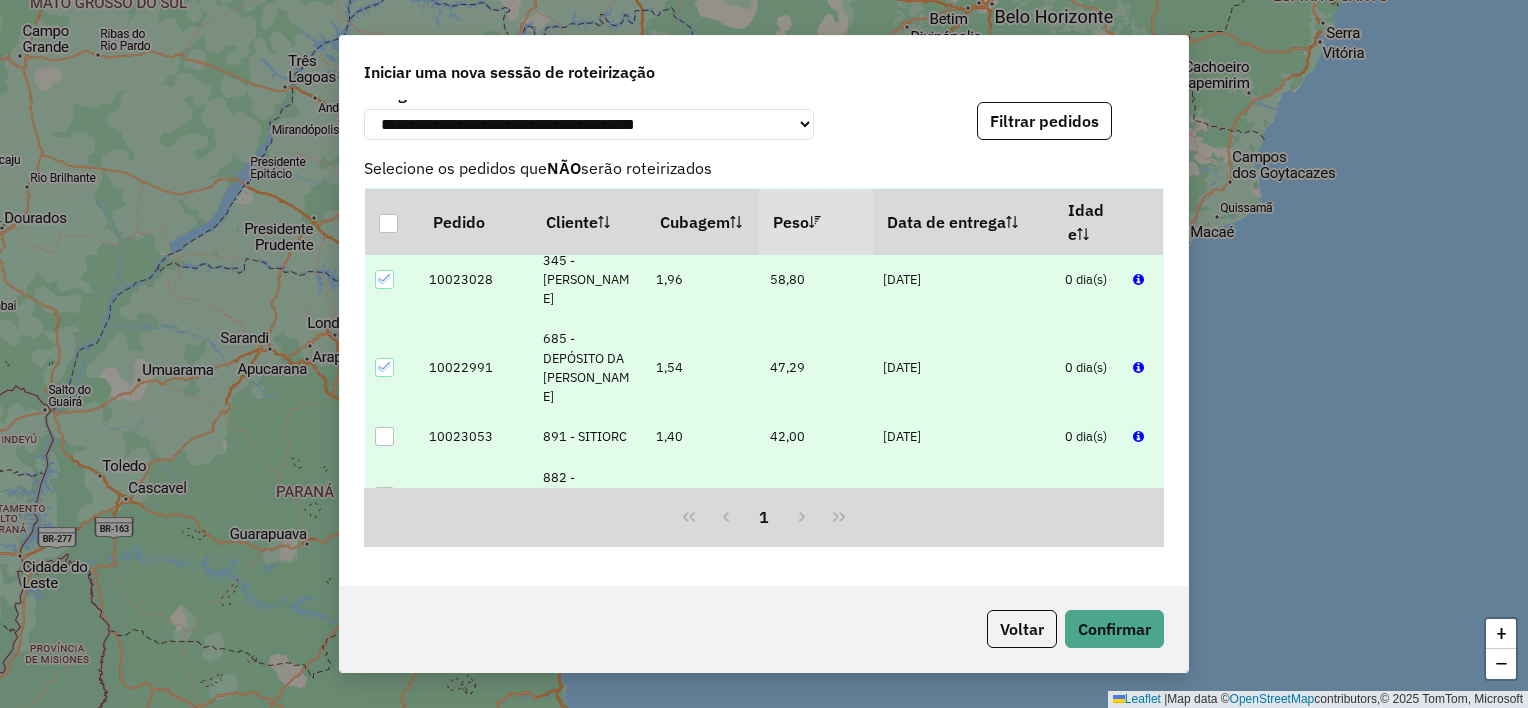 click at bounding box center (384, 367) 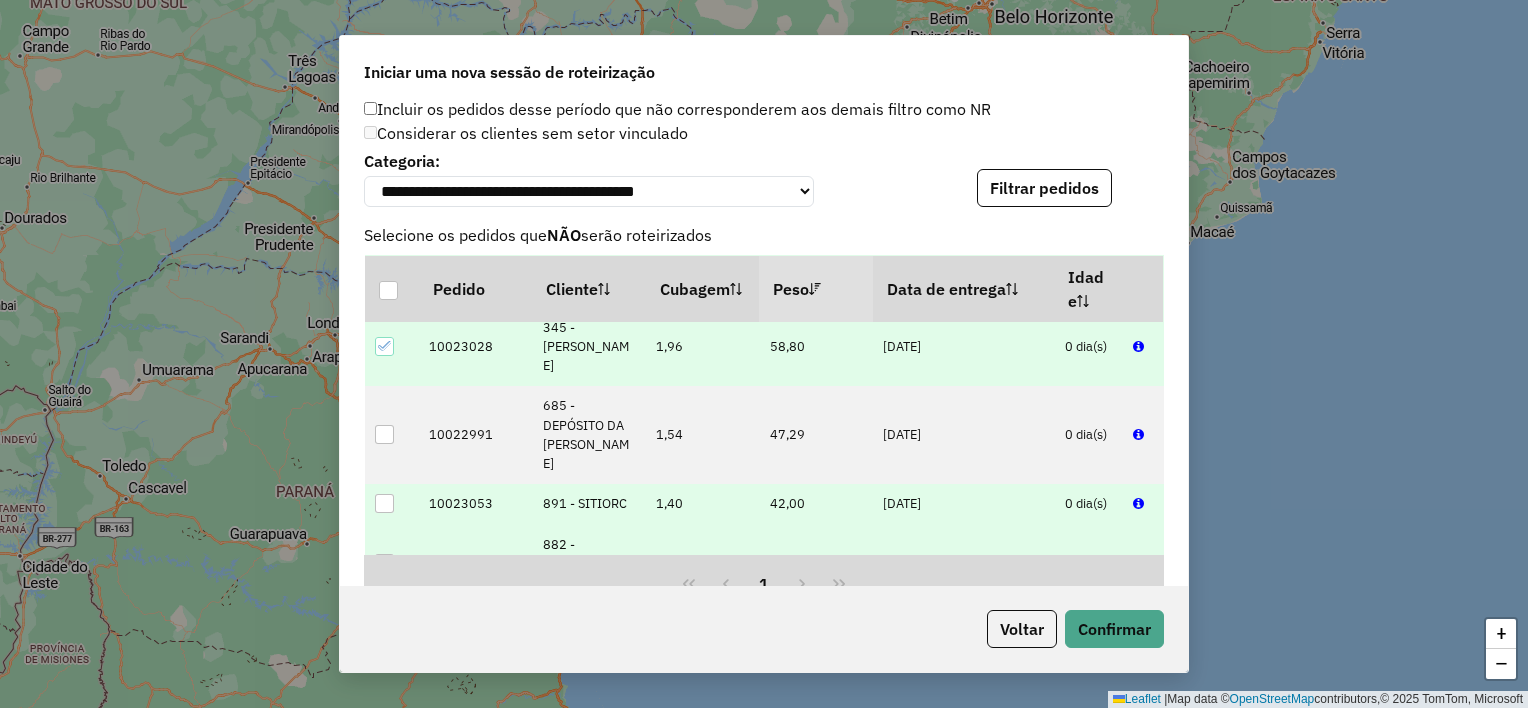 scroll, scrollTop: 1400, scrollLeft: 0, axis: vertical 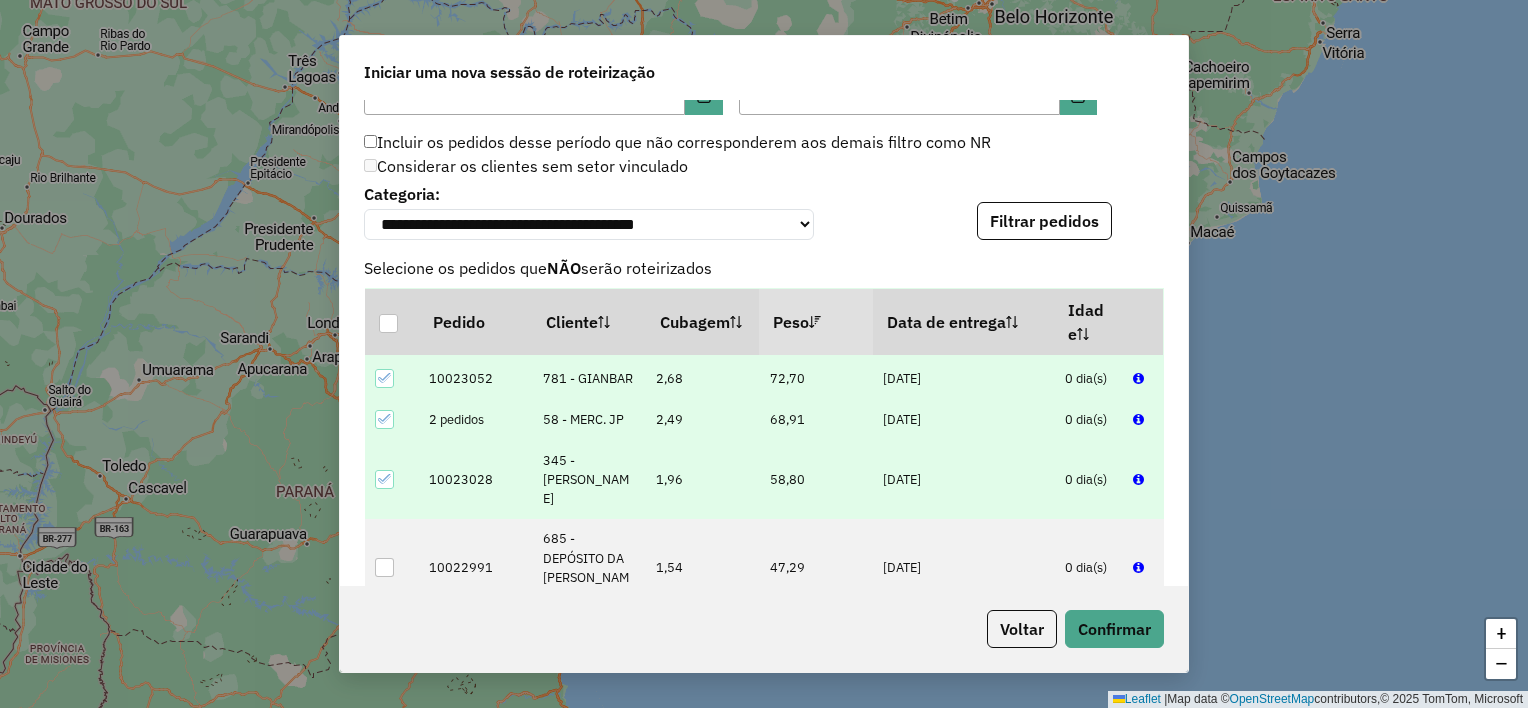 click 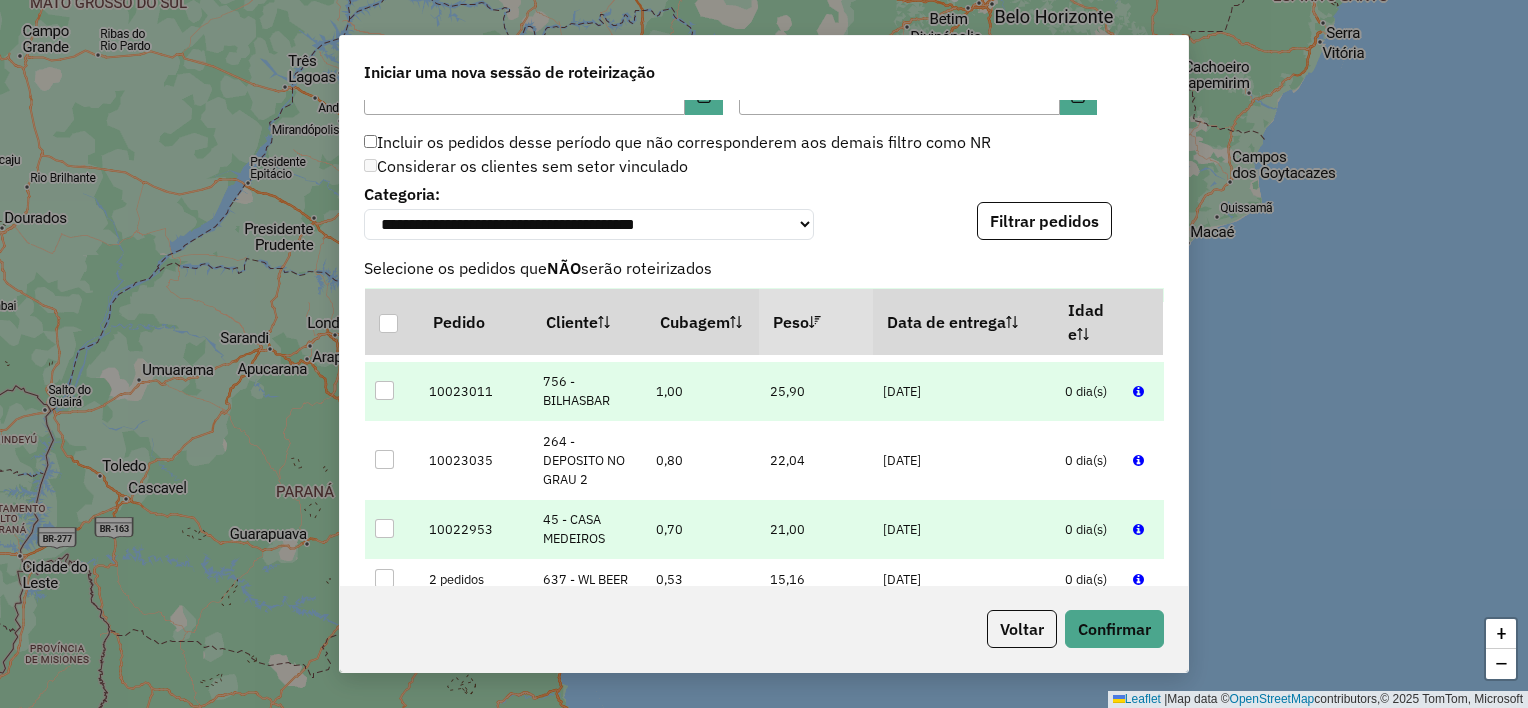 scroll, scrollTop: 1385, scrollLeft: 0, axis: vertical 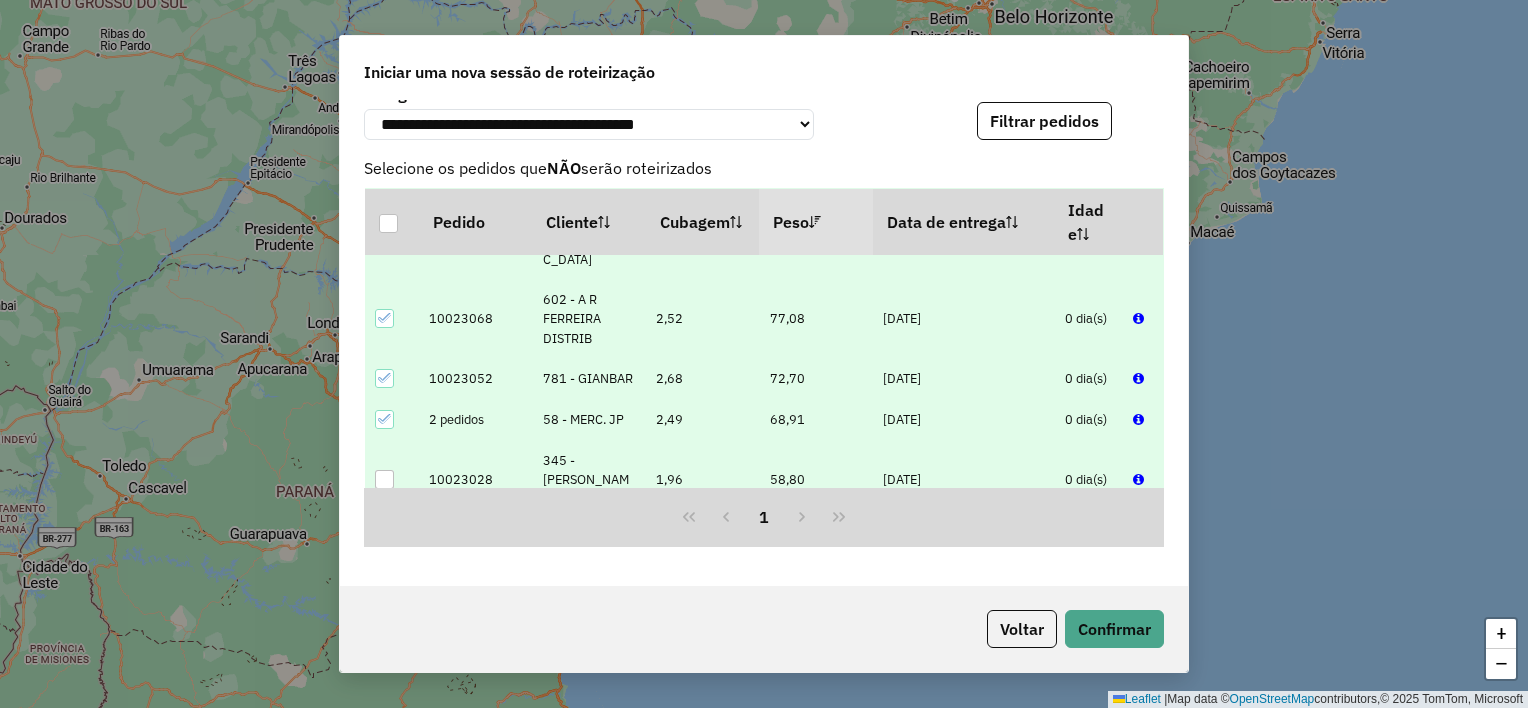 click 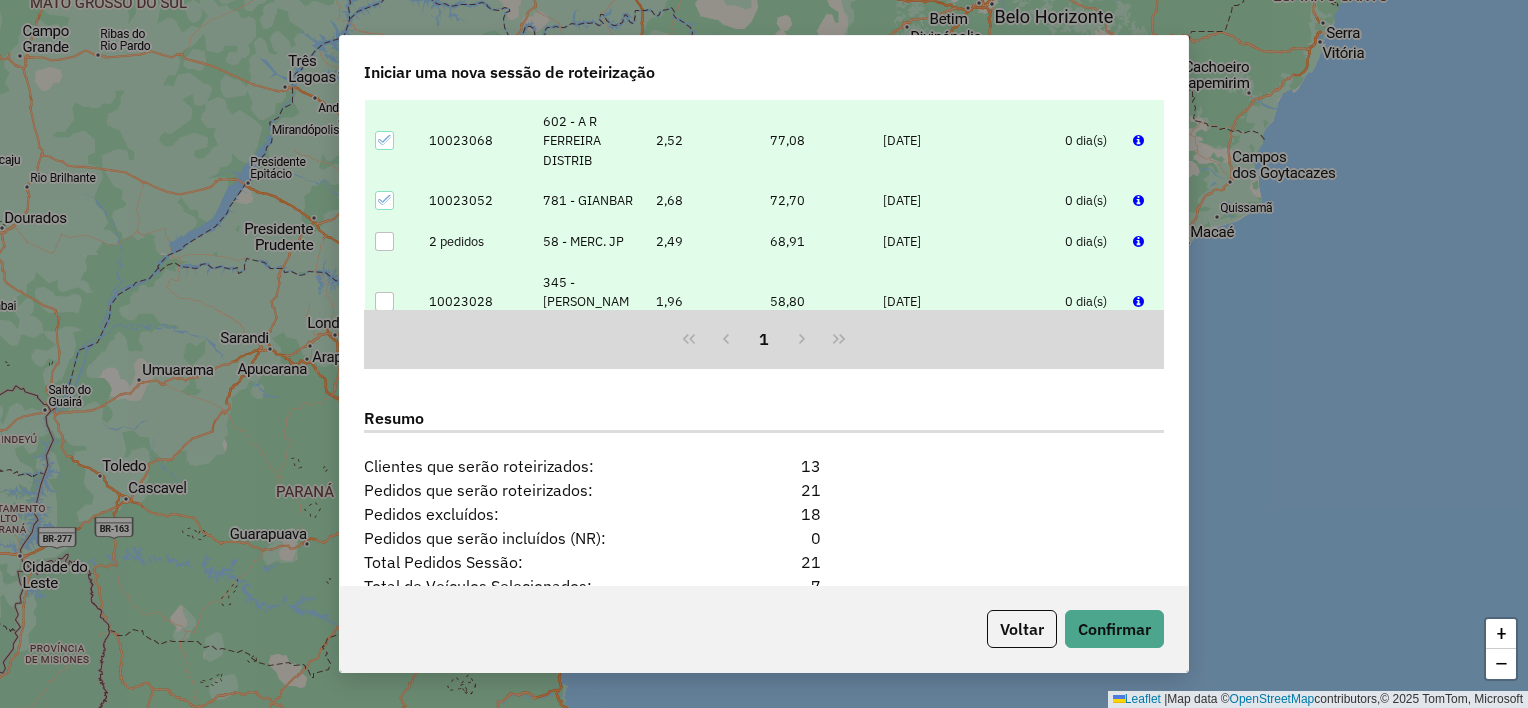 scroll, scrollTop: 1578, scrollLeft: 0, axis: vertical 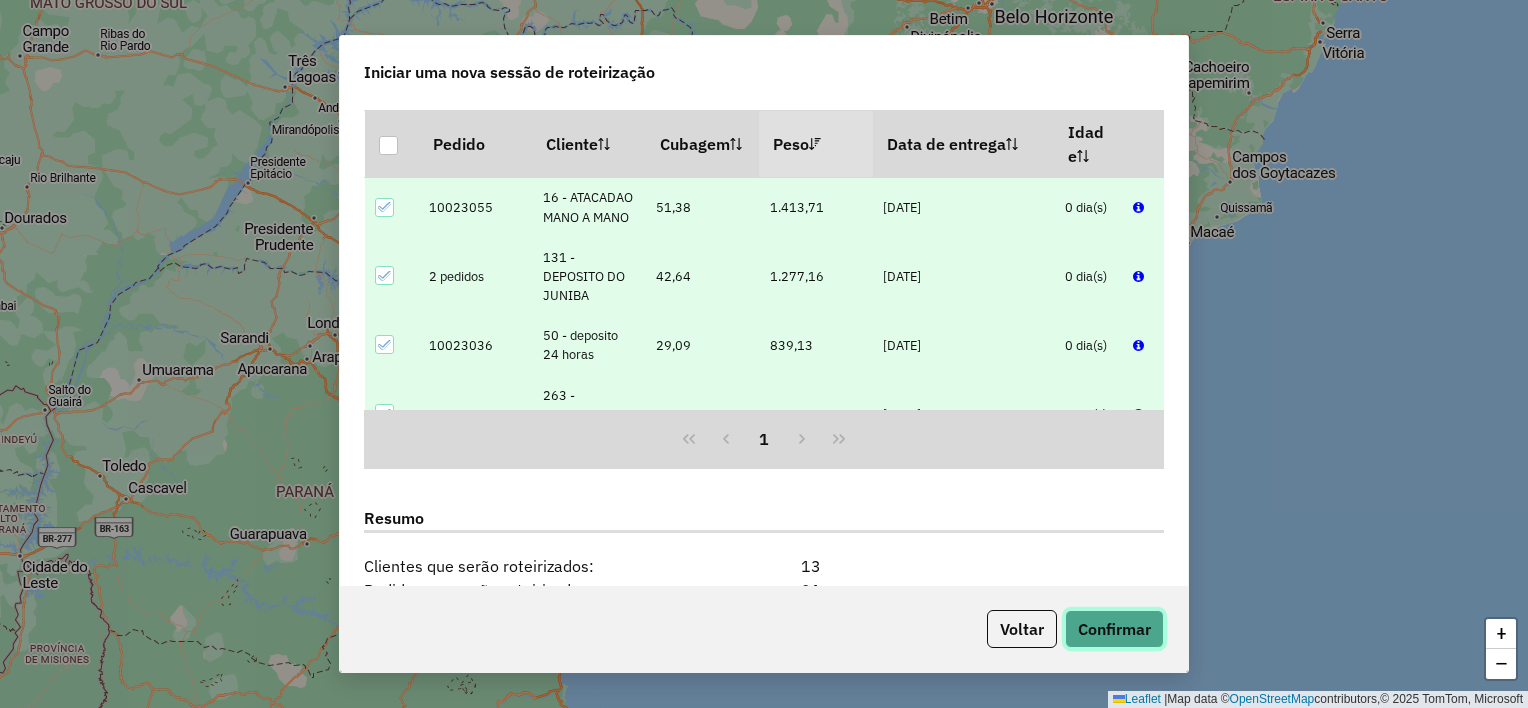 click on "Confirmar" 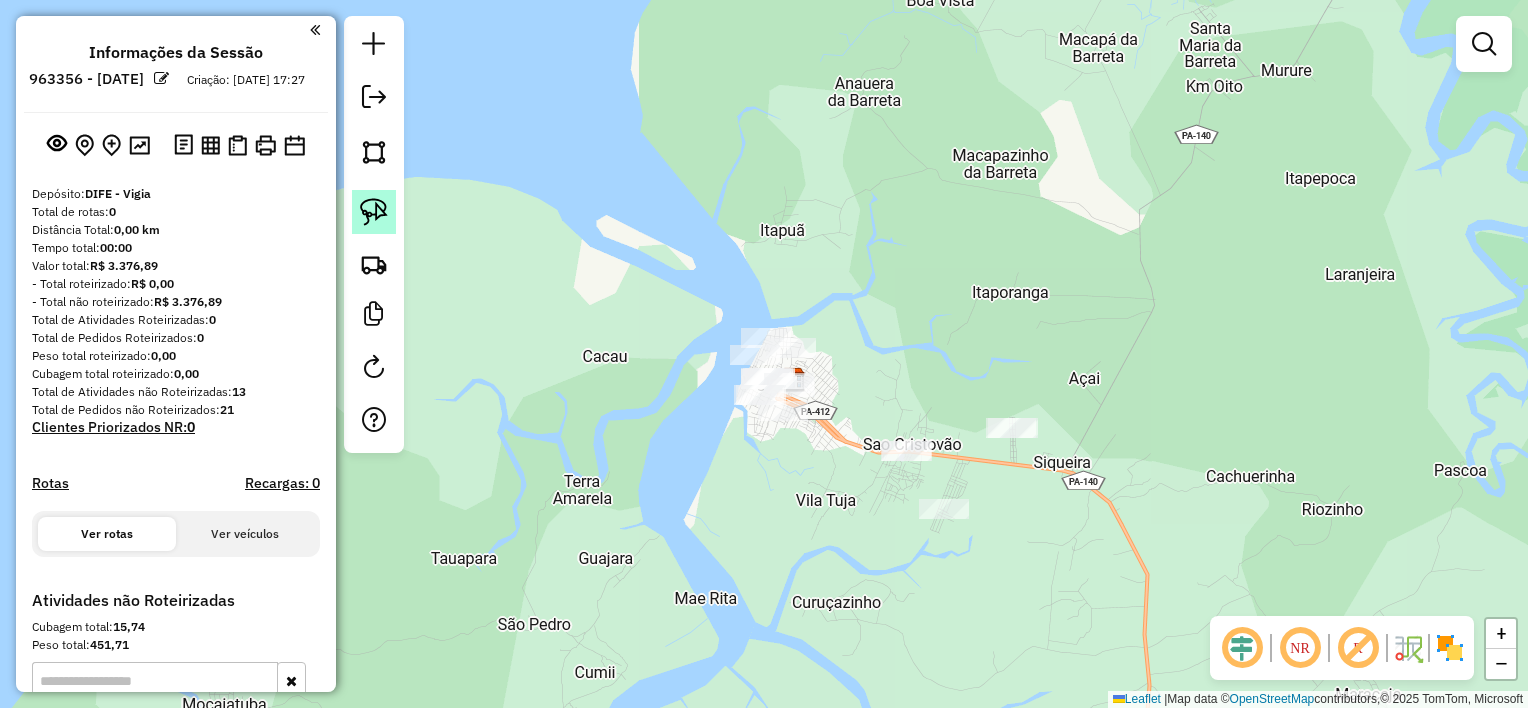 click 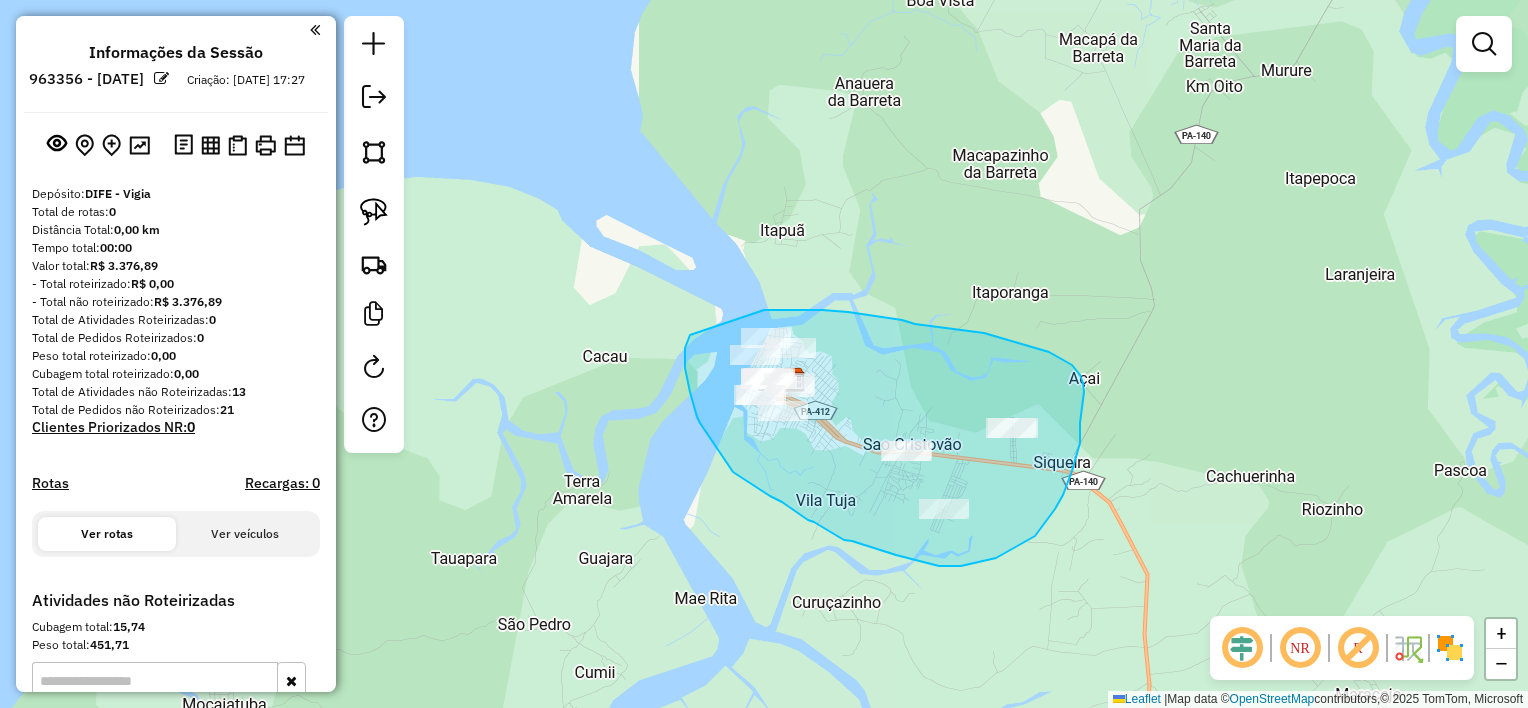 drag, startPoint x: 764, startPoint y: 310, endPoint x: 690, endPoint y: 335, distance: 78.1089 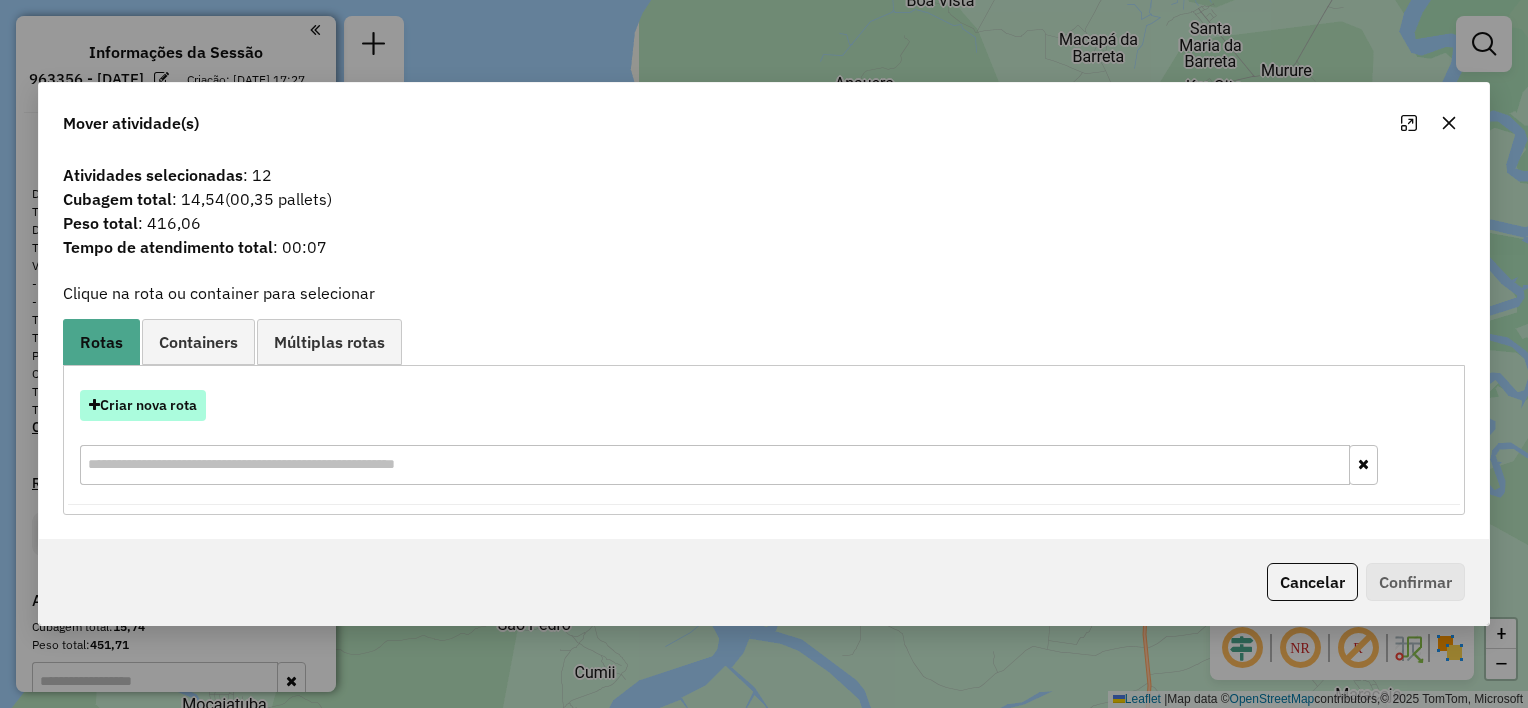 click on "Criar nova rota" at bounding box center [143, 405] 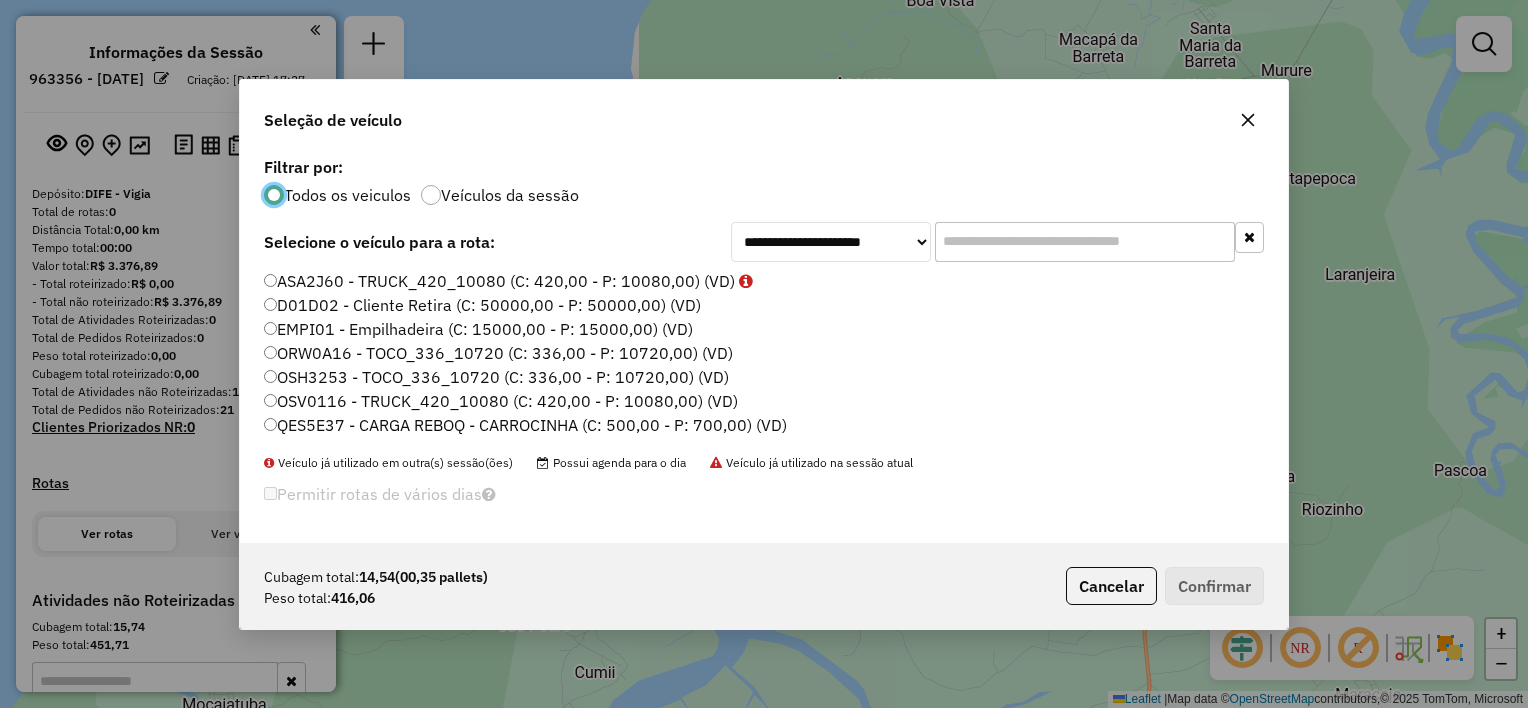 scroll, scrollTop: 10, scrollLeft: 6, axis: both 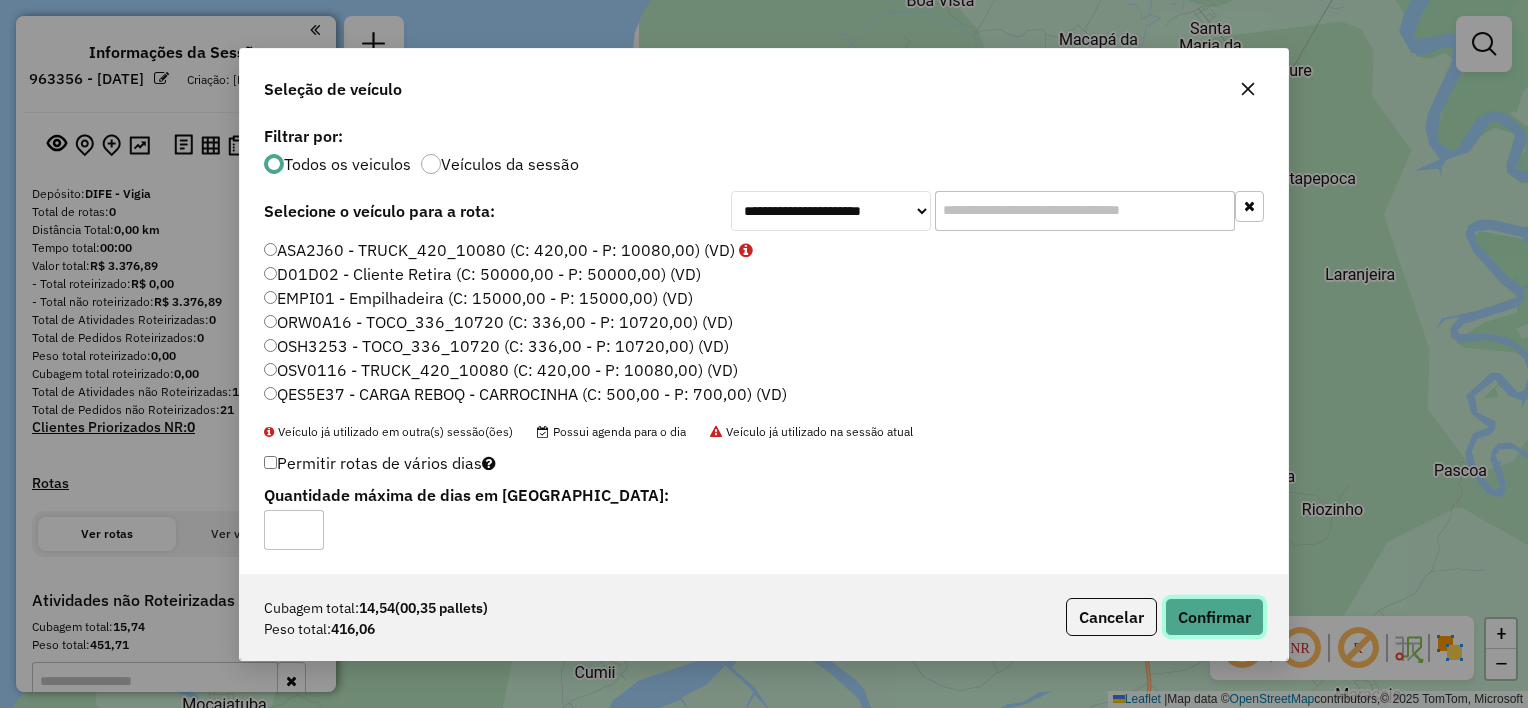 click on "Confirmar" 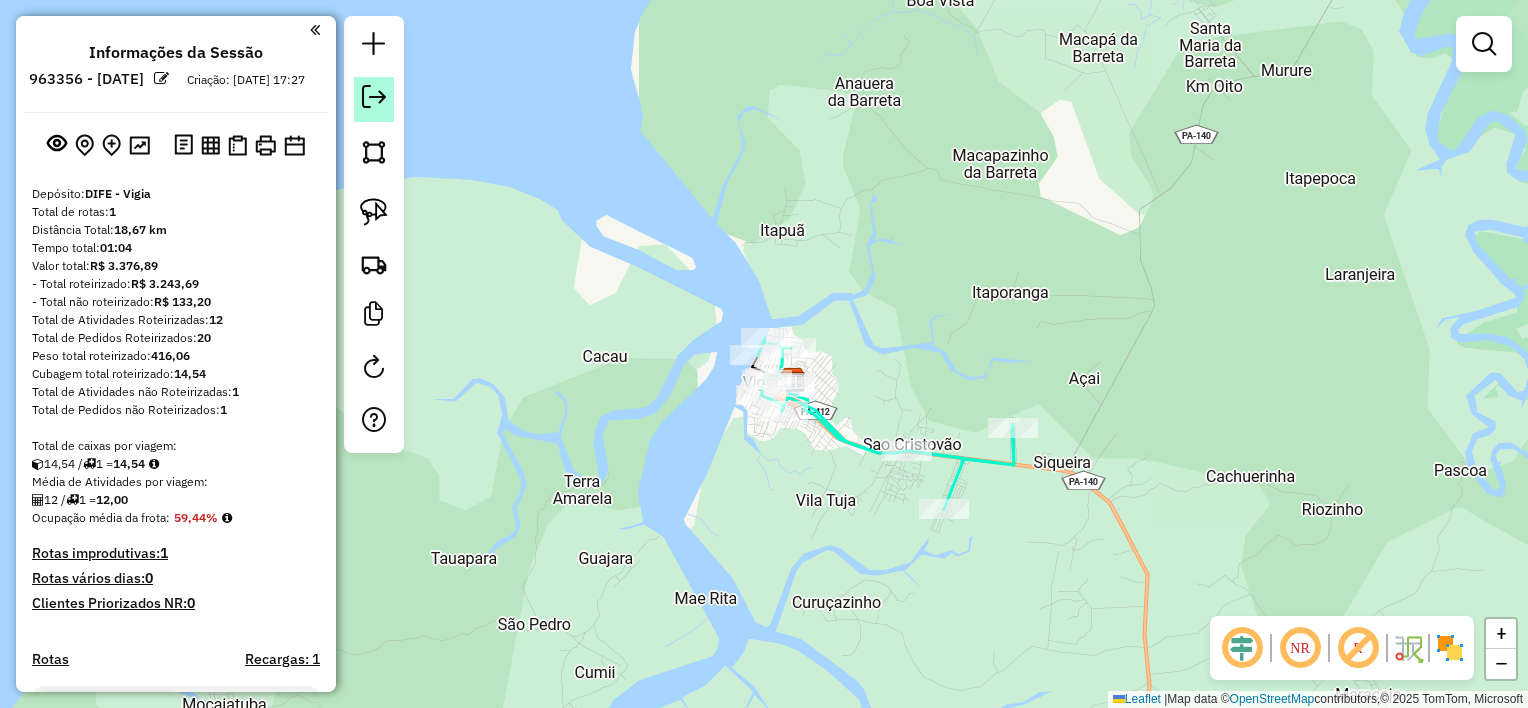 click 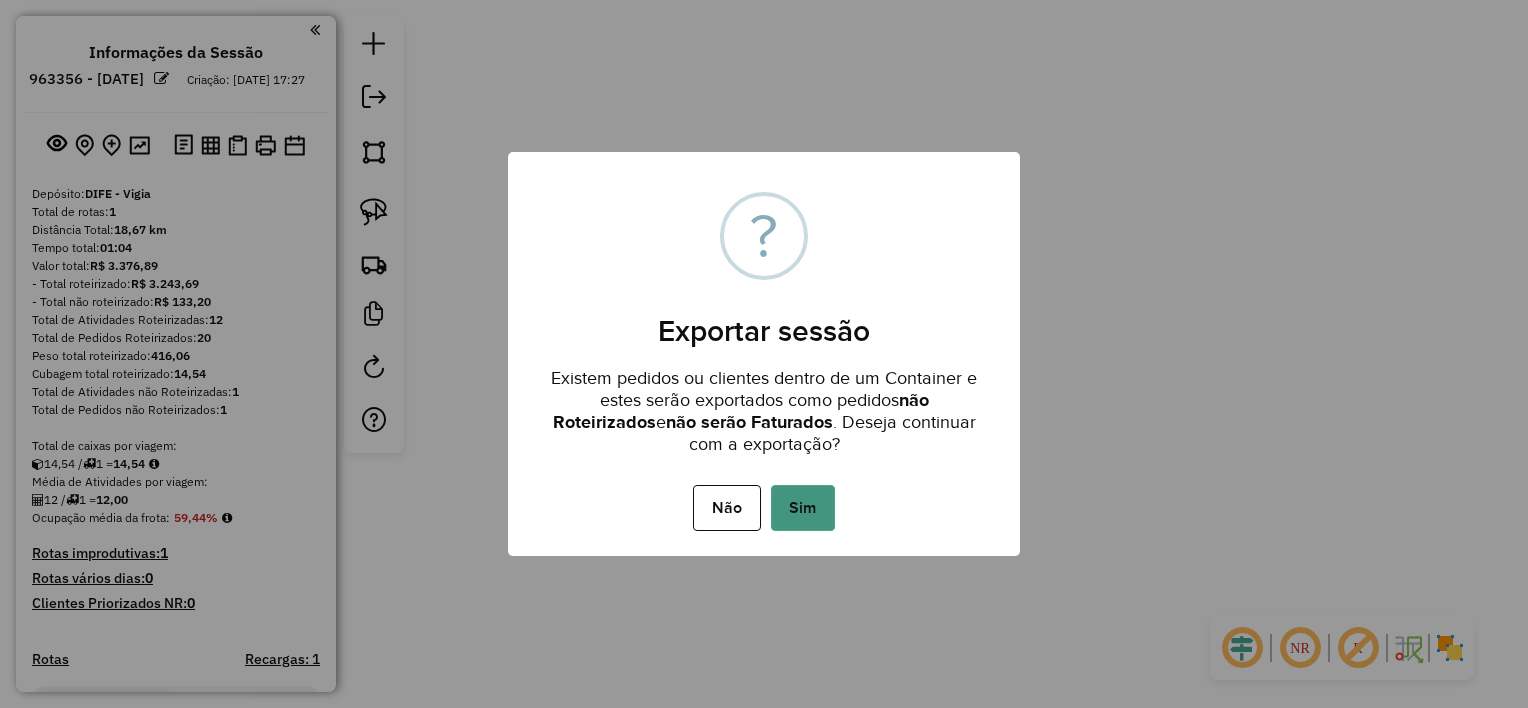 click on "Sim" at bounding box center [803, 508] 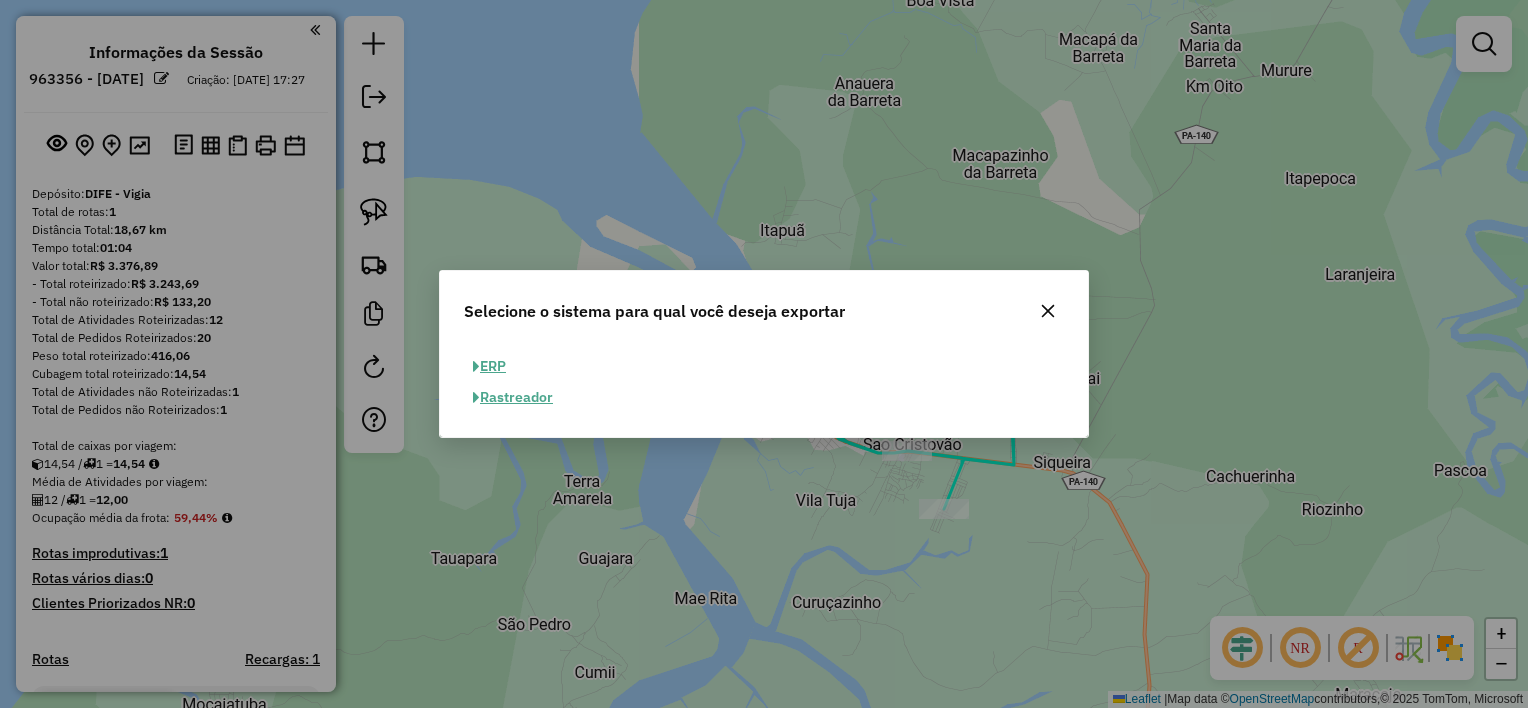 click on "ERP" 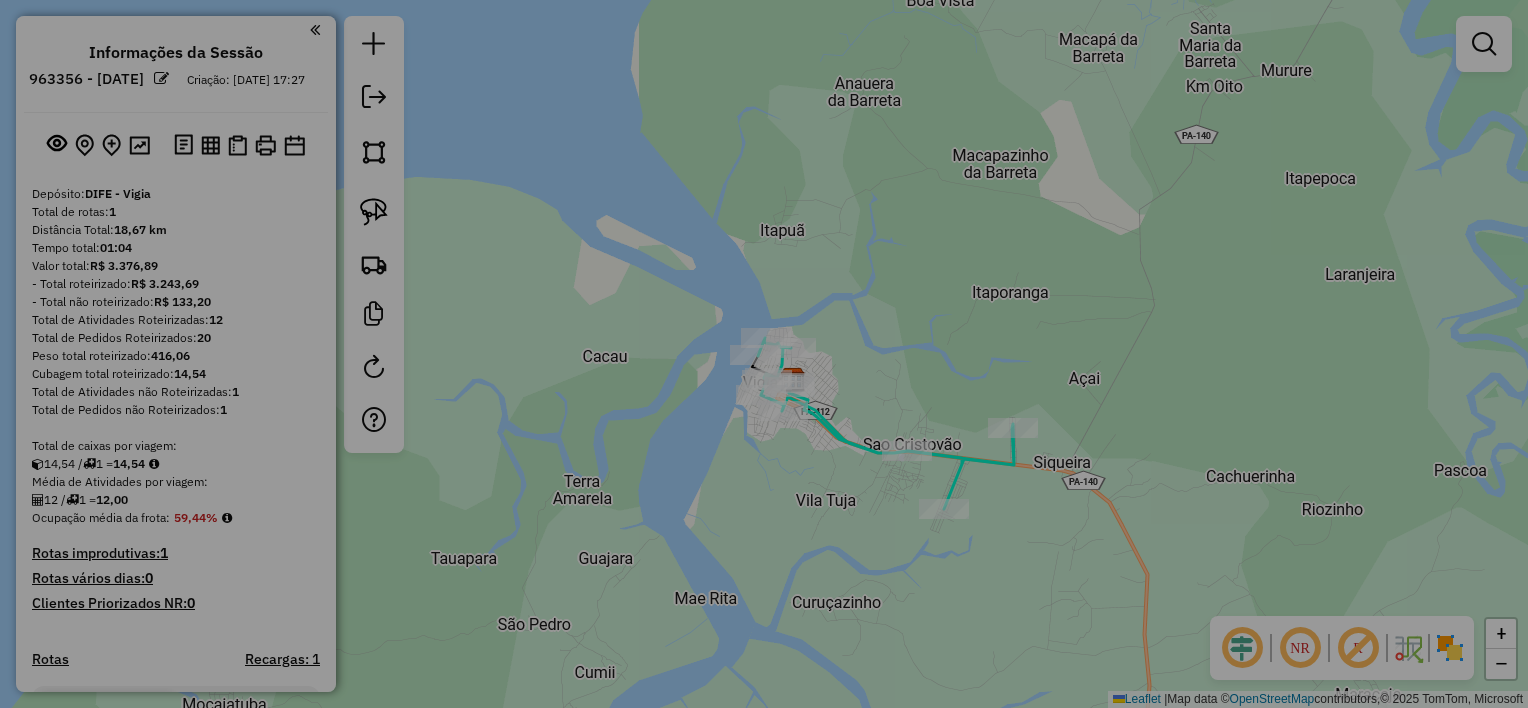 select on "**" 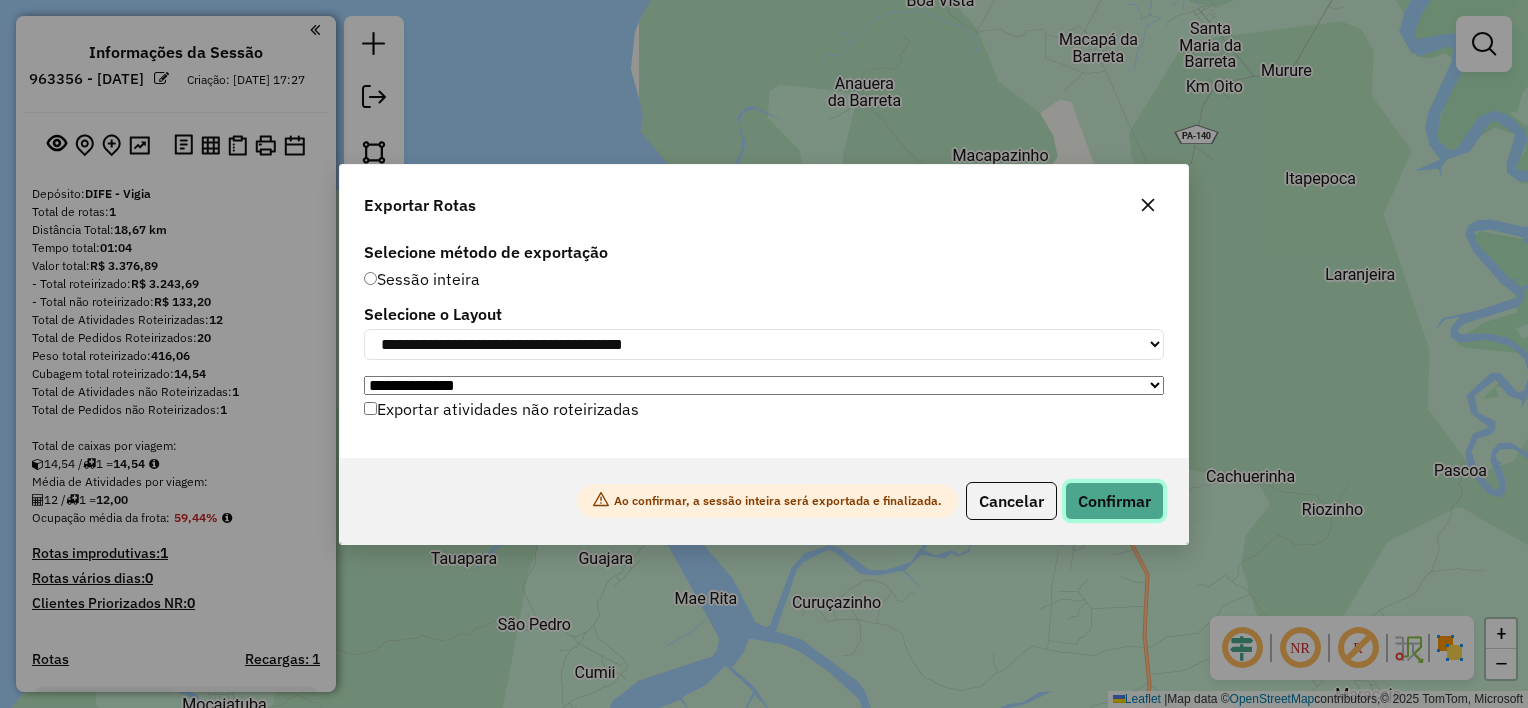click on "Confirmar" 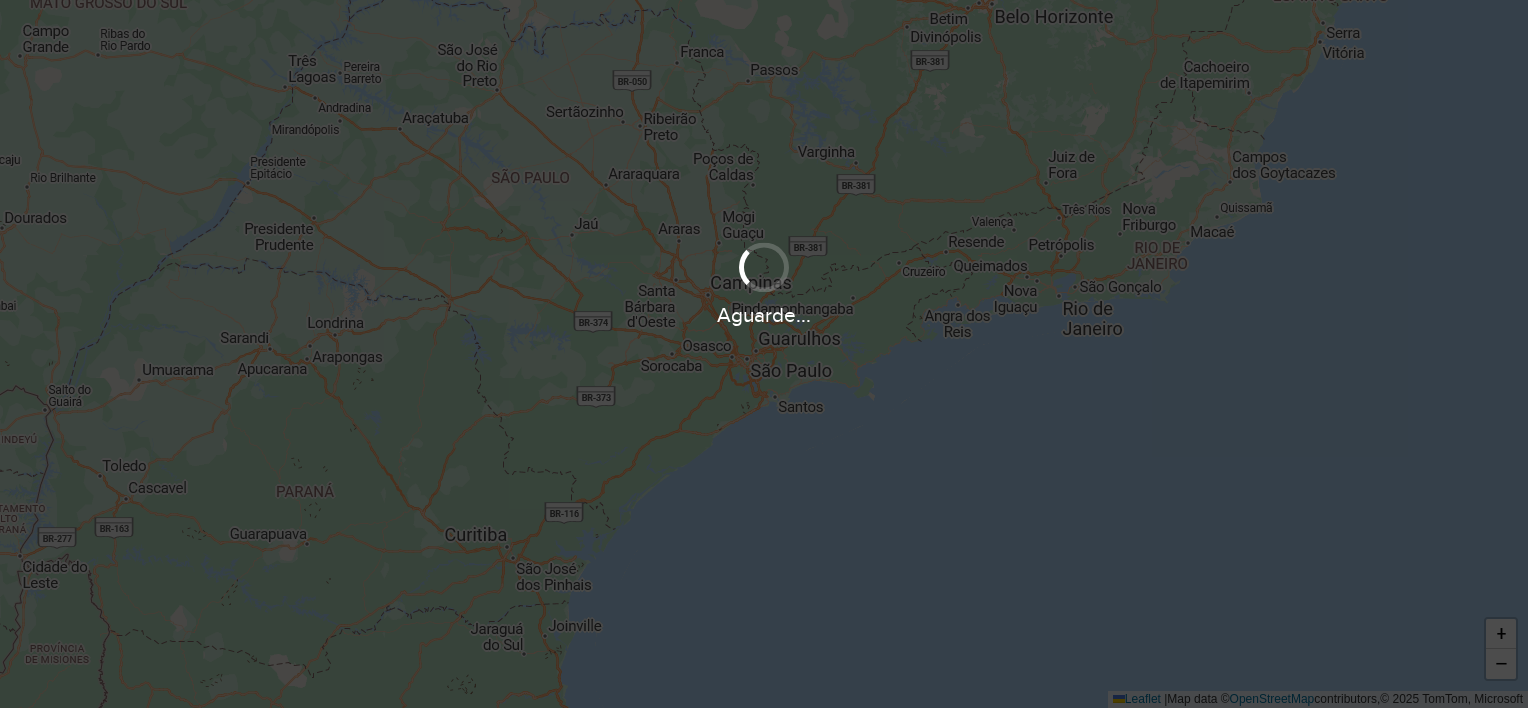scroll, scrollTop: 0, scrollLeft: 0, axis: both 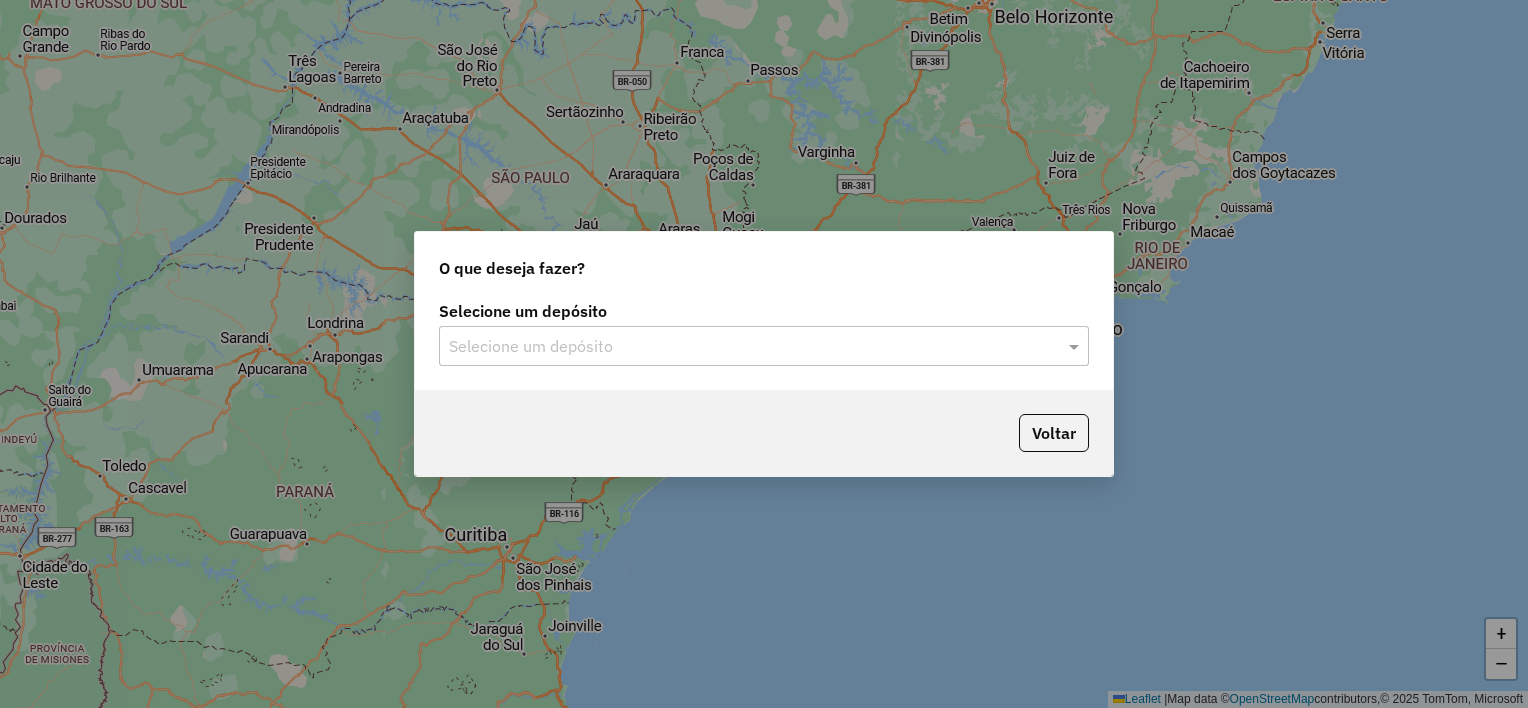 click 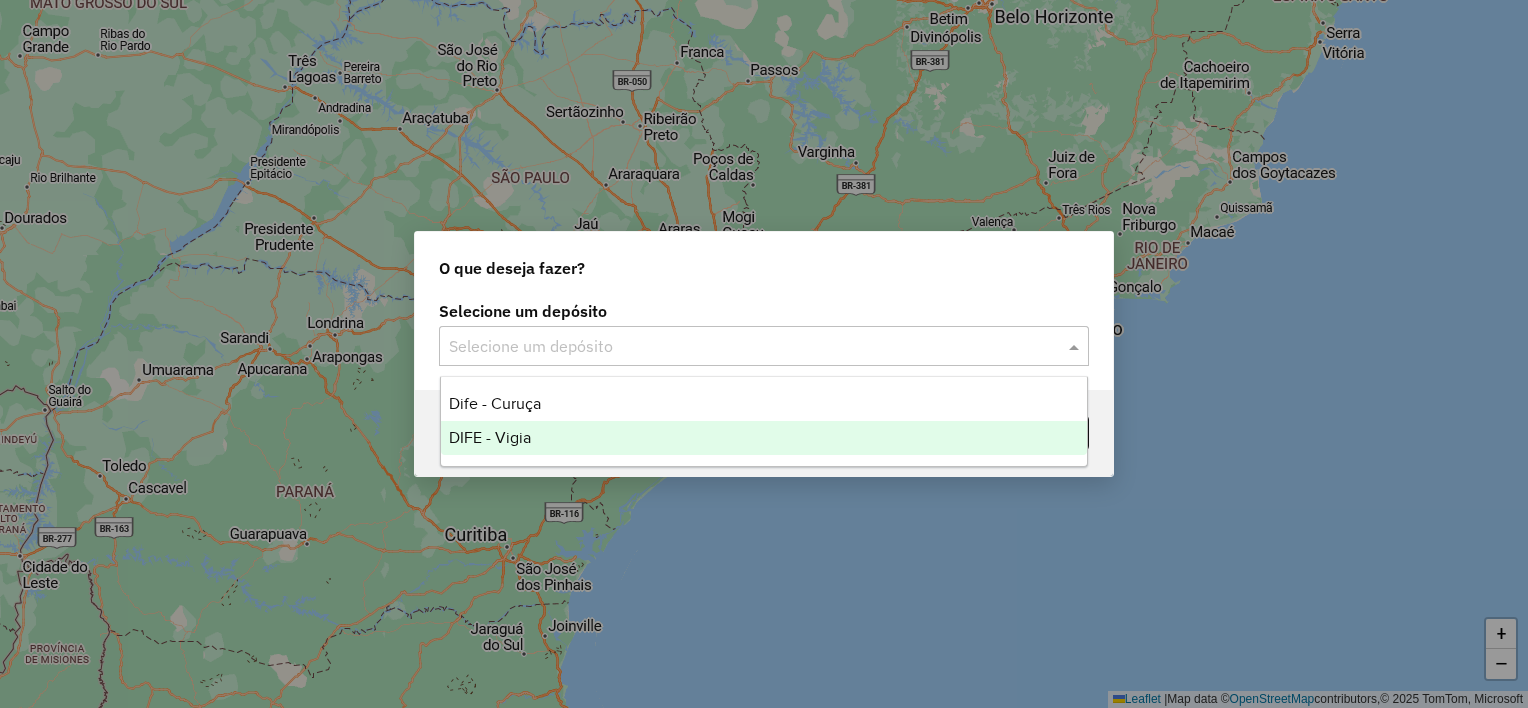 click on "DIFE - Vigia" at bounding box center (764, 438) 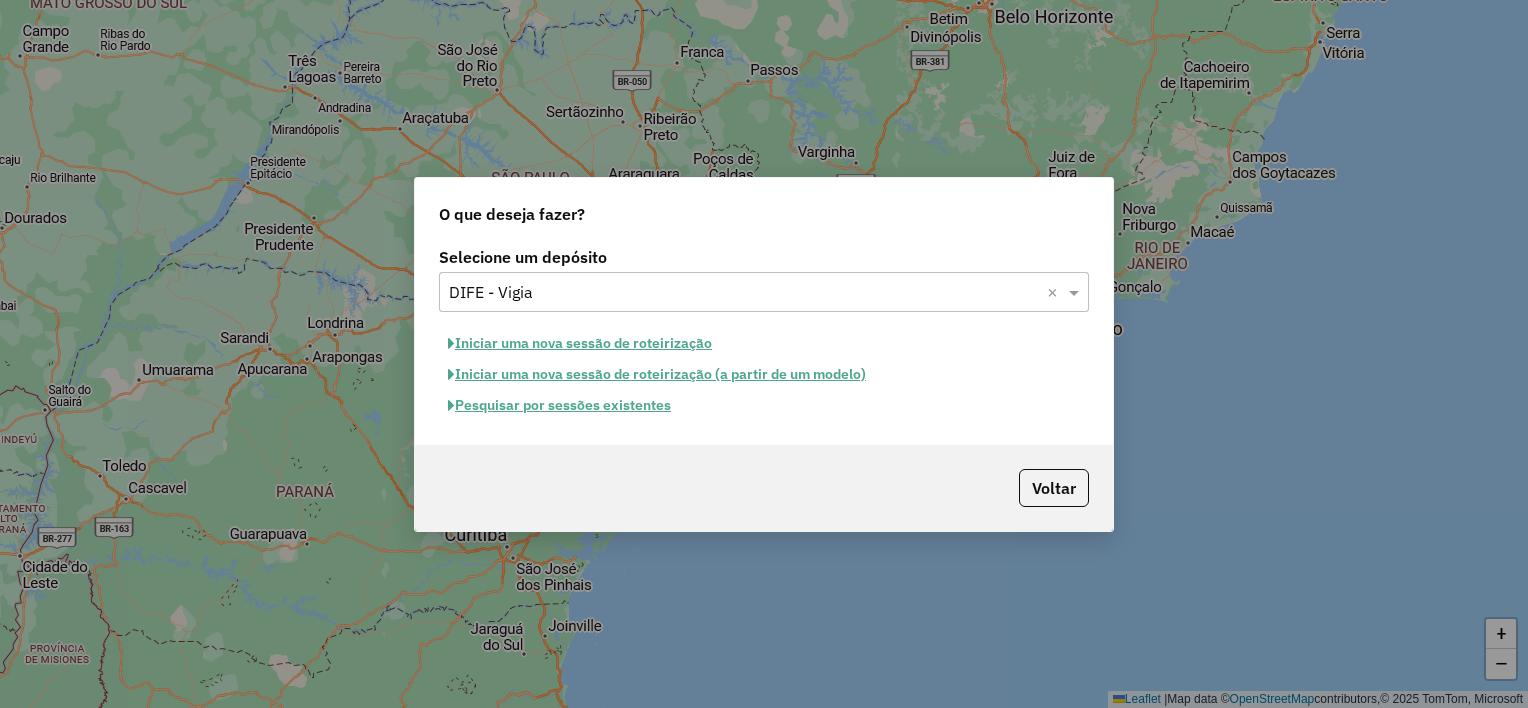 click on "Iniciar uma nova sessão de roteirização" 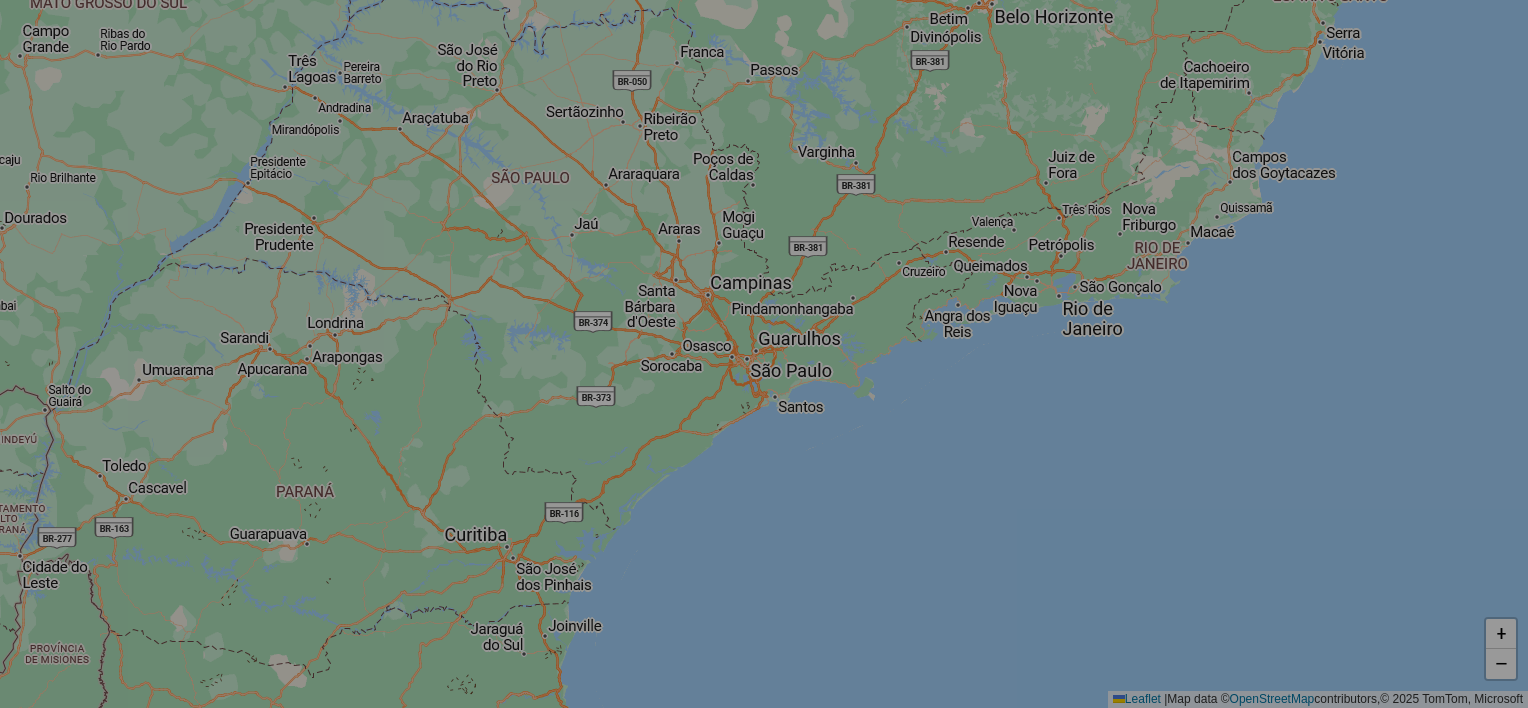 select on "*" 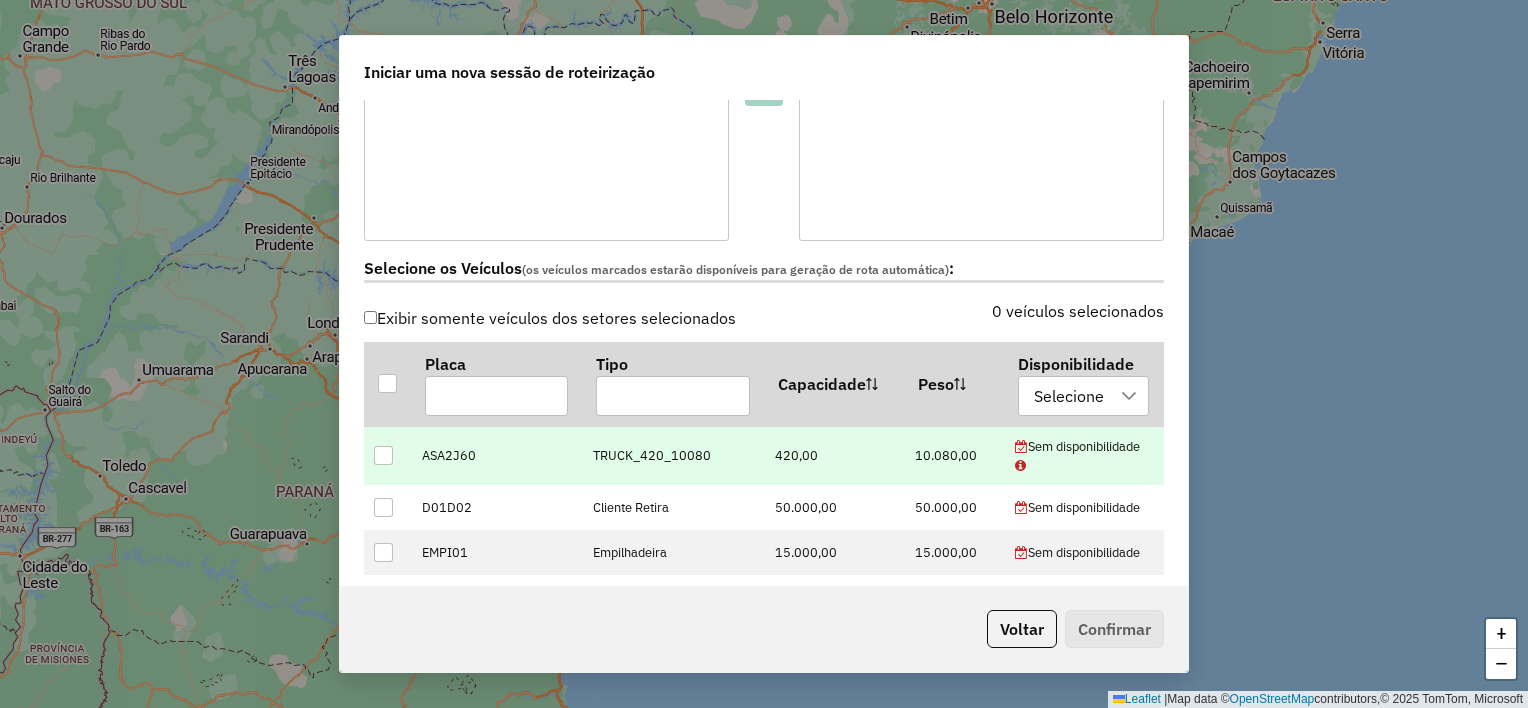 scroll, scrollTop: 500, scrollLeft: 0, axis: vertical 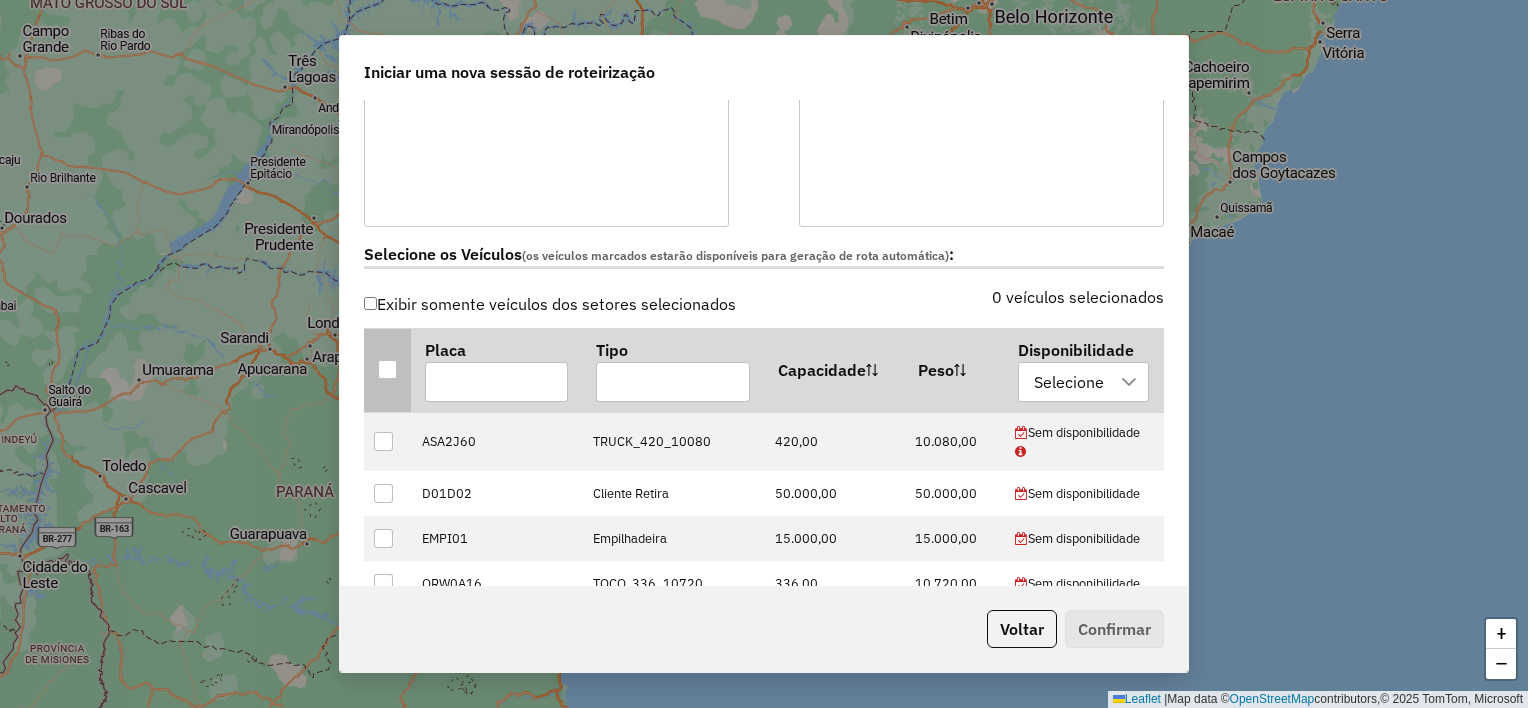 click at bounding box center (387, 369) 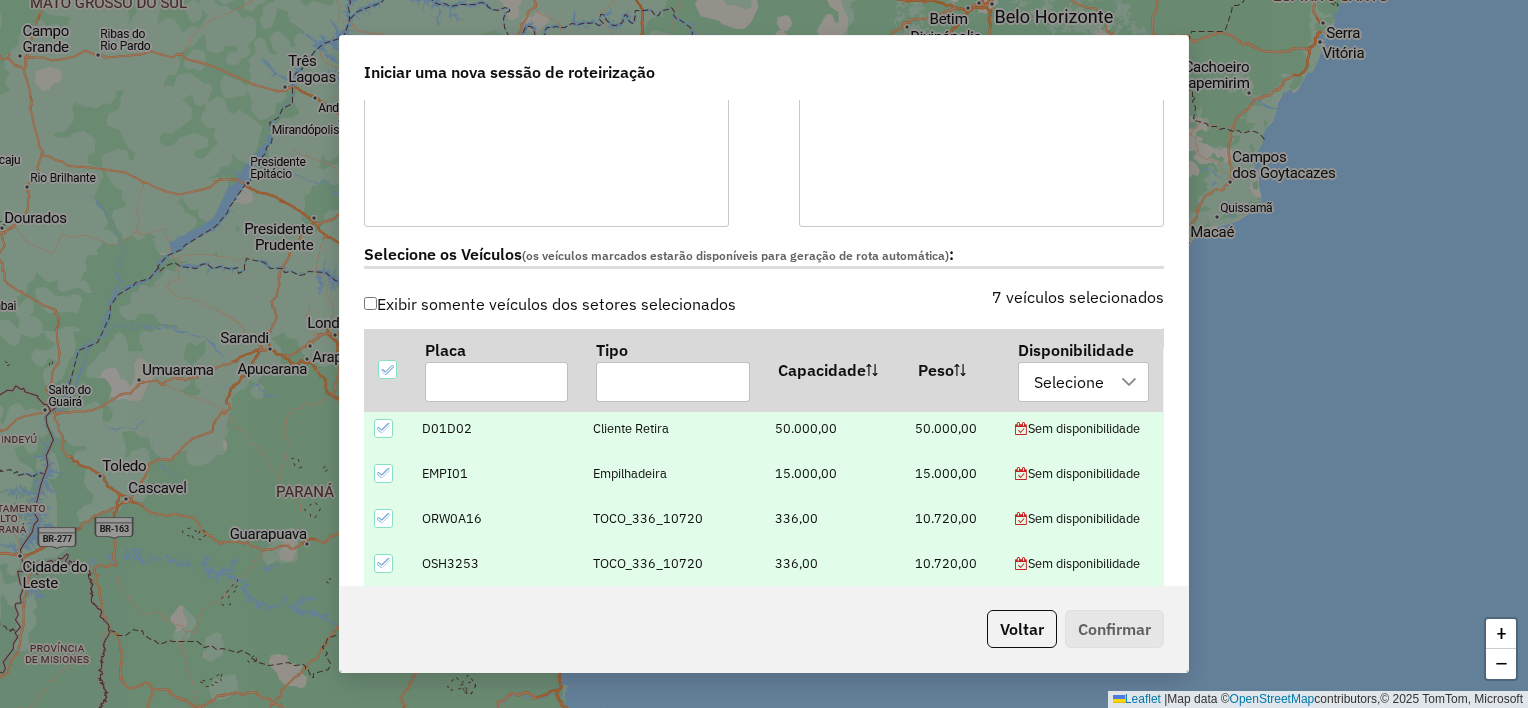 scroll, scrollTop: 127, scrollLeft: 0, axis: vertical 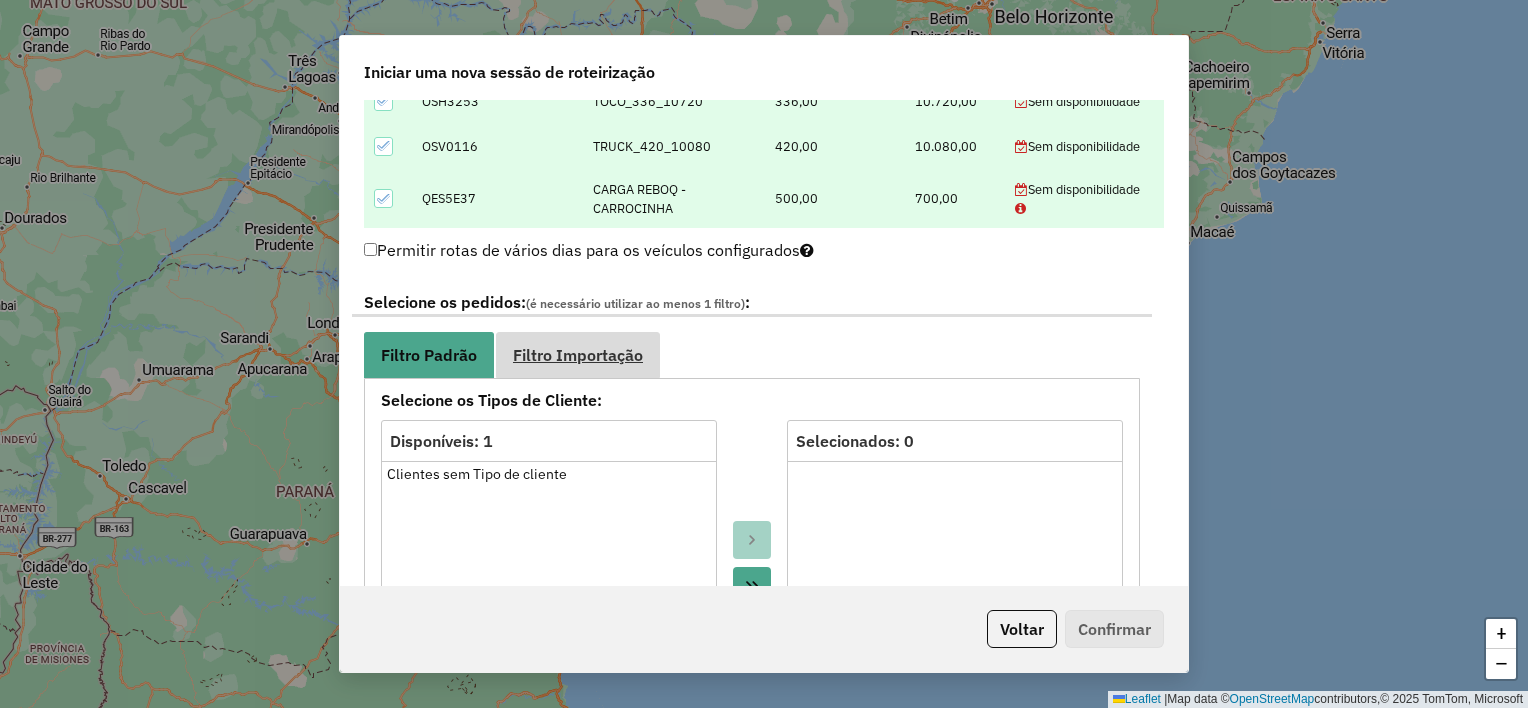 click on "Filtro Importação" at bounding box center (578, 355) 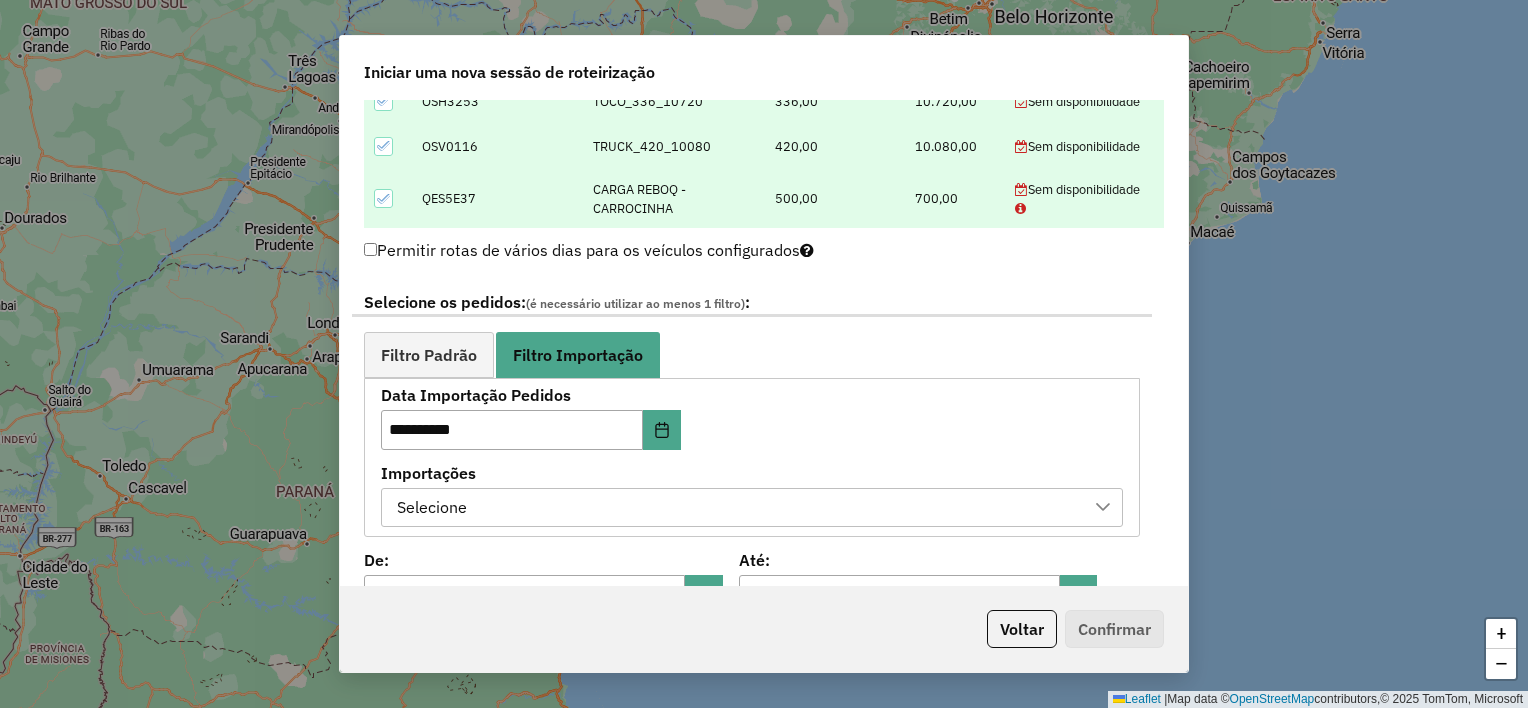click on "Selecione" at bounding box center [737, 508] 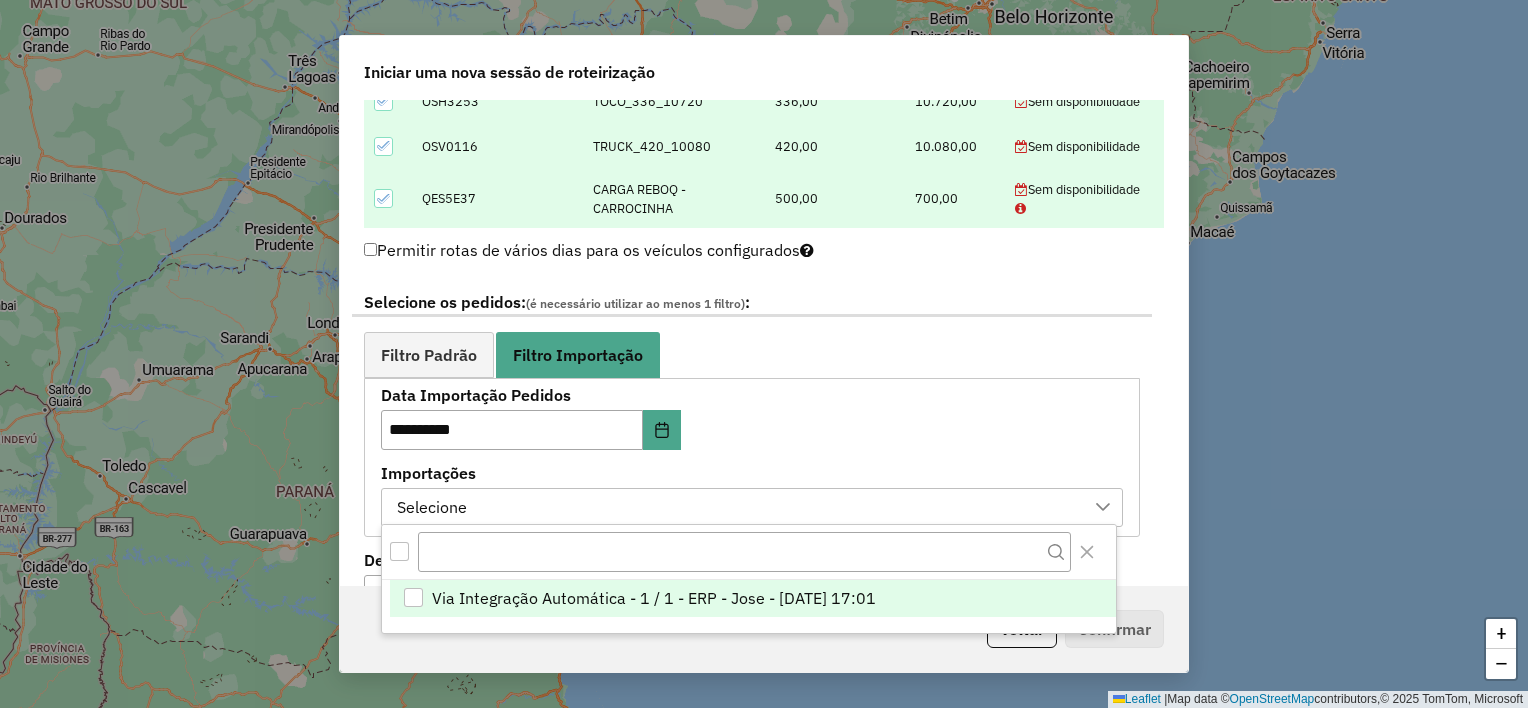 scroll, scrollTop: 14, scrollLeft: 90, axis: both 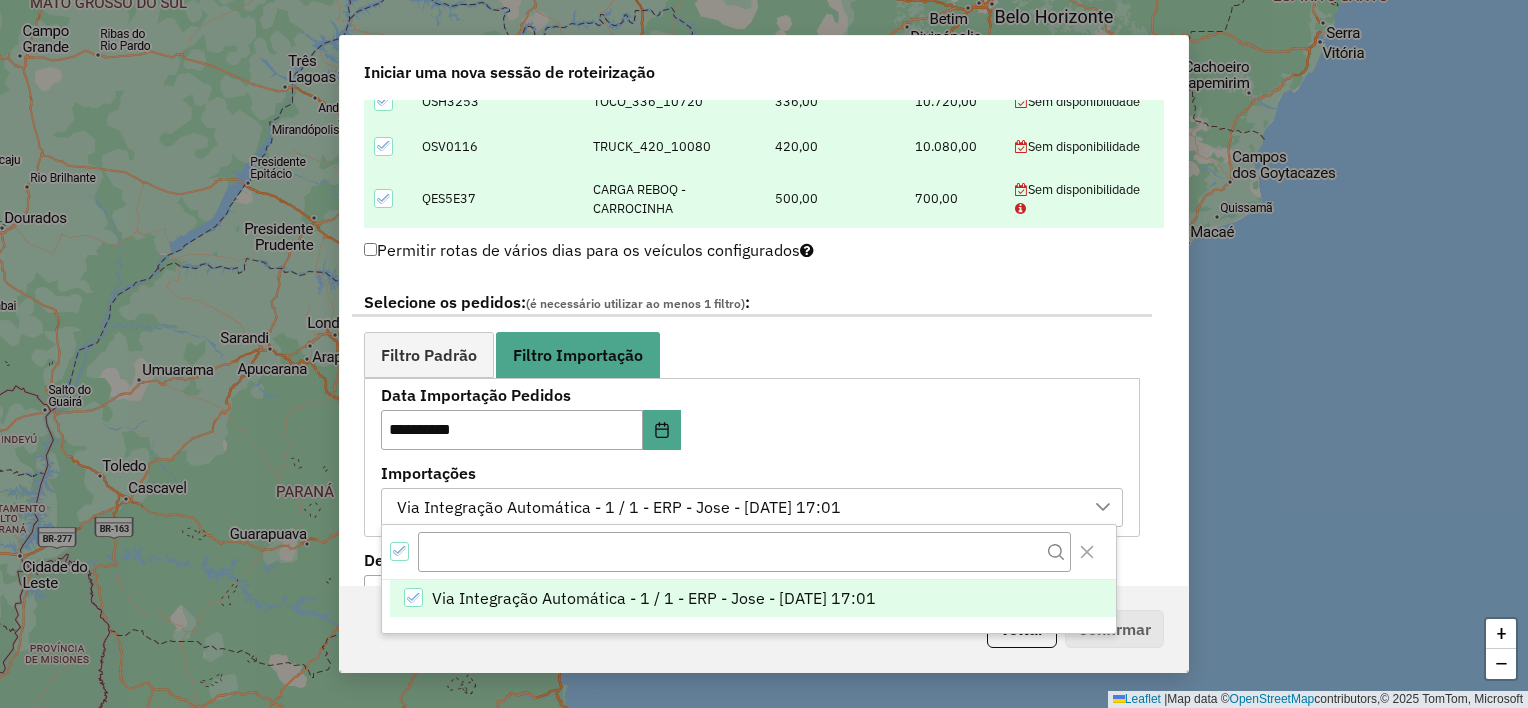 click on "Importações" at bounding box center [752, 473] 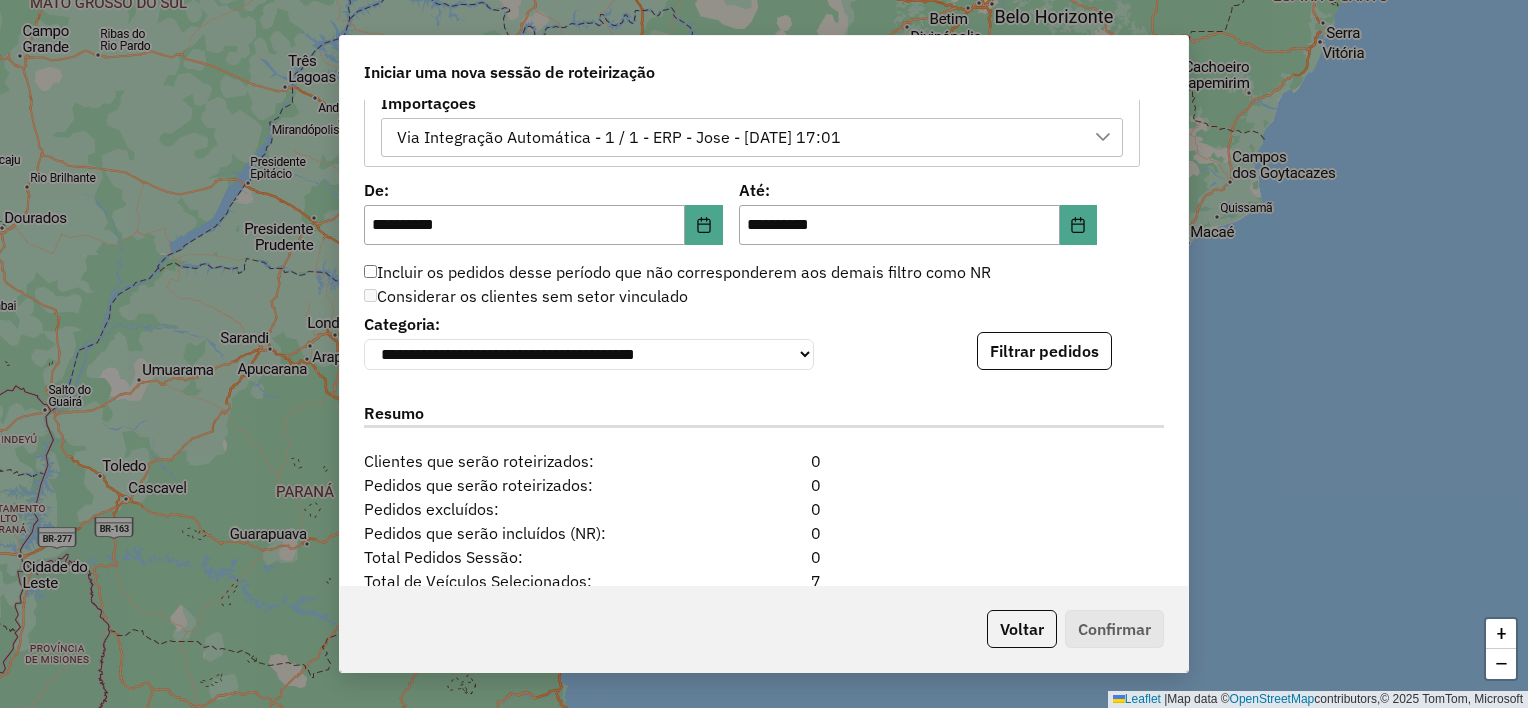 scroll, scrollTop: 1300, scrollLeft: 0, axis: vertical 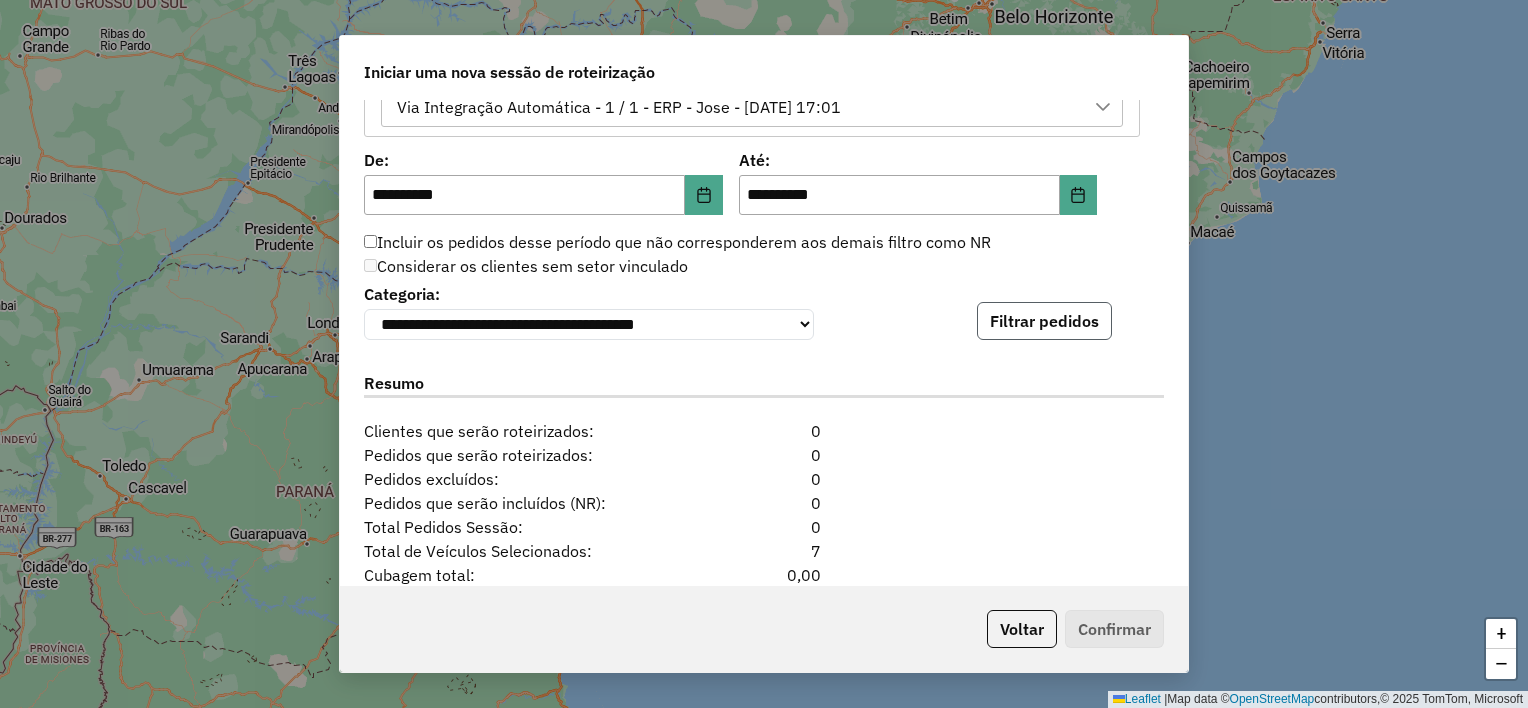 click on "Filtrar pedidos" 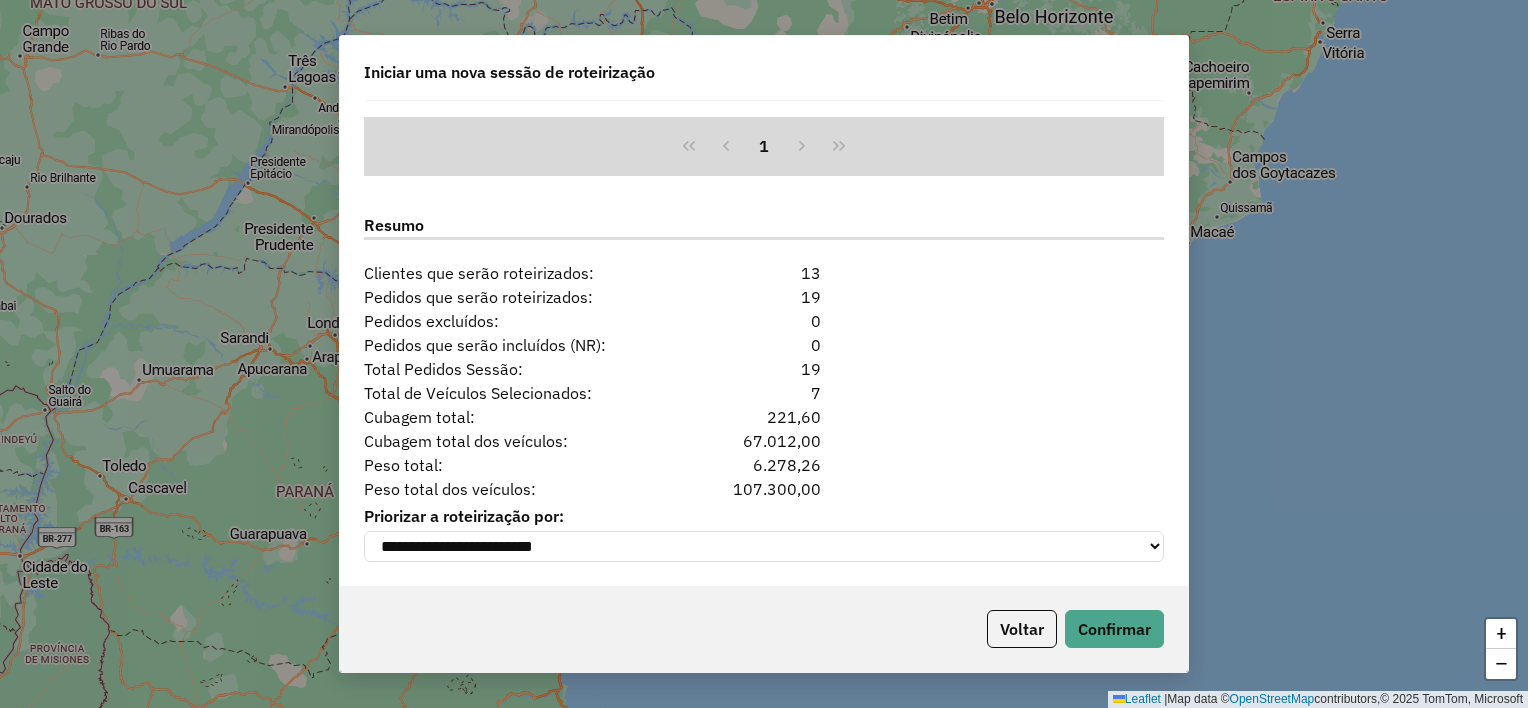 scroll, scrollTop: 1878, scrollLeft: 0, axis: vertical 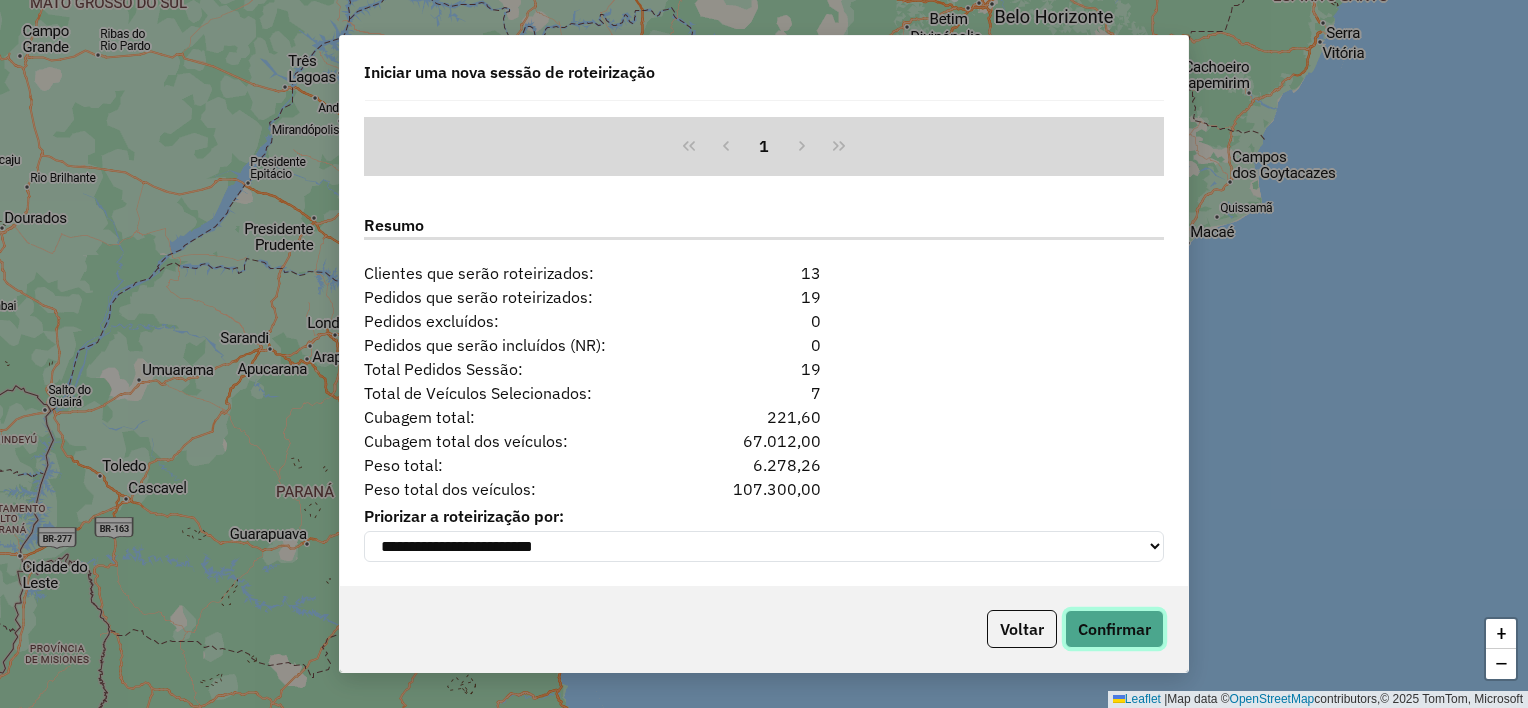 click on "Confirmar" 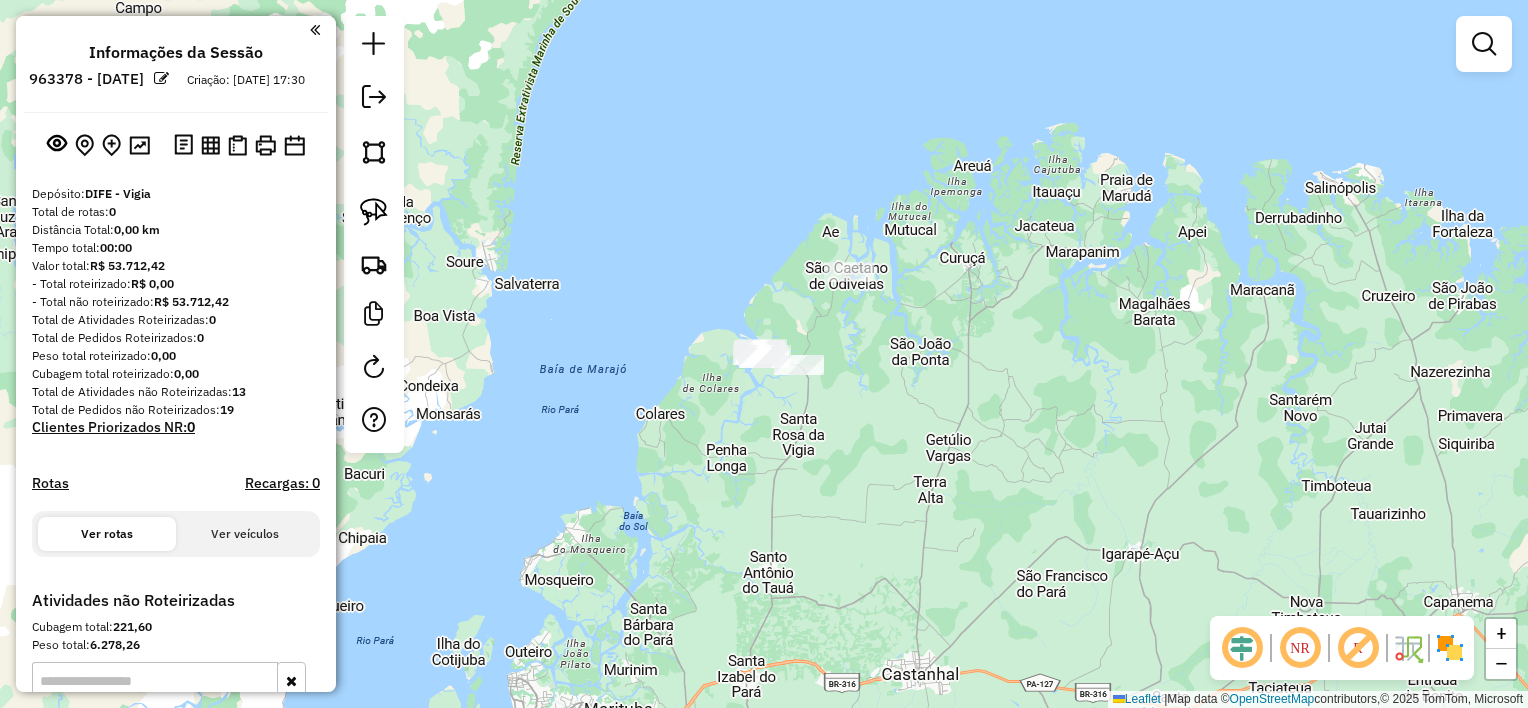 drag, startPoint x: 360, startPoint y: 217, endPoint x: 468, endPoint y: 244, distance: 111.32385 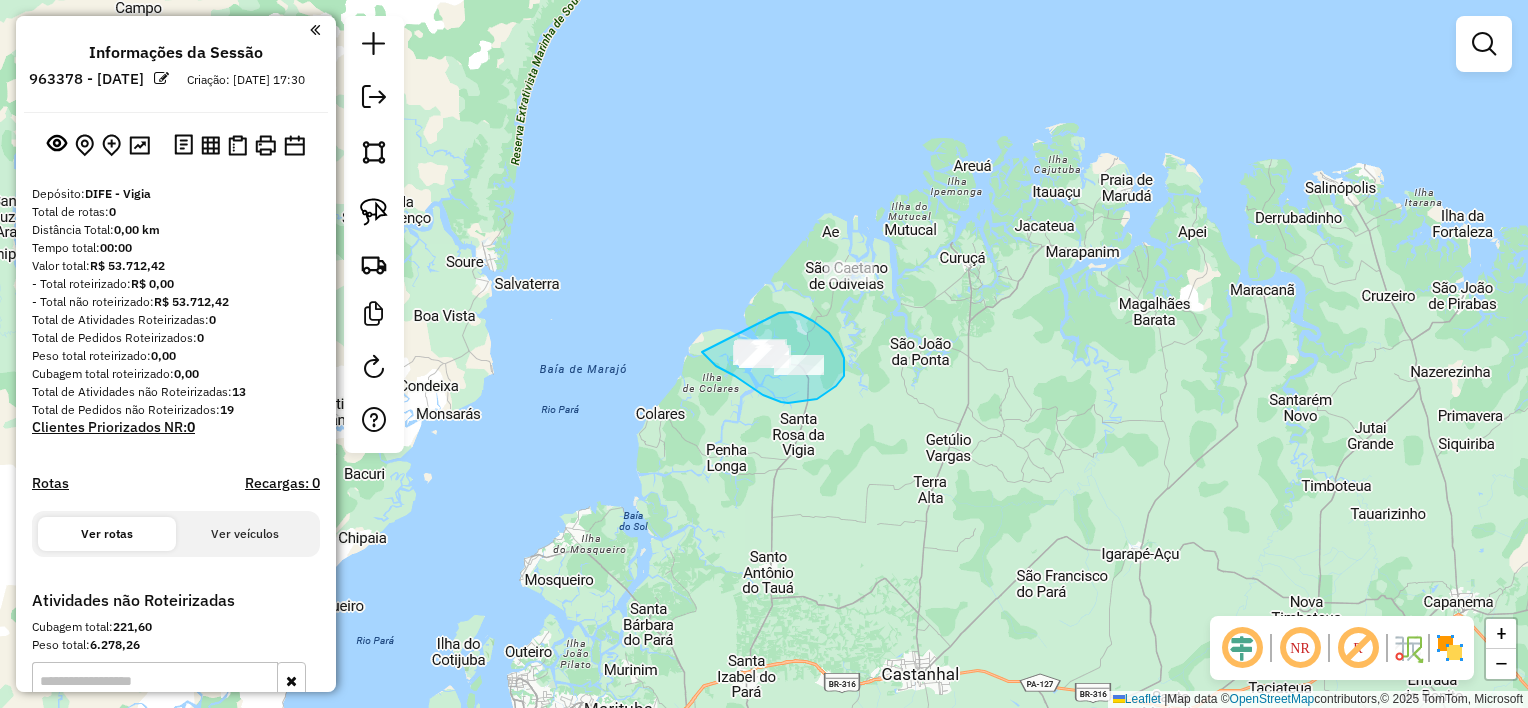 drag, startPoint x: 784, startPoint y: 312, endPoint x: 702, endPoint y: 352, distance: 91.235954 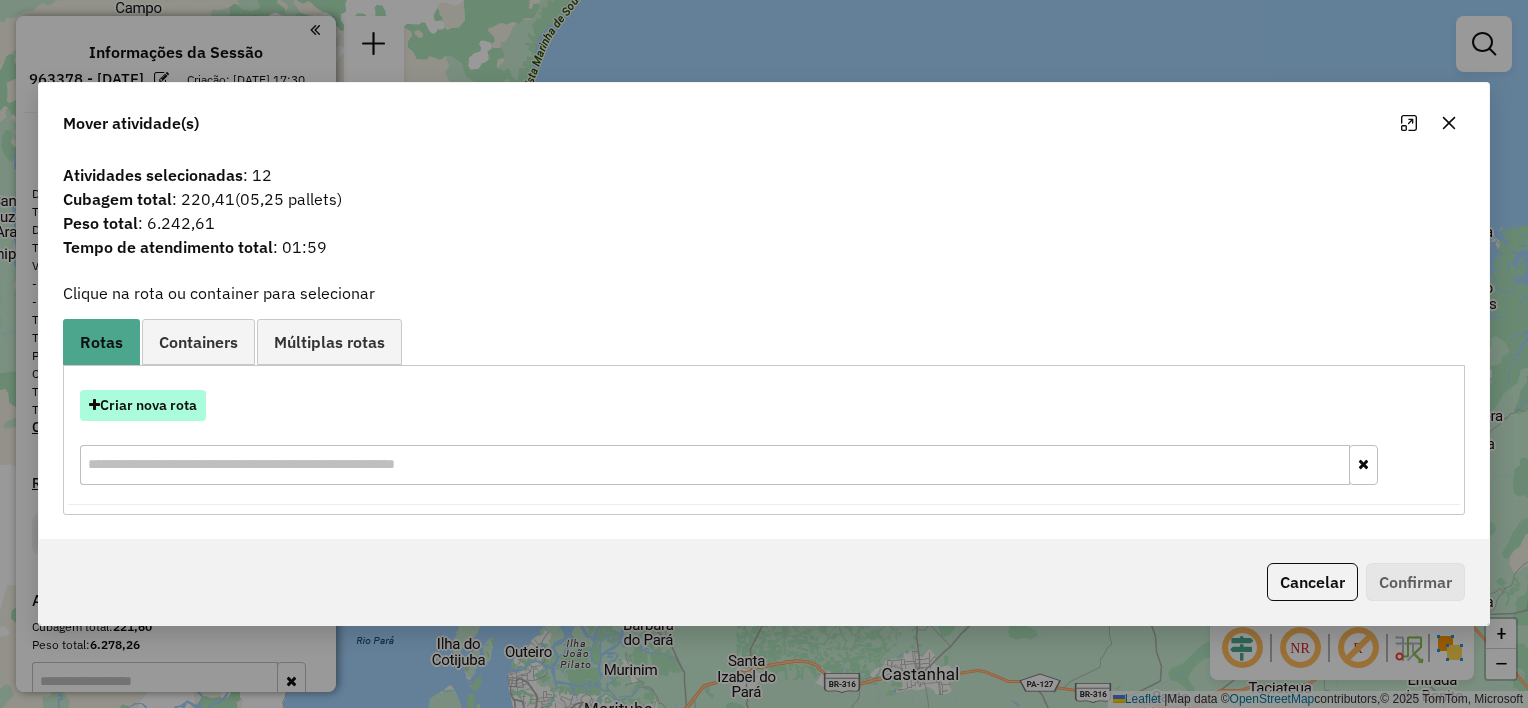click on "Criar nova rota" at bounding box center [143, 405] 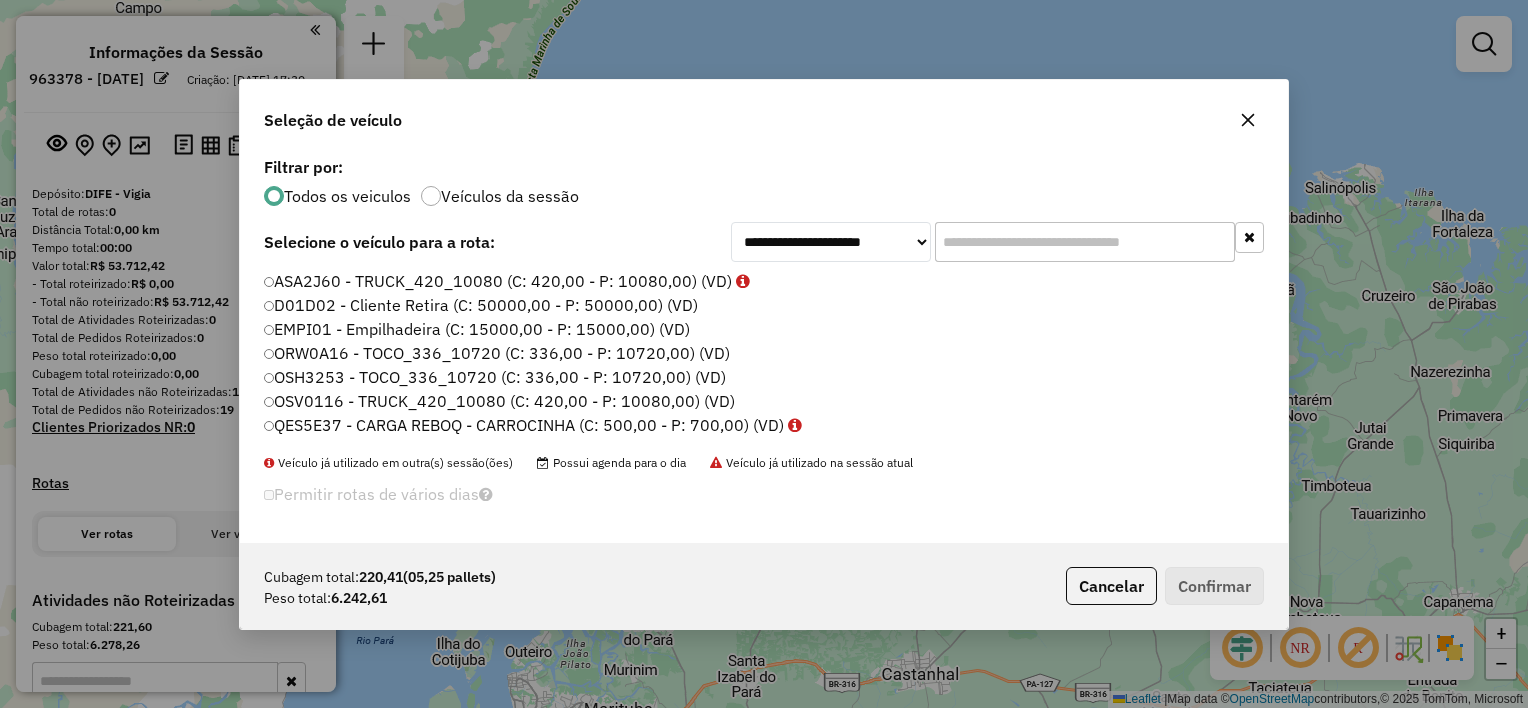 scroll, scrollTop: 10, scrollLeft: 6, axis: both 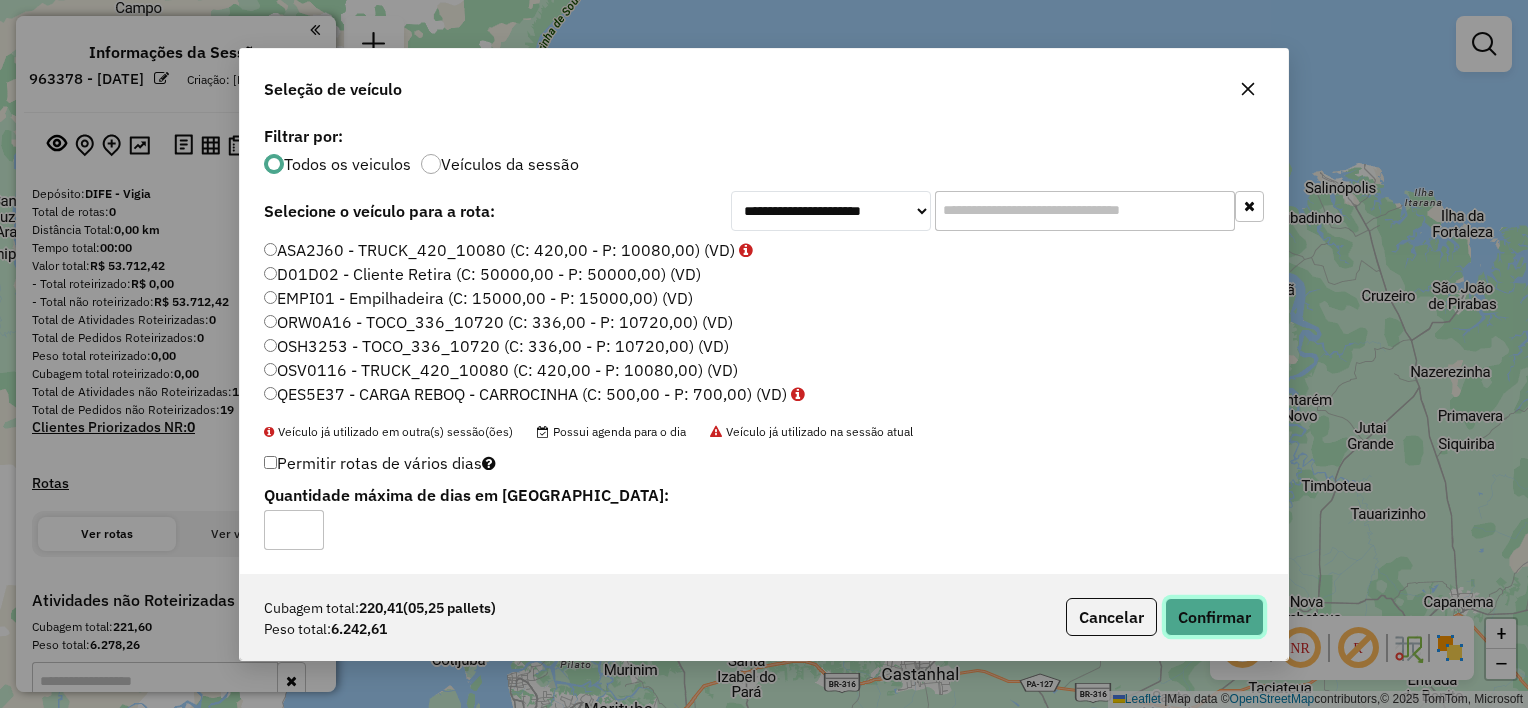 click on "Confirmar" 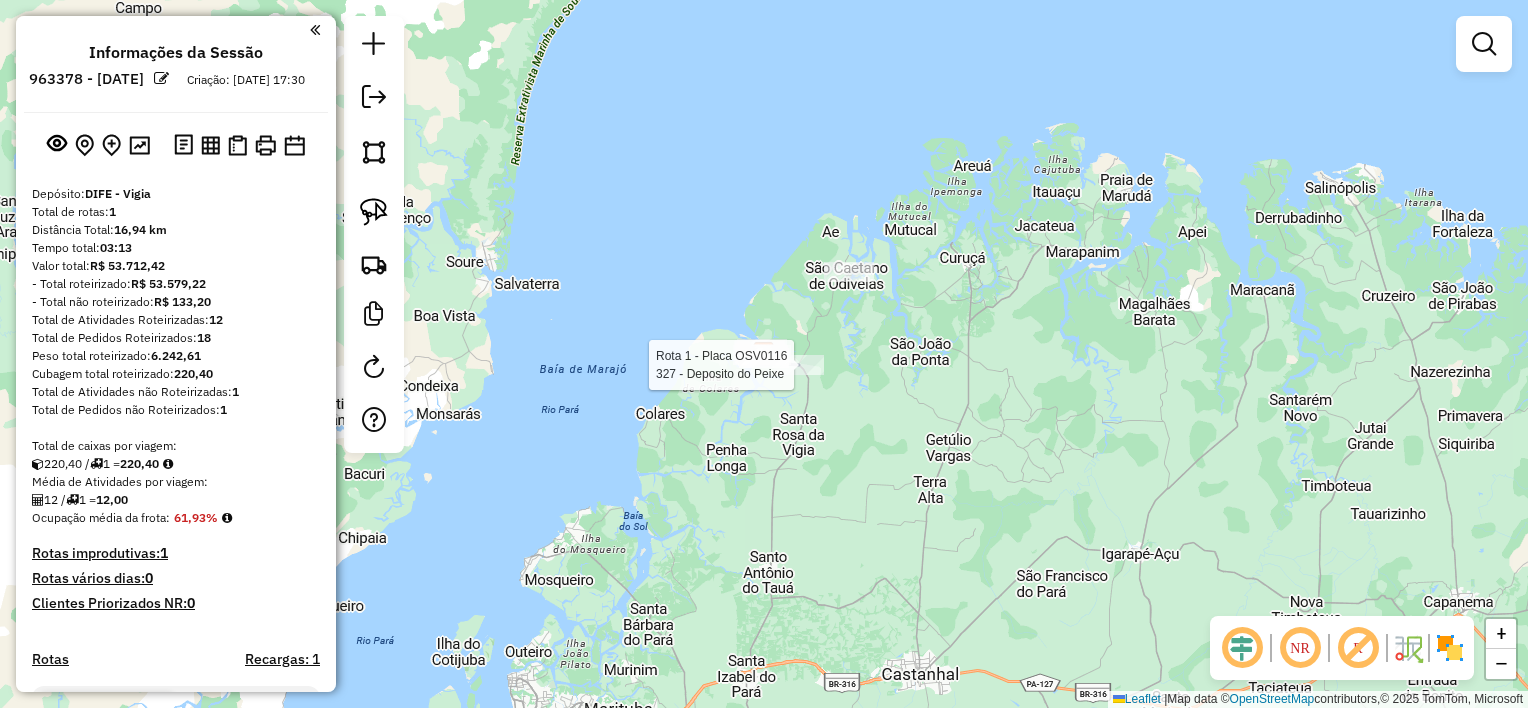 select on "**********" 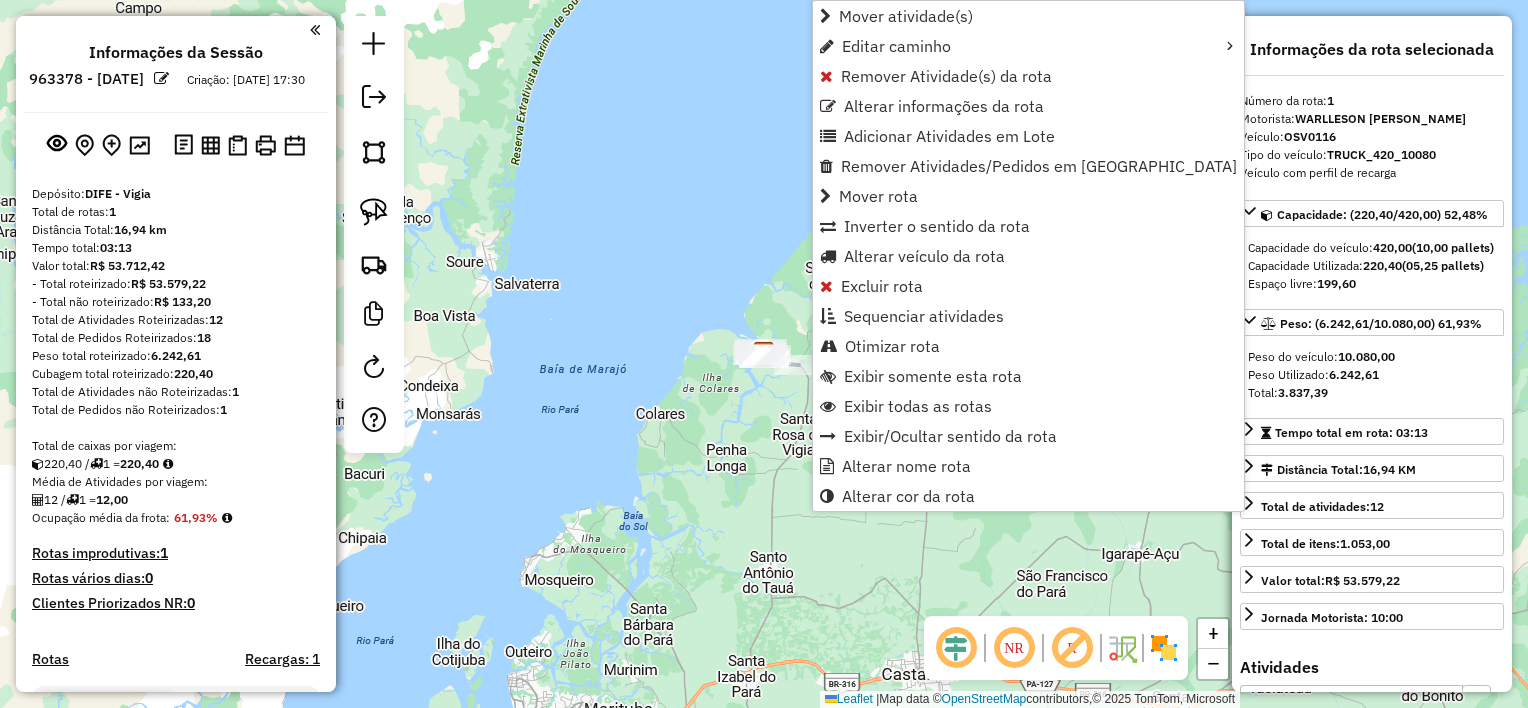 scroll, scrollTop: 544, scrollLeft: 0, axis: vertical 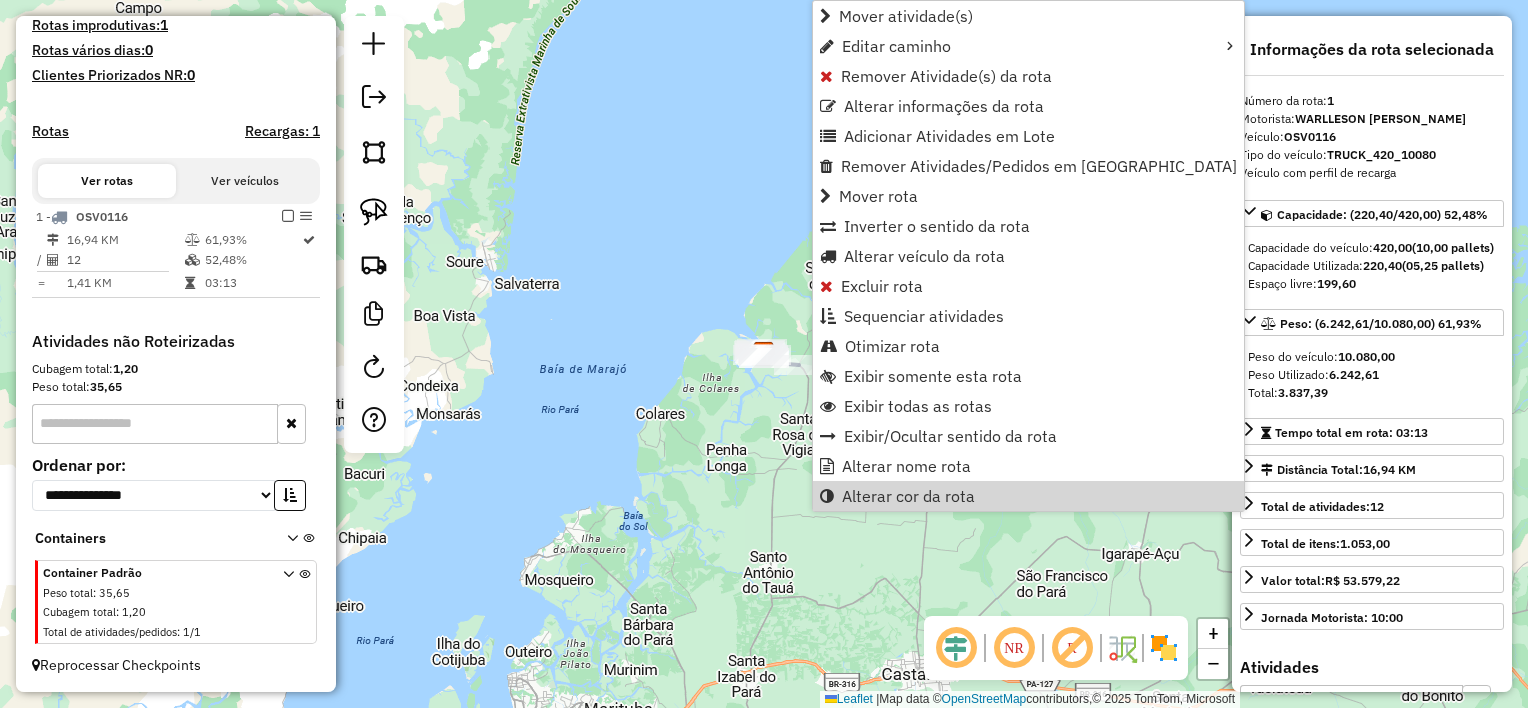 click on "Janela de atendimento Grade de atendimento Capacidade Transportadoras Veículos Cliente Pedidos  Rotas Selecione os dias de semana para filtrar as janelas de atendimento  Seg   Ter   Qua   Qui   Sex   Sáb   Dom  Informe o período da janela de atendimento: De: Até:  Filtrar exatamente a janela do cliente  Considerar janela de atendimento padrão  Selecione os dias de semana para filtrar as grades de atendimento  Seg   Ter   Qua   Qui   Sex   Sáb   Dom   Considerar clientes sem dia de atendimento cadastrado  Clientes fora do dia de atendimento selecionado Filtrar as atividades entre os valores definidos abaixo:  Peso mínimo:   Peso máximo:   Cubagem mínima:   Cubagem máxima:   De:   Até:  Filtrar as atividades entre o tempo de atendimento definido abaixo:  De:   Até:   Considerar capacidade total dos clientes não roteirizados Transportadora: Selecione um ou mais itens Tipo de veículo: Selecione um ou mais itens Veículo: Selecione um ou mais itens Motorista: Selecione um ou mais itens Nome: Rótulo:" 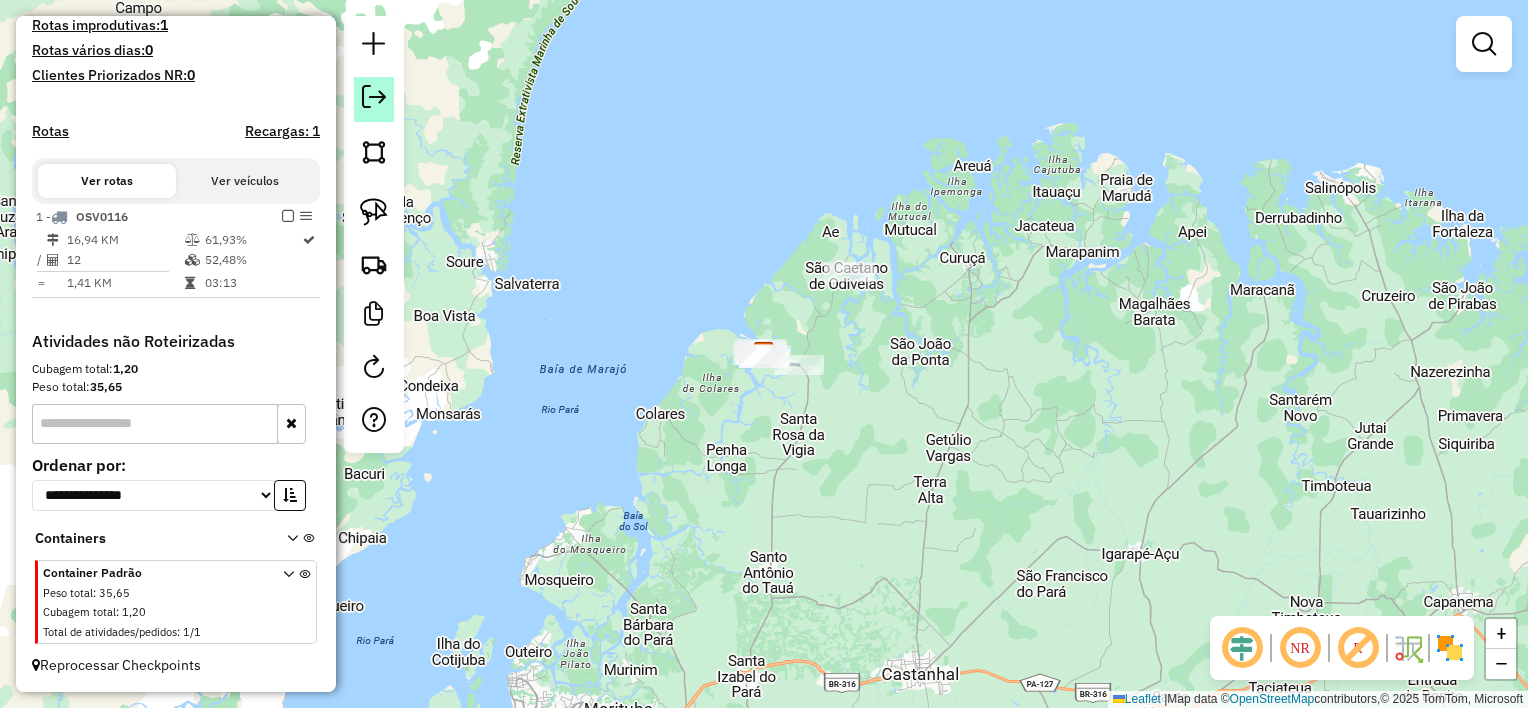 click 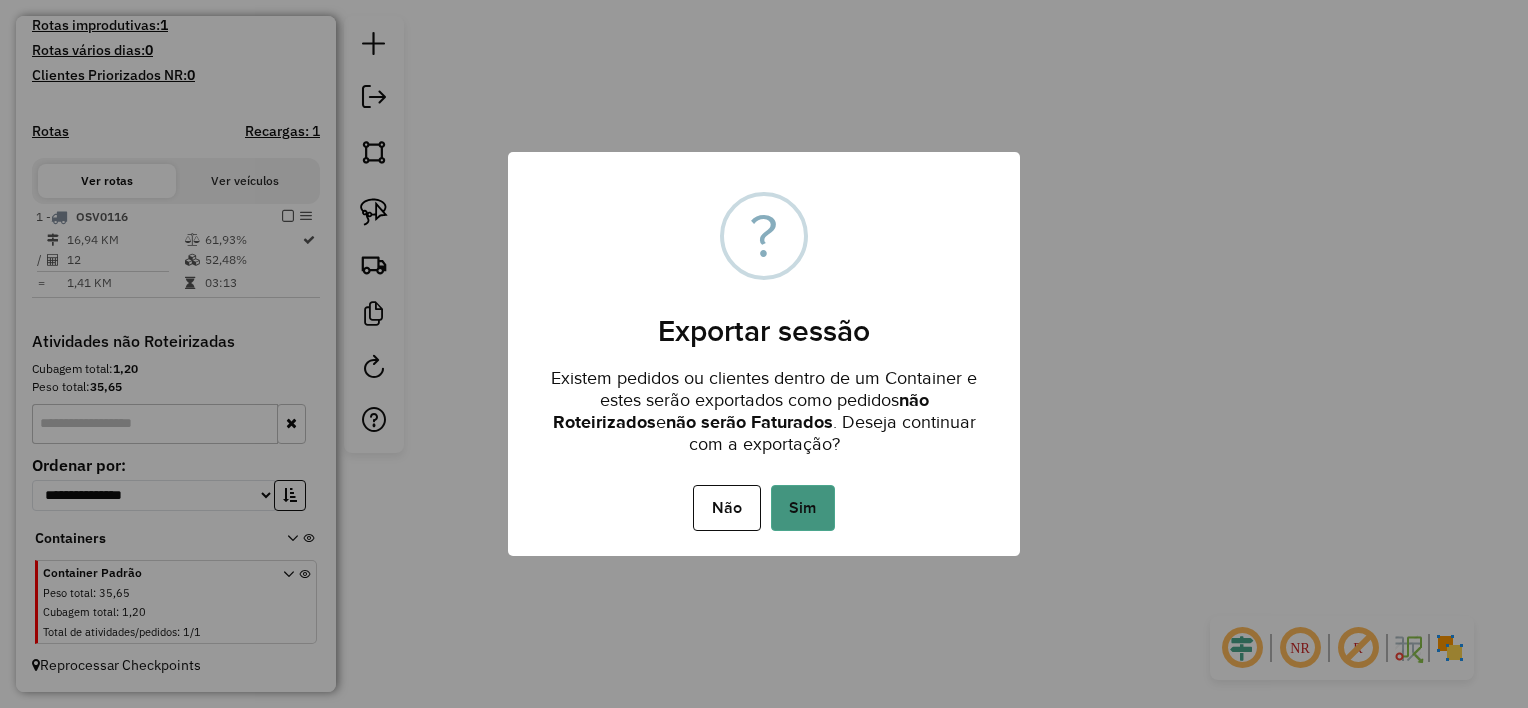 click on "Sim" at bounding box center [803, 508] 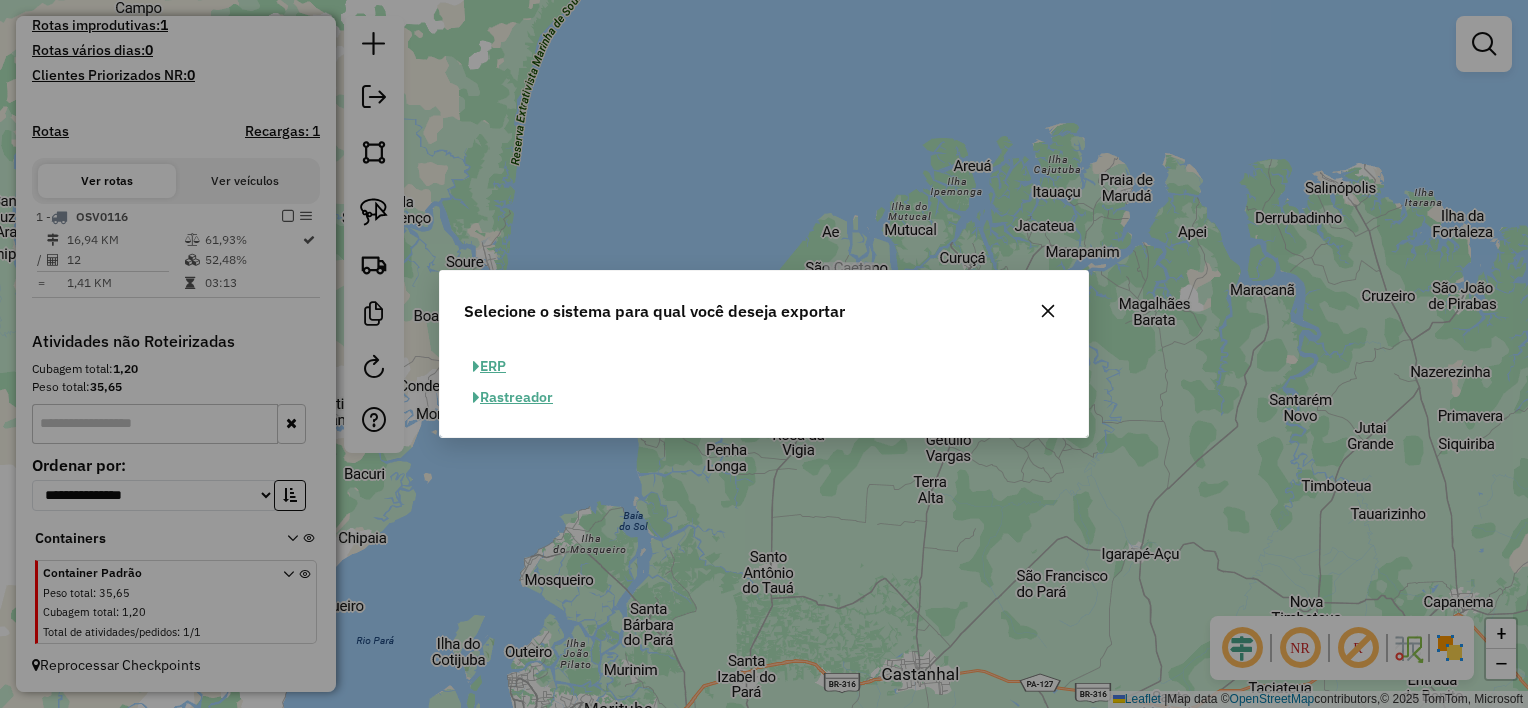 click on "ERP" 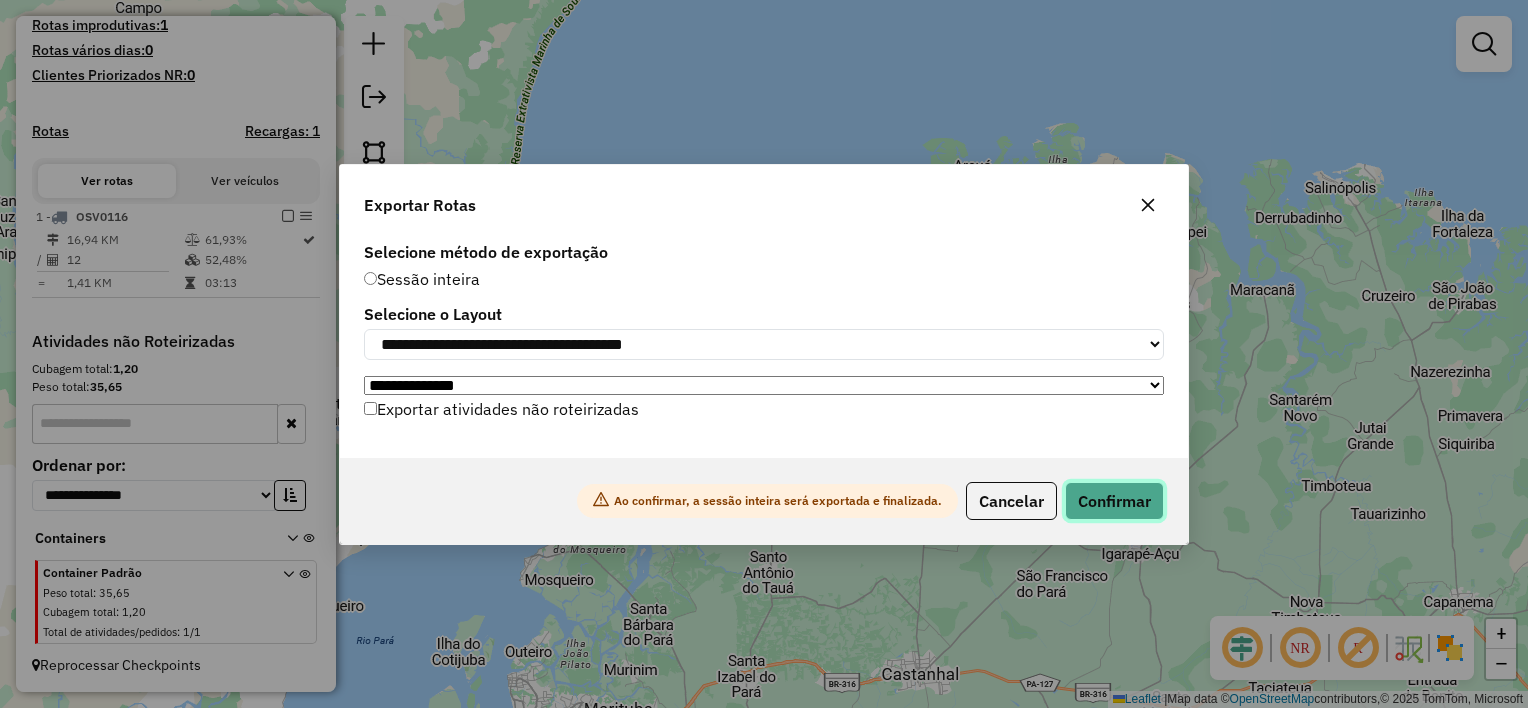click on "Confirmar" 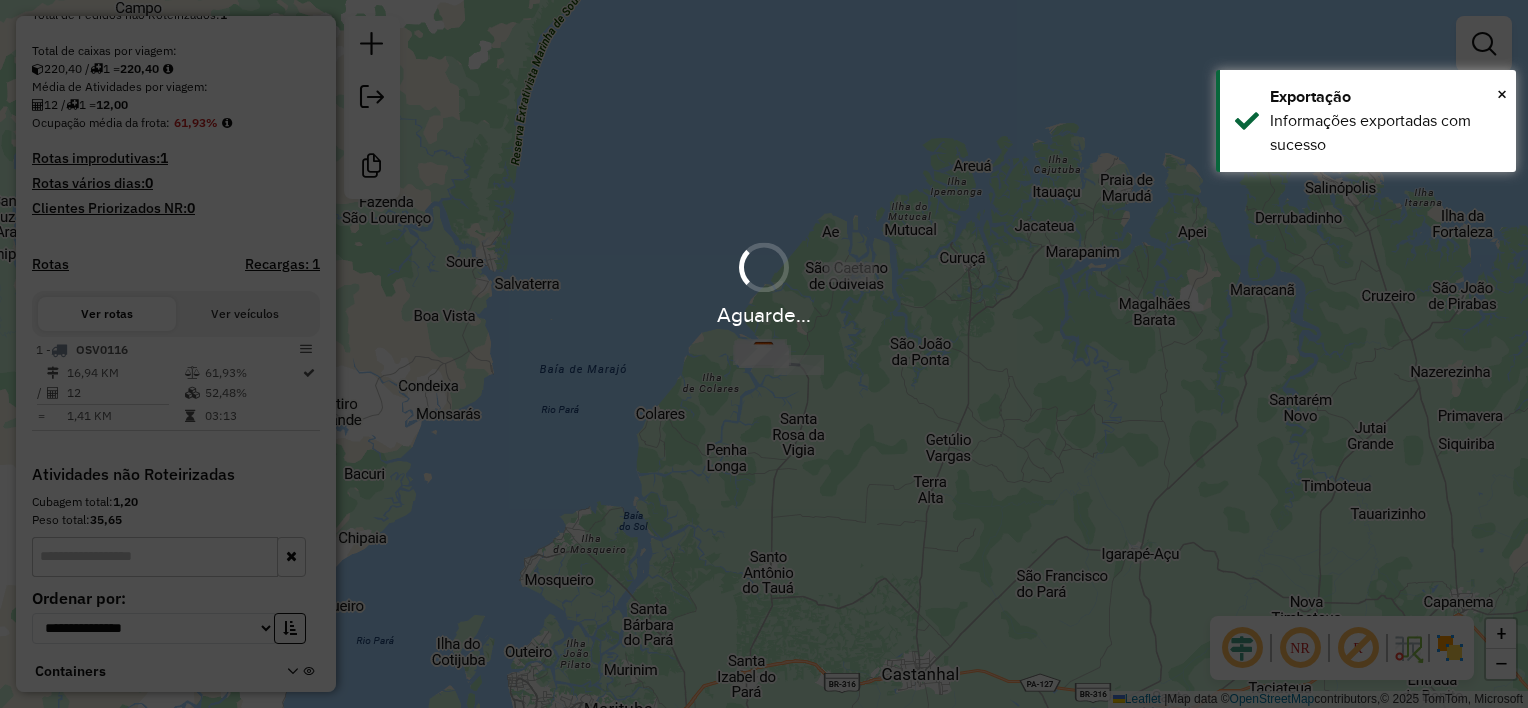 scroll, scrollTop: 553, scrollLeft: 0, axis: vertical 